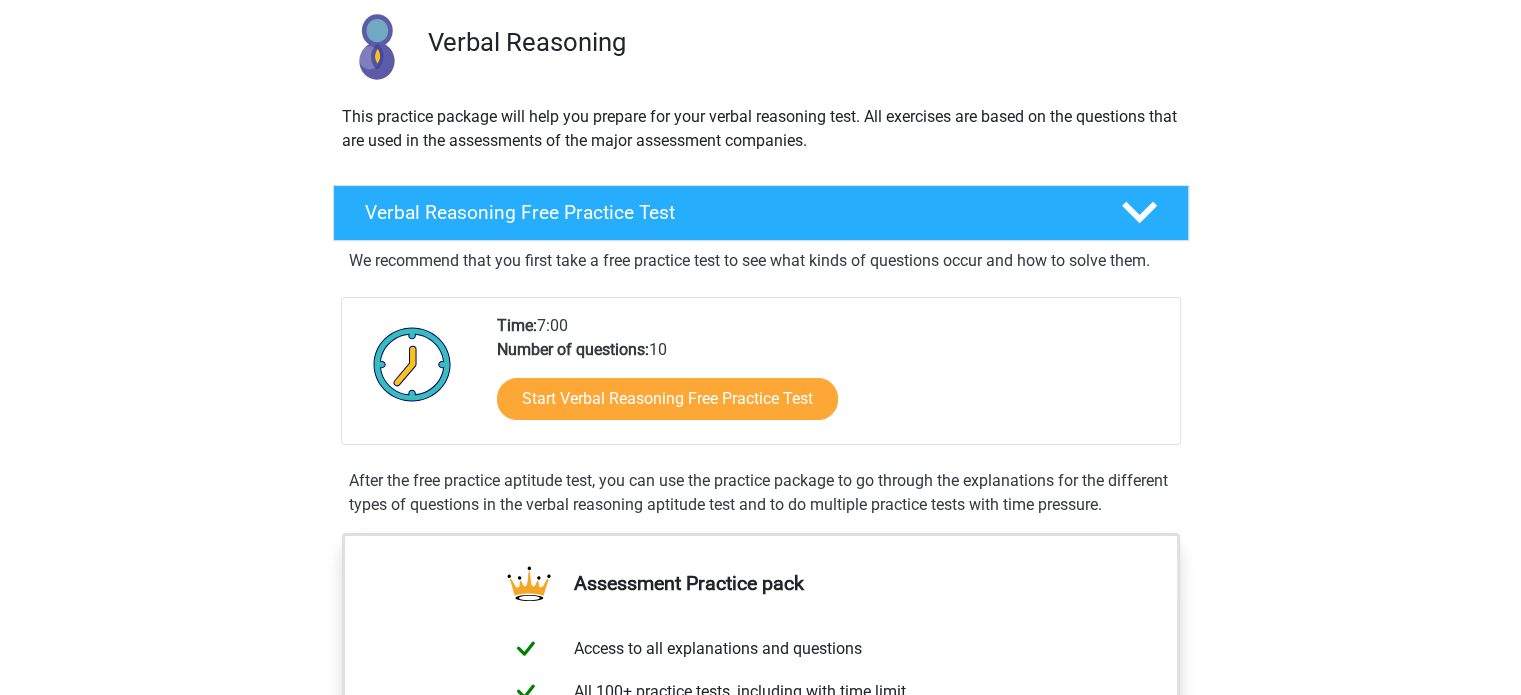 scroll, scrollTop: 156, scrollLeft: 0, axis: vertical 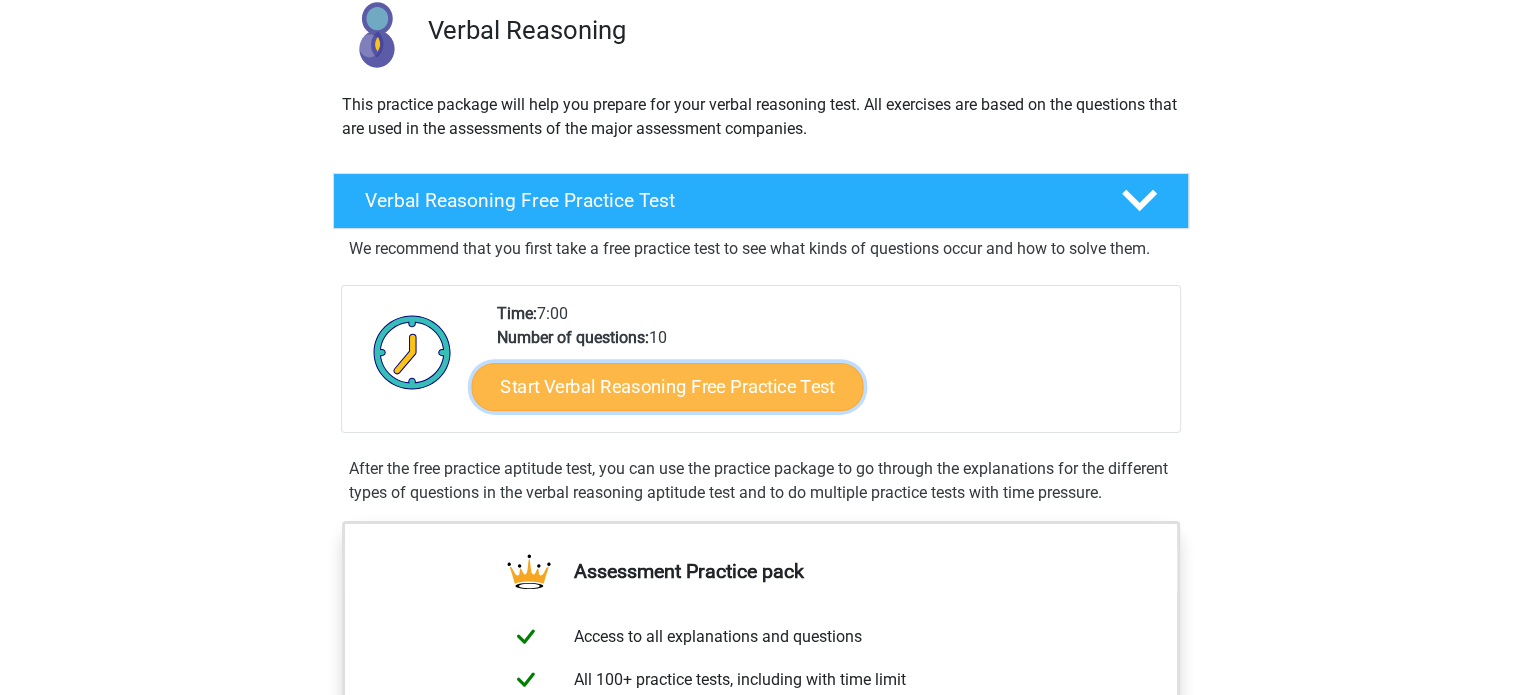 click on "Start Verbal Reasoning
Free Practice Test" at bounding box center (667, 387) 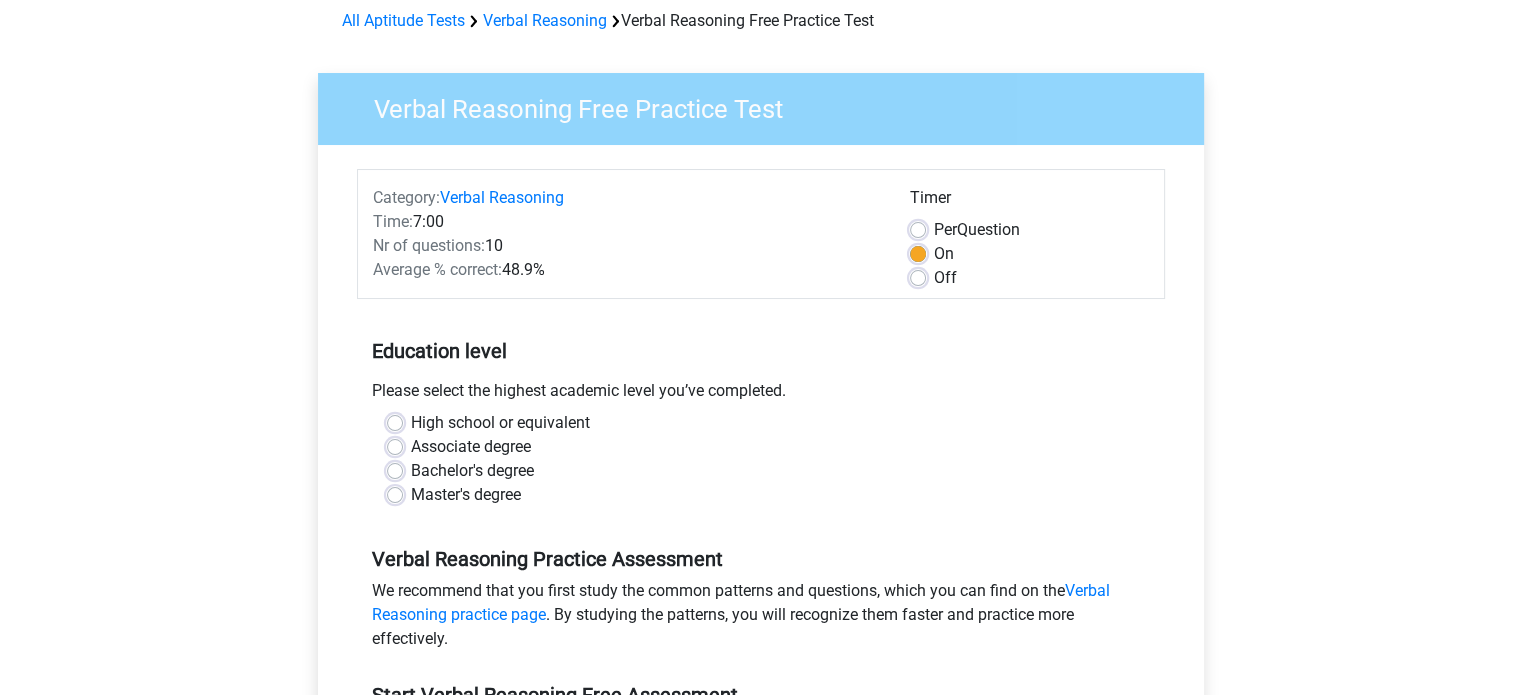 scroll, scrollTop: 92, scrollLeft: 0, axis: vertical 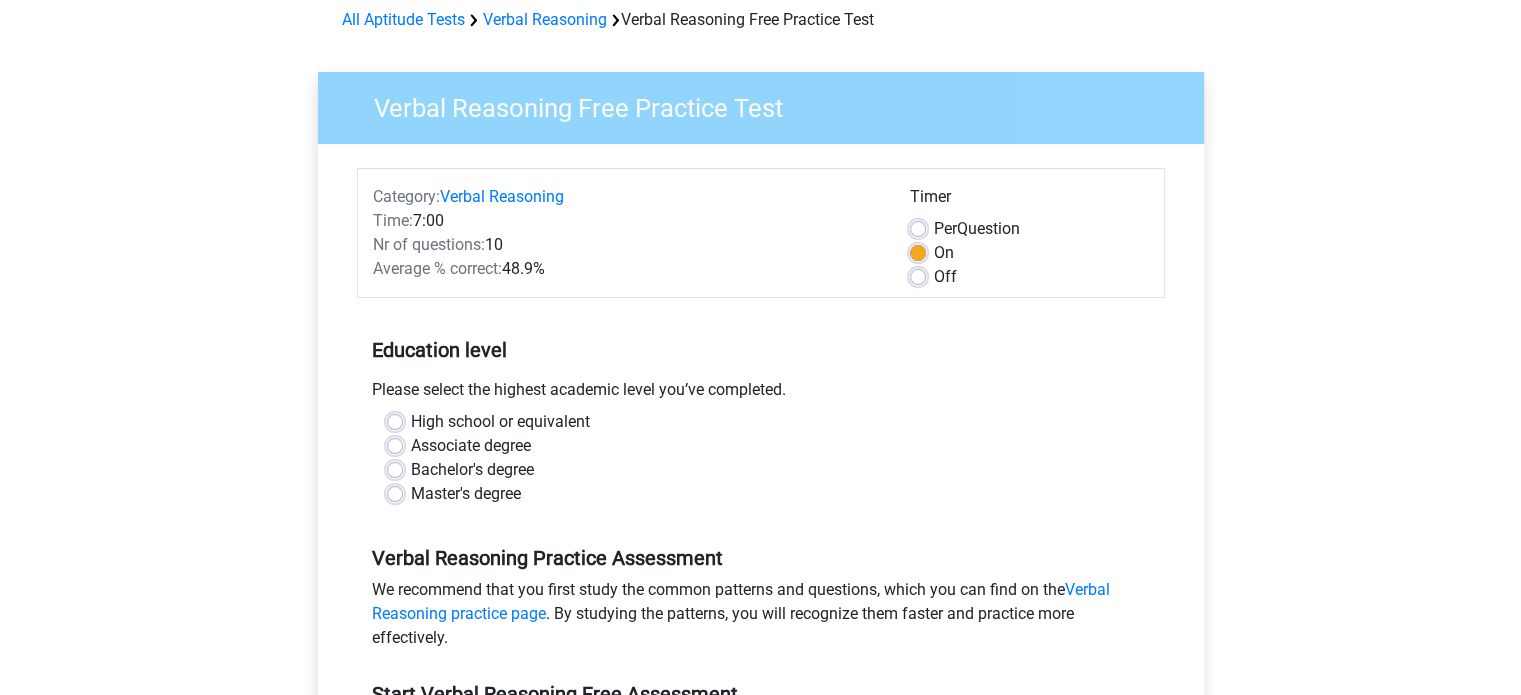 click on "Master's degree" at bounding box center (466, 494) 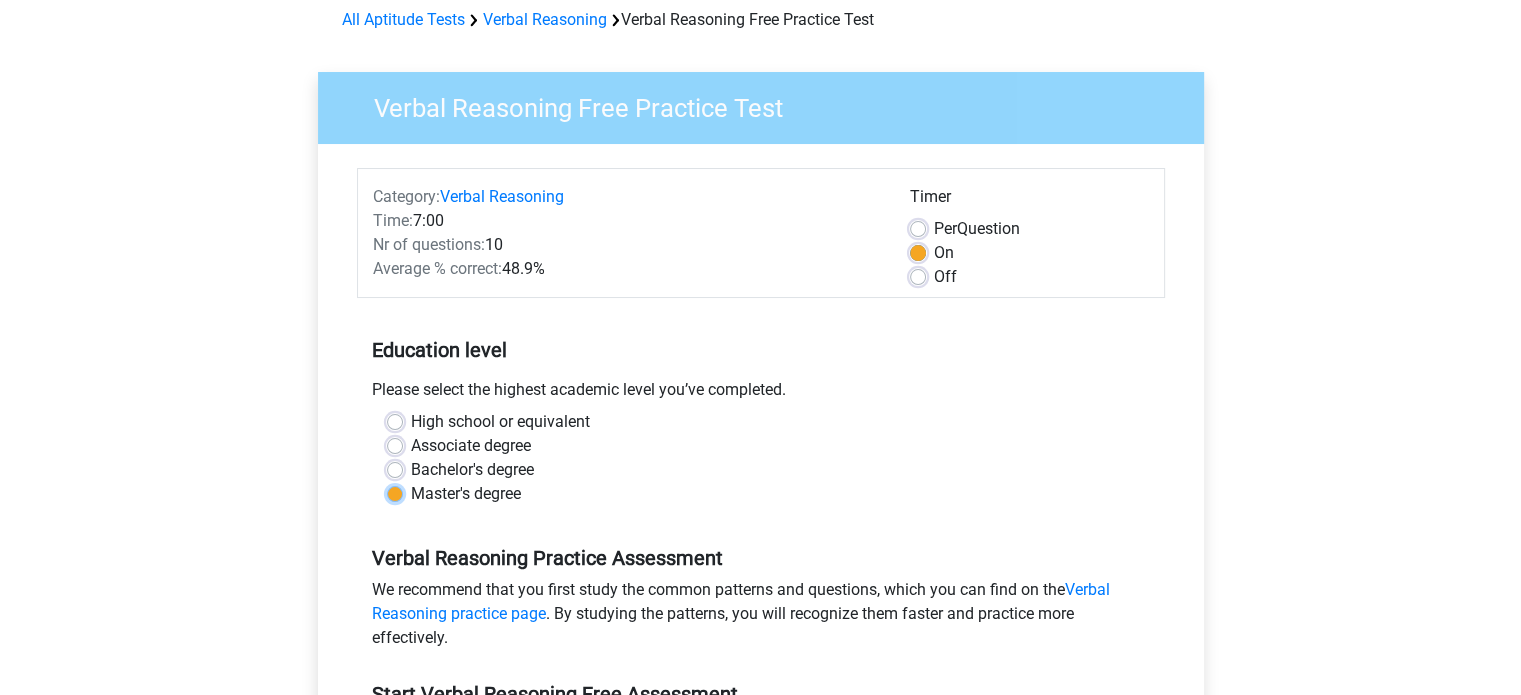 click on "Master's degree" at bounding box center (395, 492) 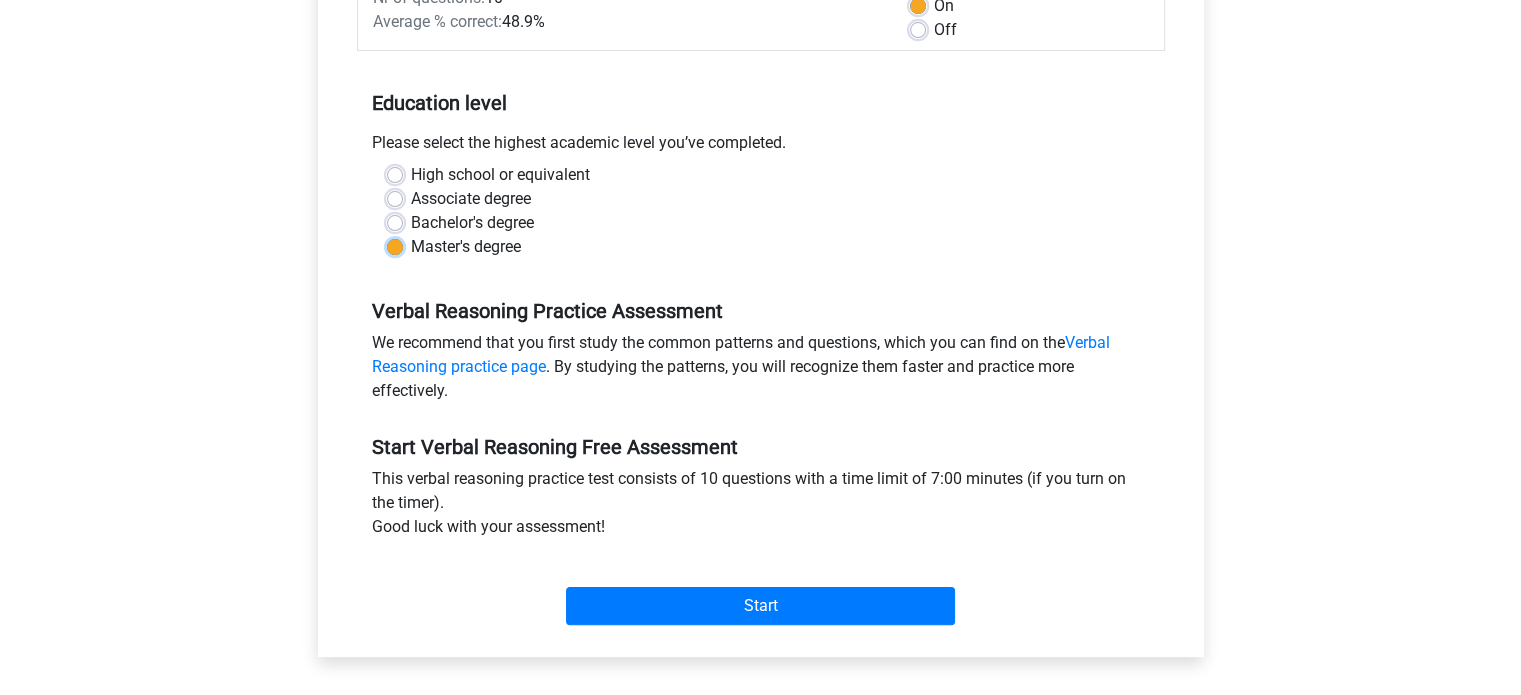 scroll, scrollTop: 362, scrollLeft: 0, axis: vertical 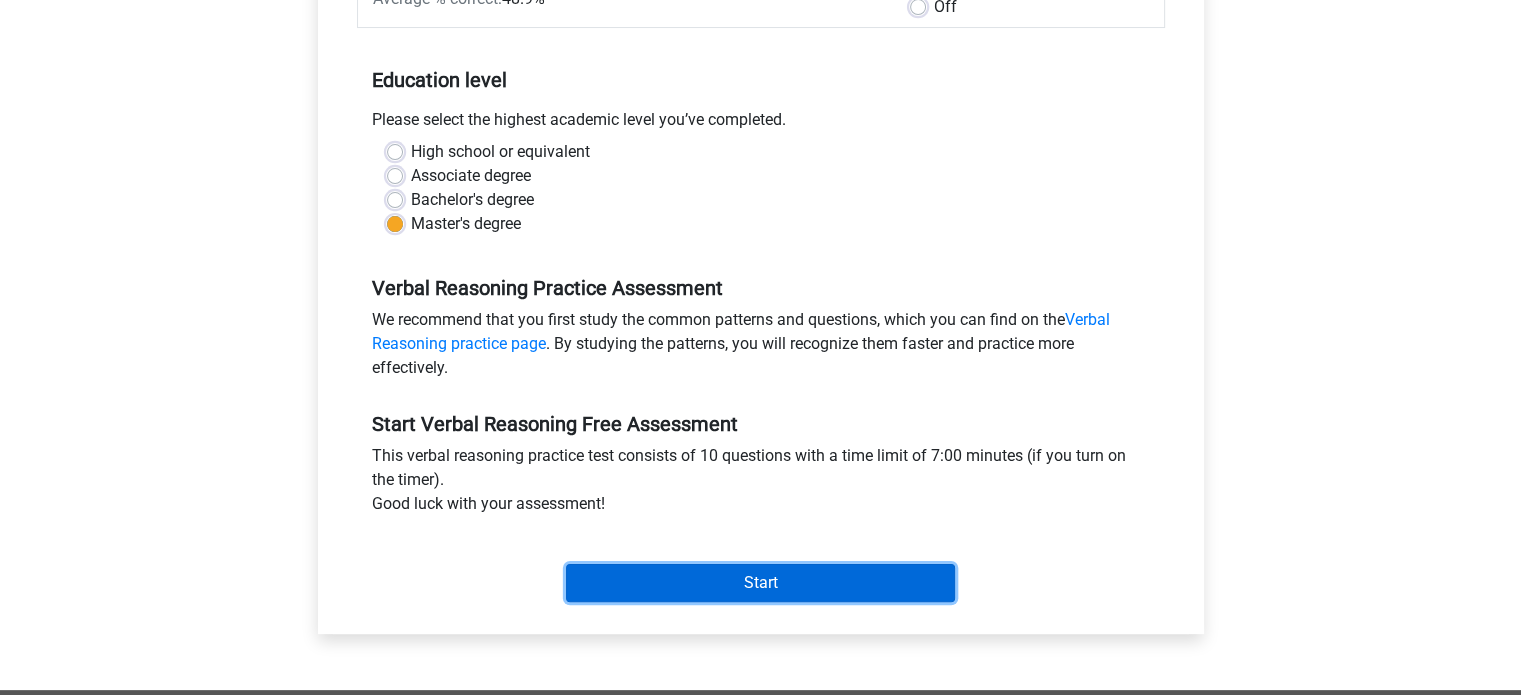 click on "Start" at bounding box center [760, 583] 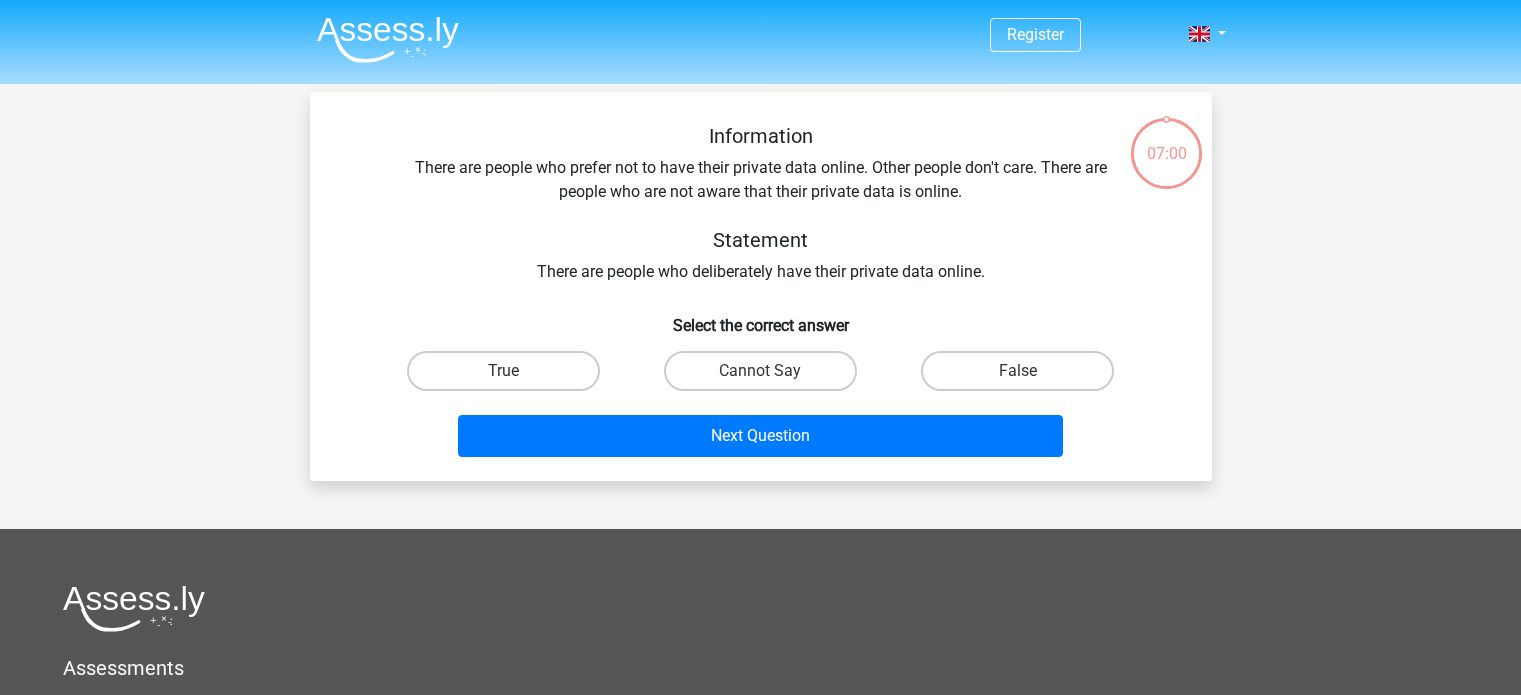 scroll, scrollTop: 0, scrollLeft: 0, axis: both 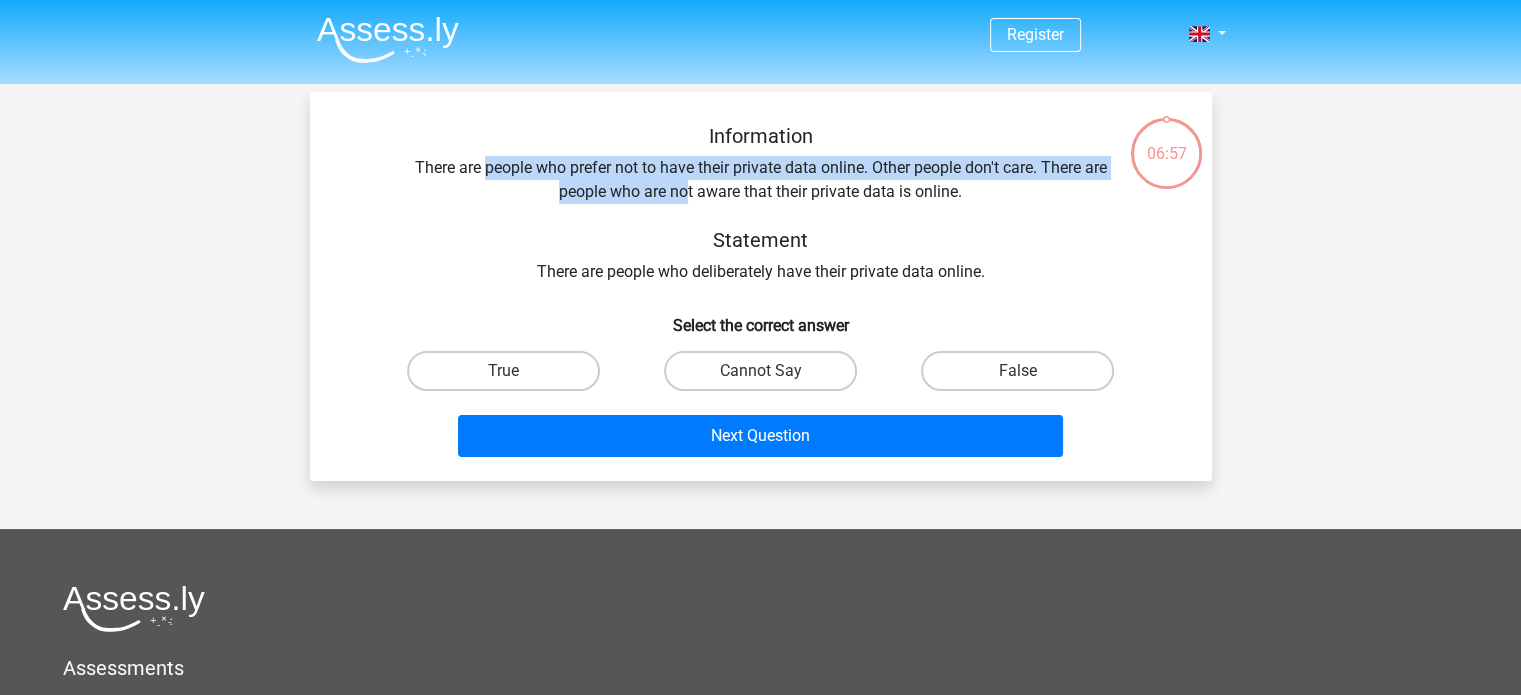 drag, startPoint x: 484, startPoint y: 157, endPoint x: 688, endPoint y: 188, distance: 206.34195 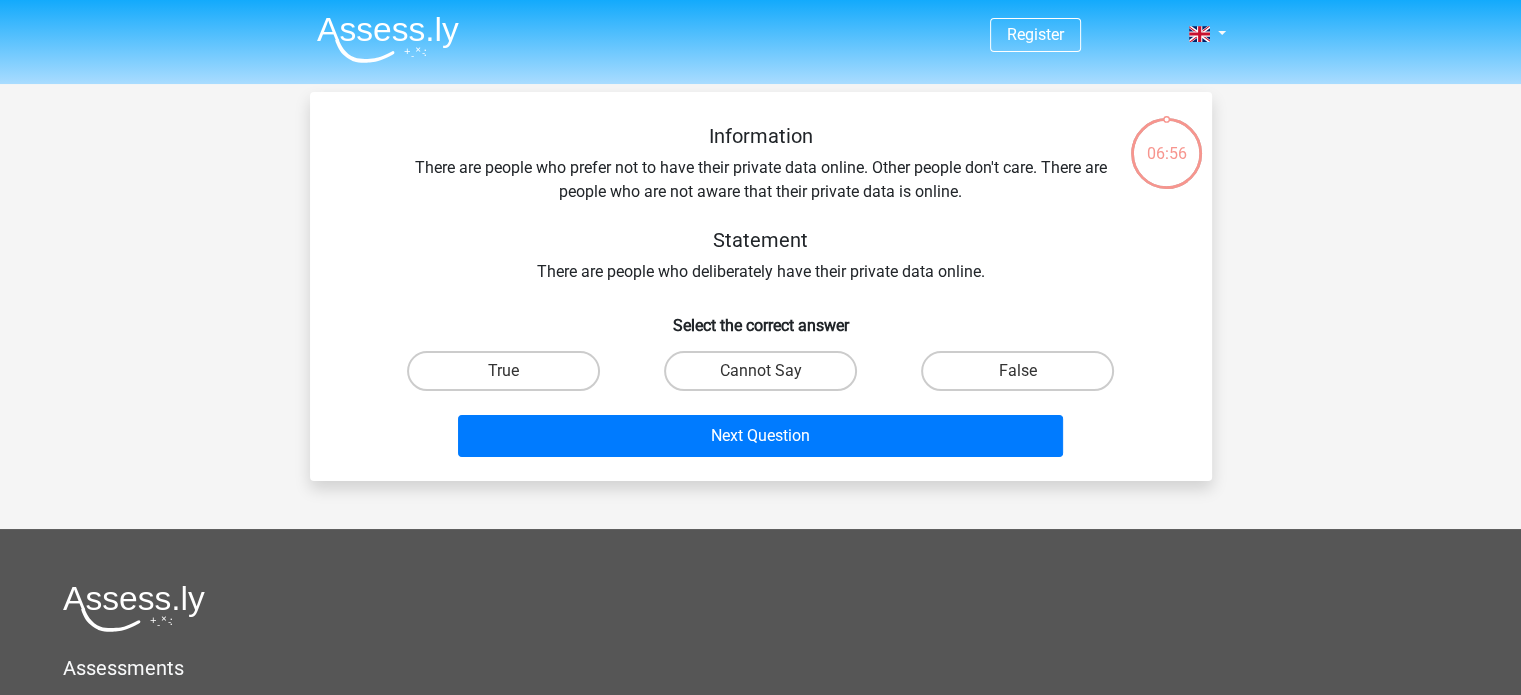 click on "Information There are people who prefer not to have their private data online. Other people don't care. There are people who are not aware that their private data is online. Statement There are people who deliberately have their private data online." at bounding box center [761, 204] 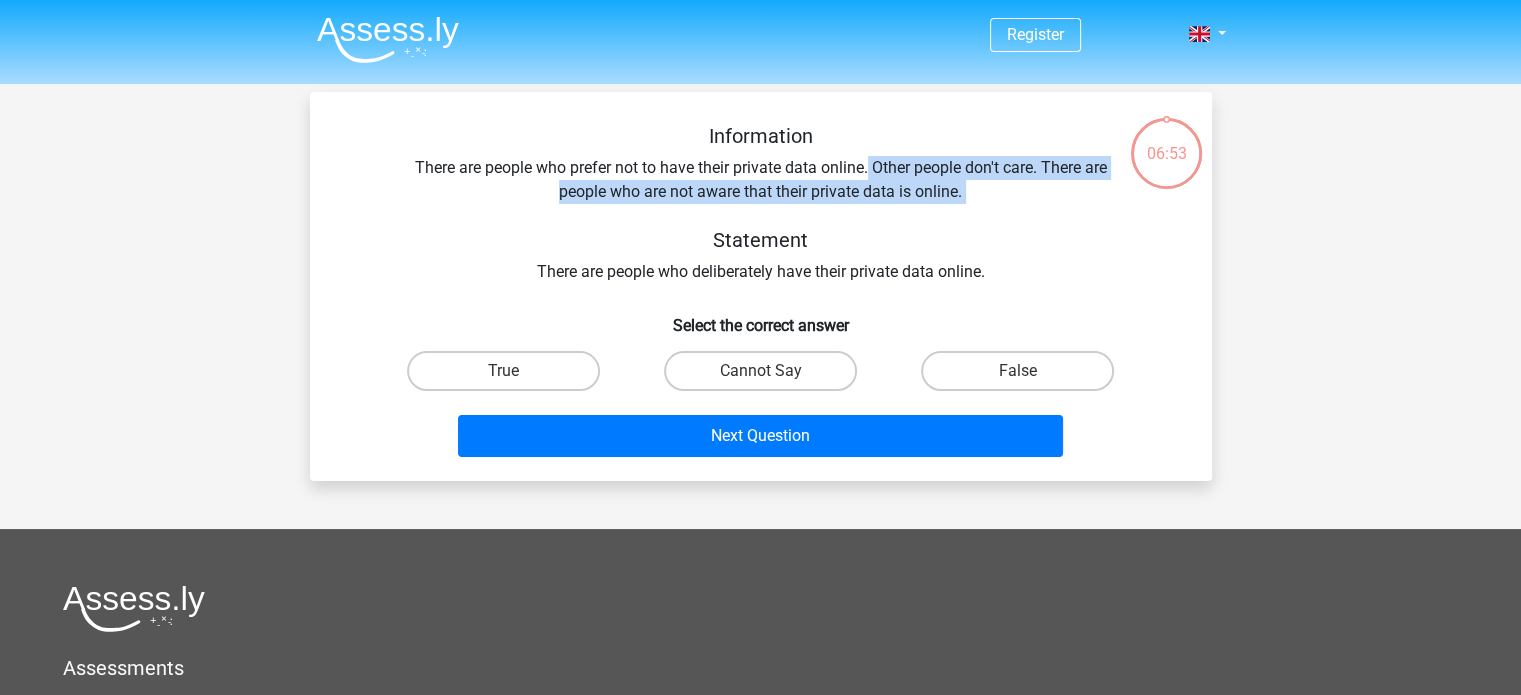 drag, startPoint x: 868, startPoint y: 175, endPoint x: 878, endPoint y: 209, distance: 35.44009 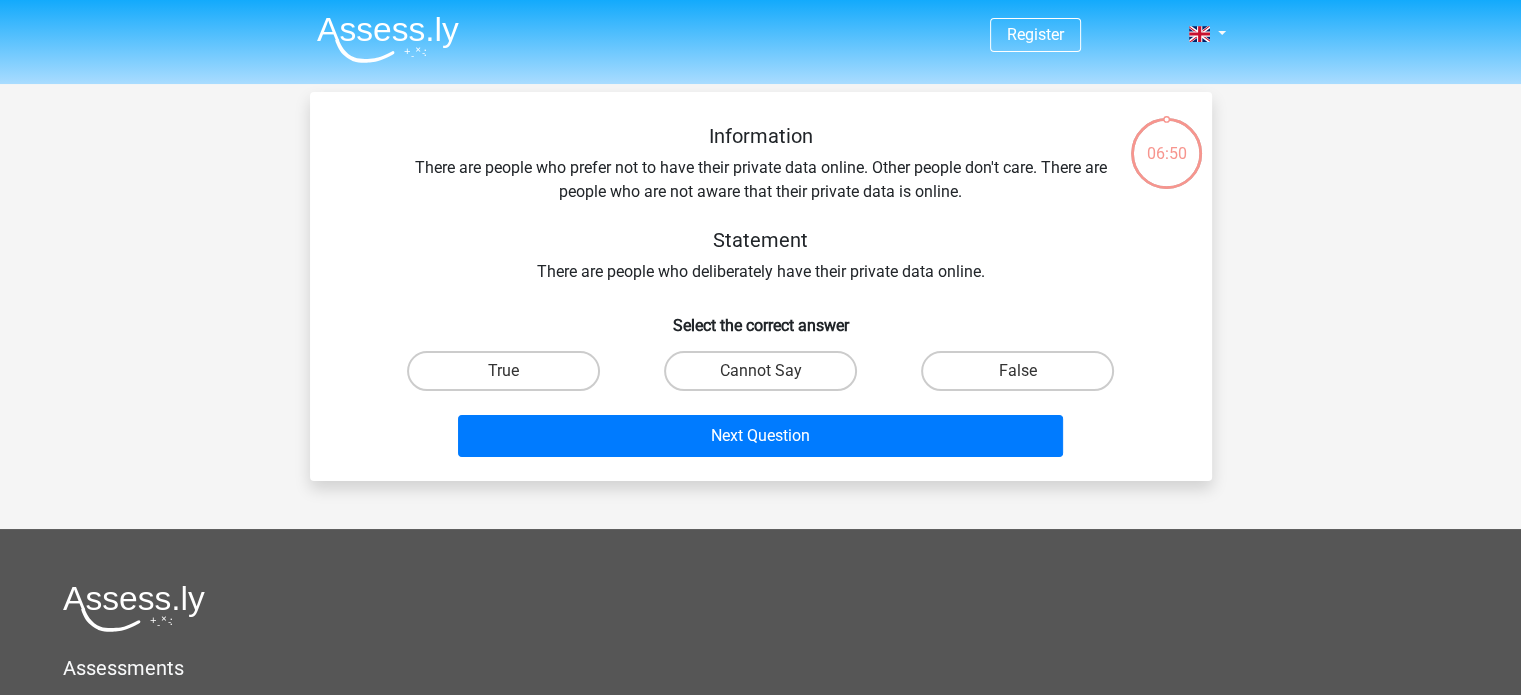 click on "Information There are people who prefer not to have their private data online. Other people don't care. There are people who are not aware that their private data is online. Statement There are people who deliberately have their private data online." at bounding box center [761, 204] 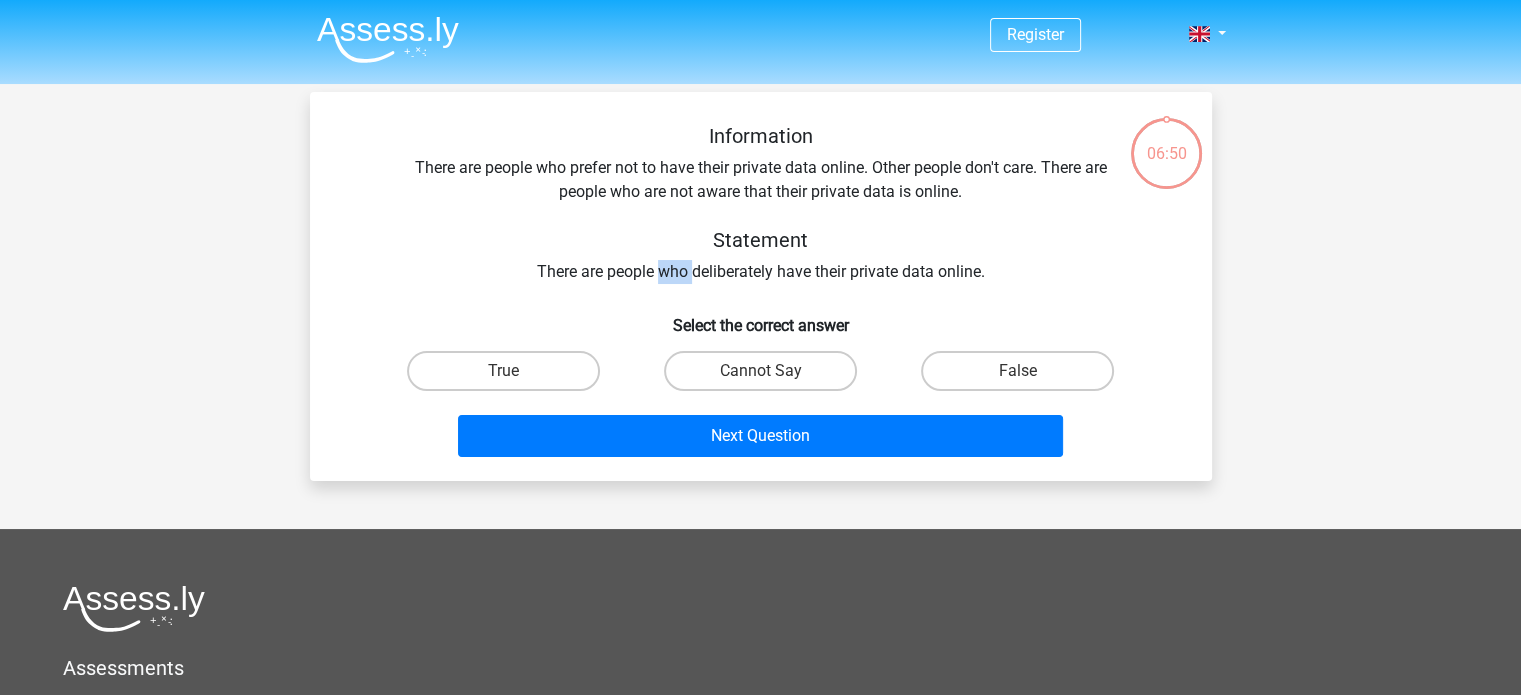 click on "Information There are people who prefer not to have their private data online. Other people don't care. There are people who are not aware that their private data is online. Statement There are people who deliberately have their private data online." at bounding box center (761, 204) 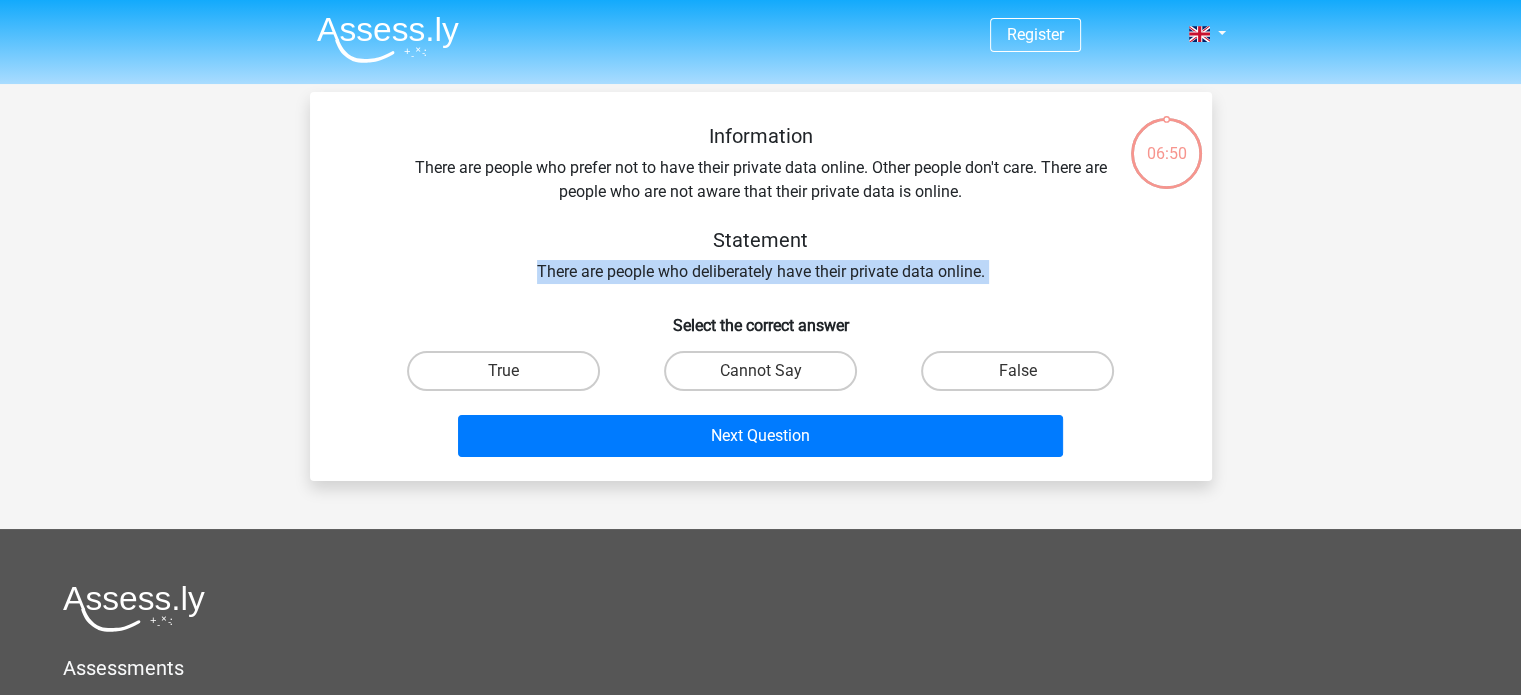 click on "Information There are people who prefer not to have their private data online. Other people don't care. There are people who are not aware that their private data is online. Statement There are people who deliberately have their private data online." at bounding box center (761, 204) 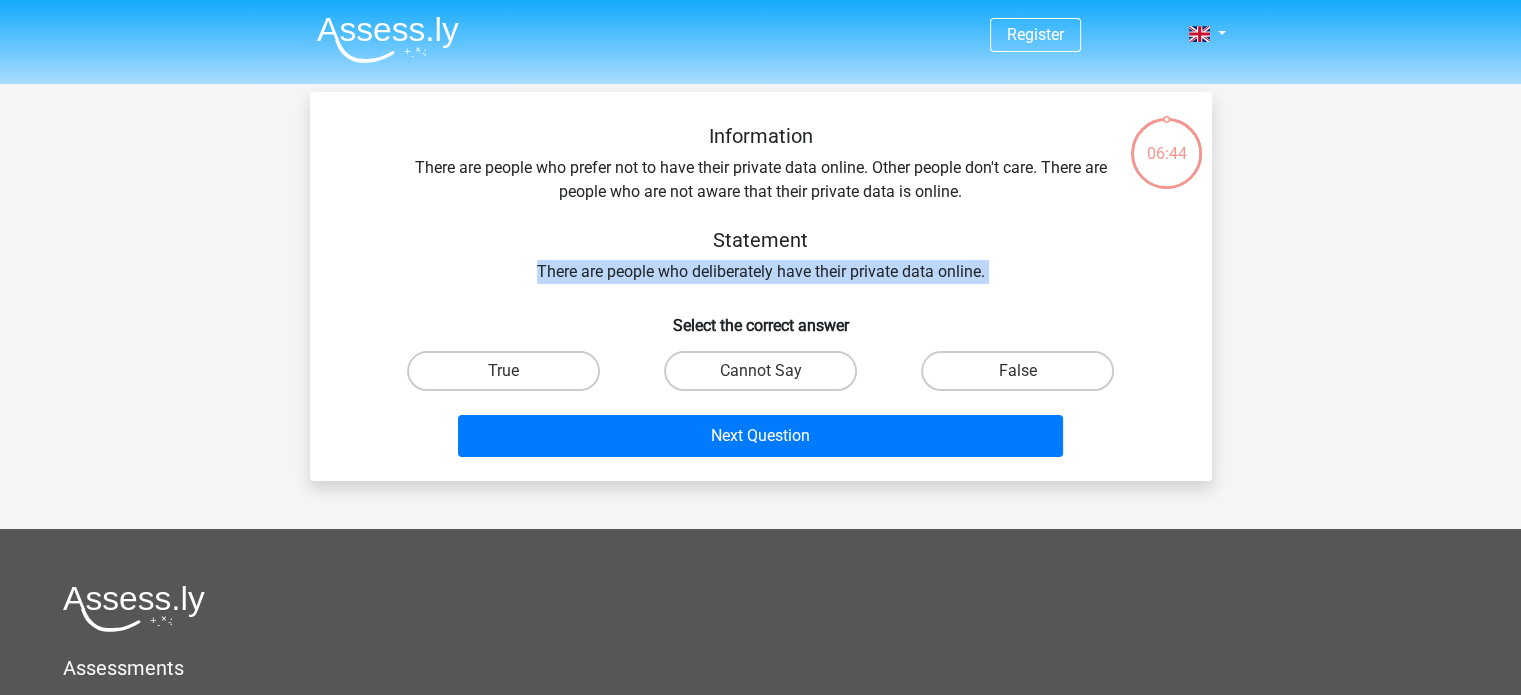 click on "Information There are people who prefer not to have their private data online. Other people don't care. There are people who are not aware that their private data is online. Statement There are people who deliberately have their private data online." at bounding box center [761, 204] 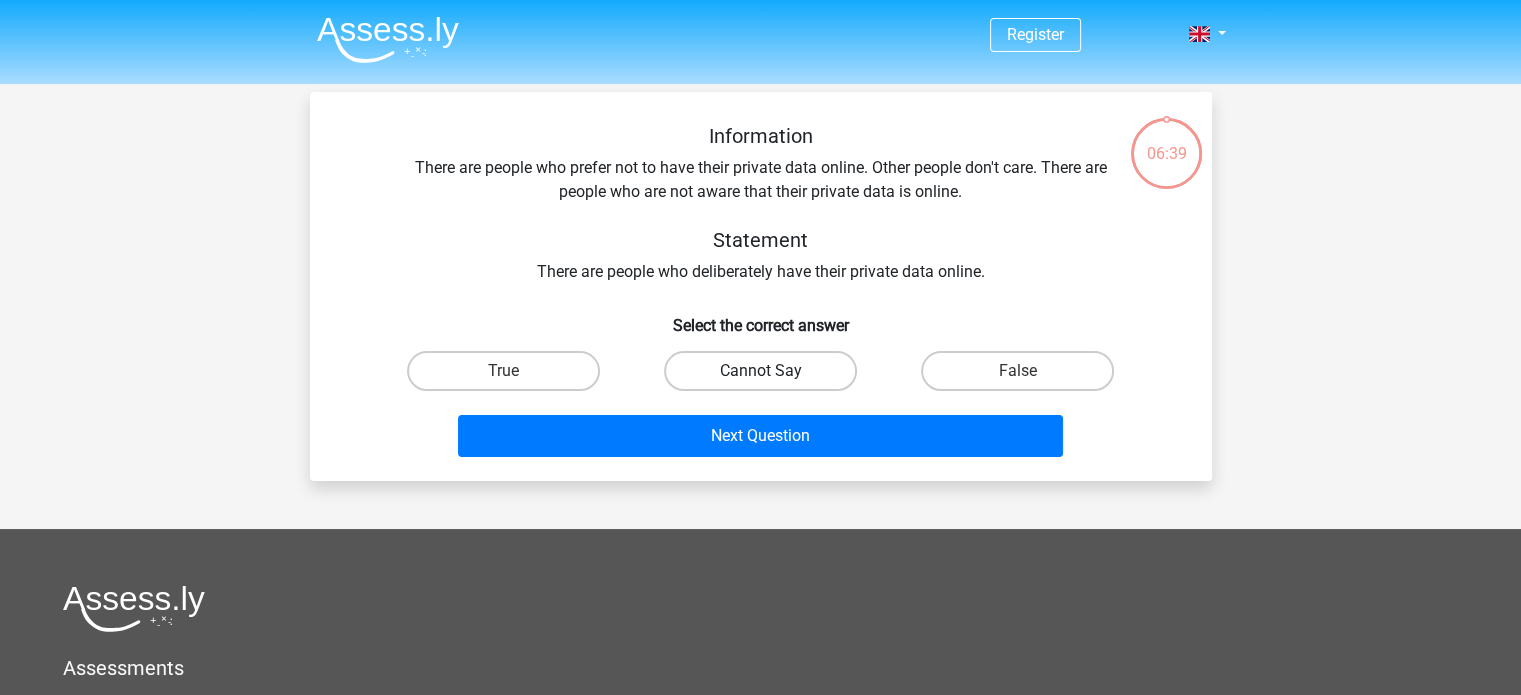 click on "Cannot Say" at bounding box center (760, 371) 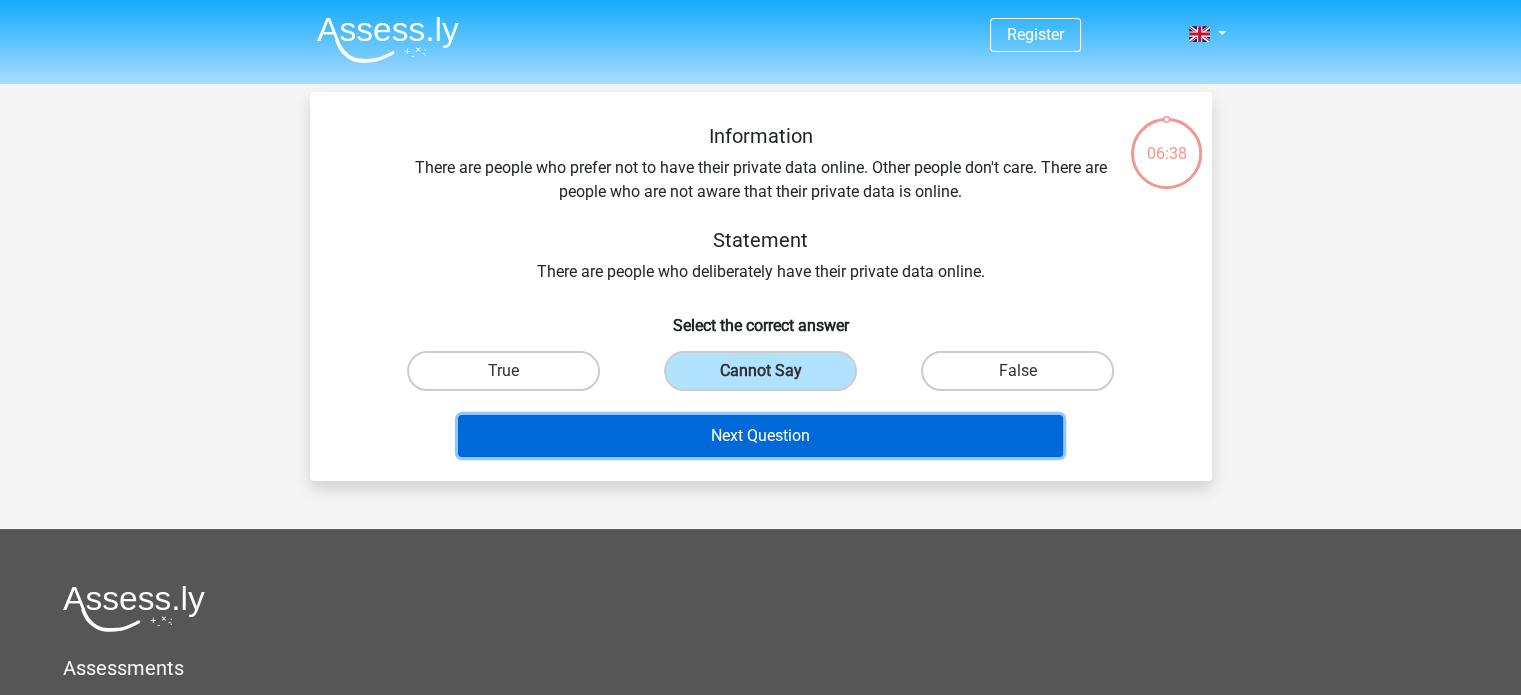 click on "Next Question" at bounding box center [760, 436] 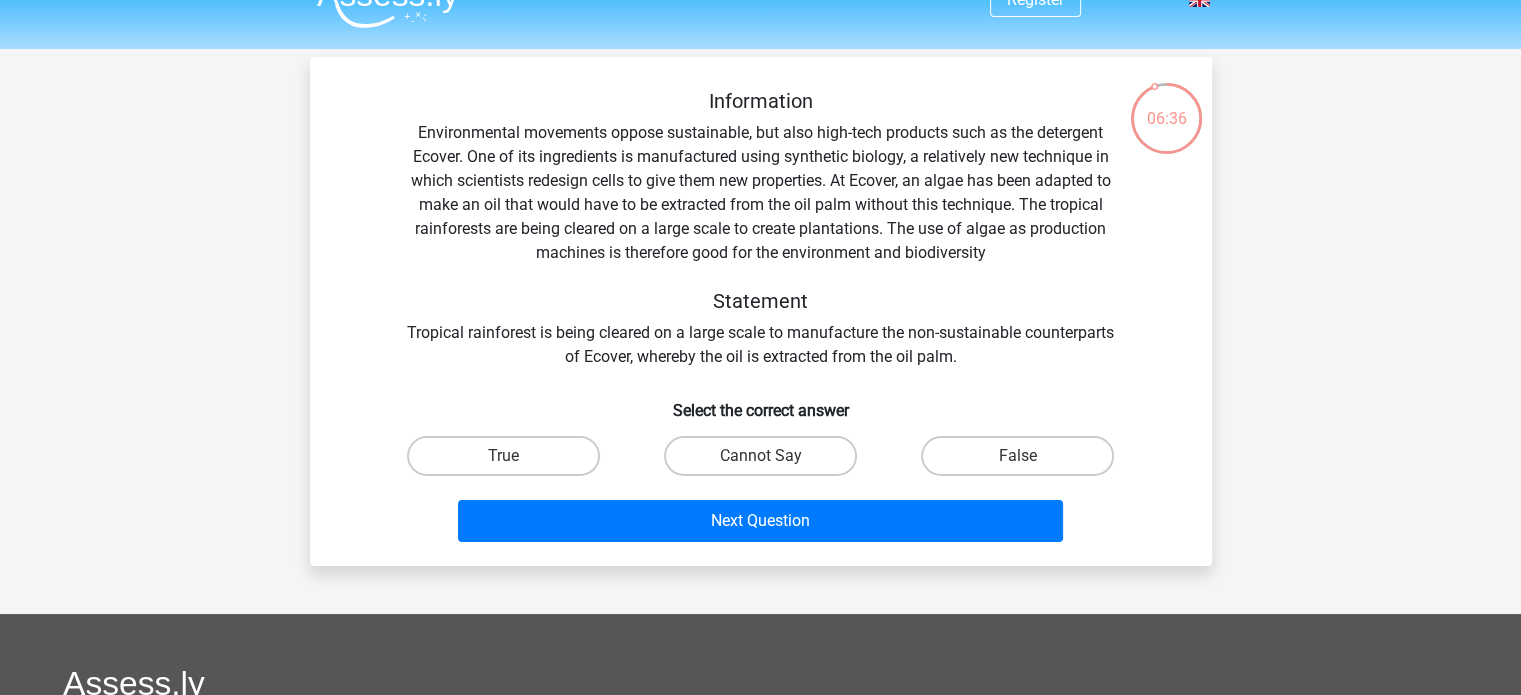 scroll, scrollTop: 0, scrollLeft: 0, axis: both 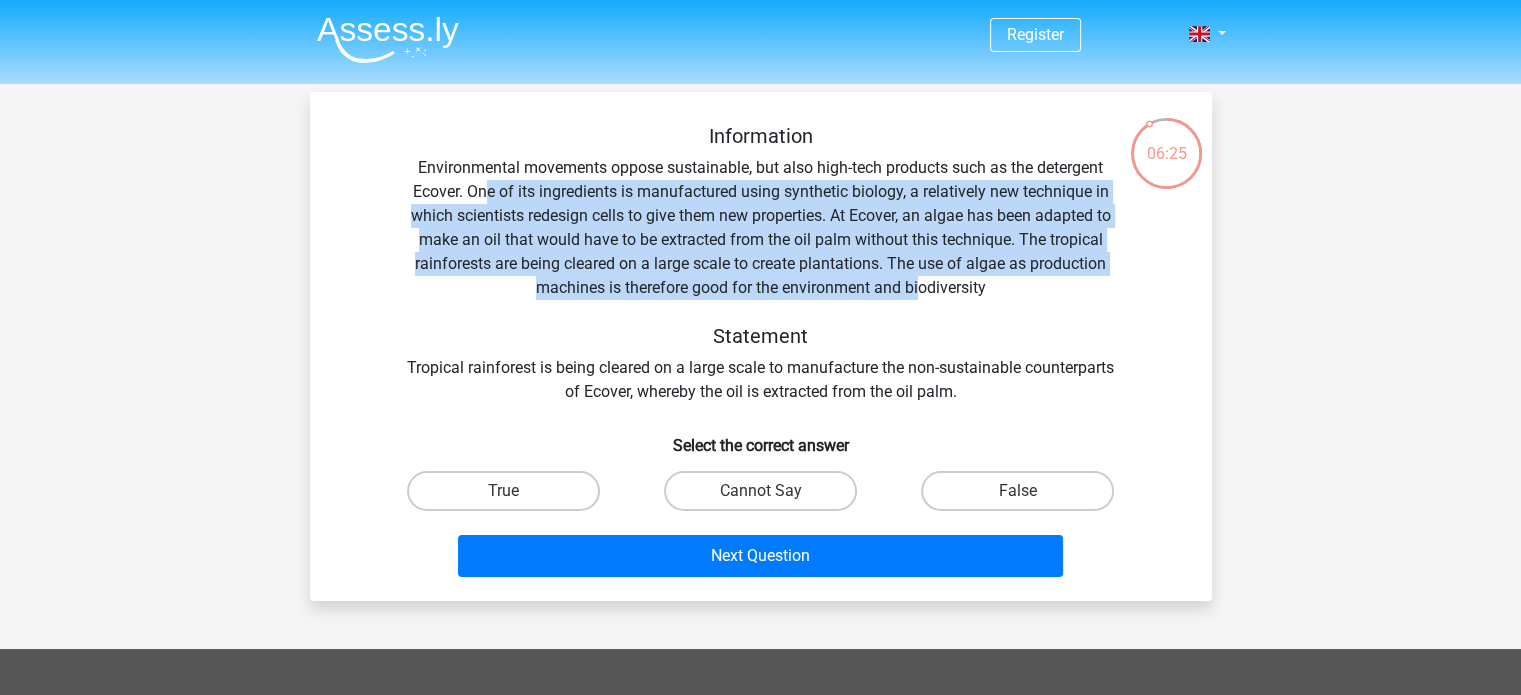 drag, startPoint x: 486, startPoint y: 188, endPoint x: 939, endPoint y: 287, distance: 463.6917 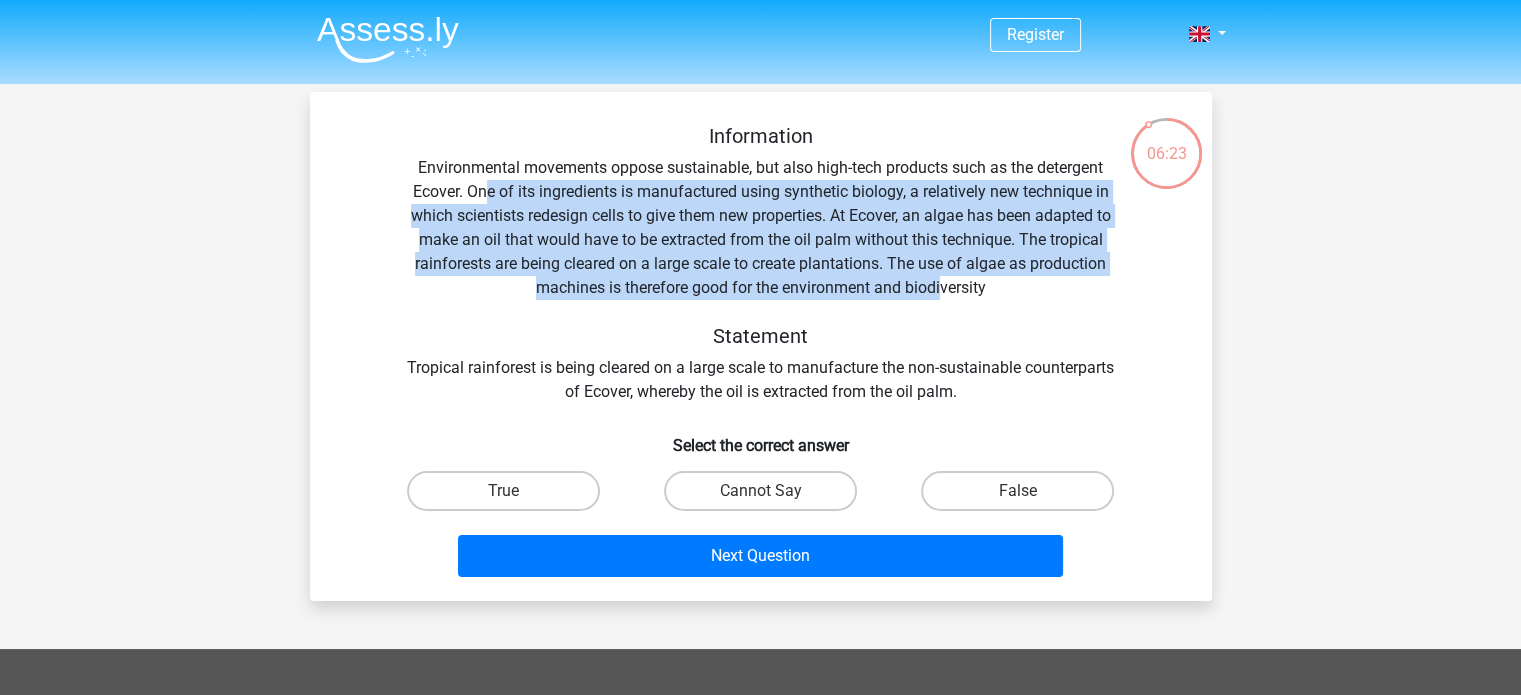 click on "Information Environmental movements oppose sustainable, but also high-tech products such as the detergent Ecover. One of its ingredients is manufactured using synthetic biology, a relatively new technique in which scientists redesign cells to give them new properties. At Ecover, an algae has been adapted to make an oil that would have to be extracted from the oil palm without this technique. The tropical rainforests are being cleared on a large scale to create plantations. The use of algae as production machines is therefore good for the environment and biodiversity Statement Tropical rainforest is being cleared on a large scale to manufacture the non-sustainable counterparts of Ecover, whereby the oil is extracted from the oil palm." at bounding box center (761, 264) 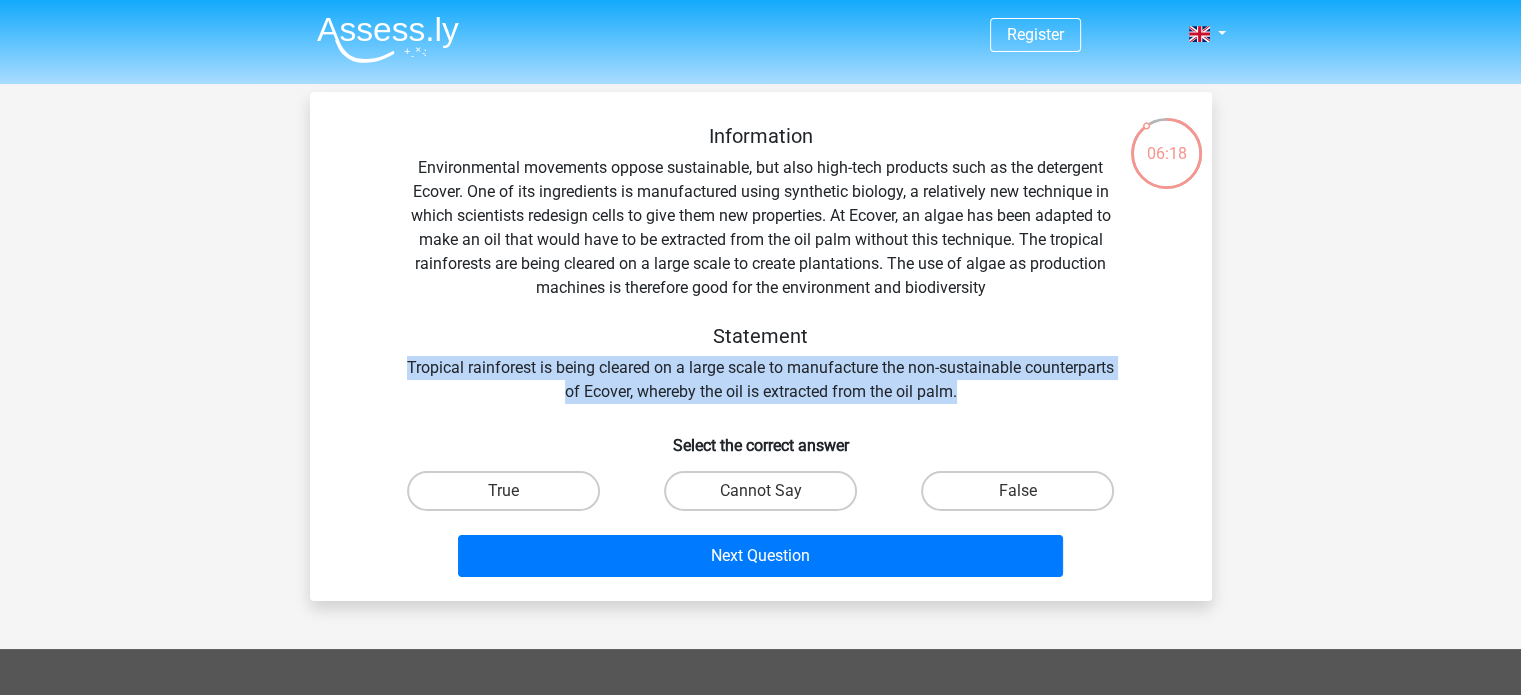 drag, startPoint x: 449, startPoint y: 363, endPoint x: 1007, endPoint y: 383, distance: 558.35834 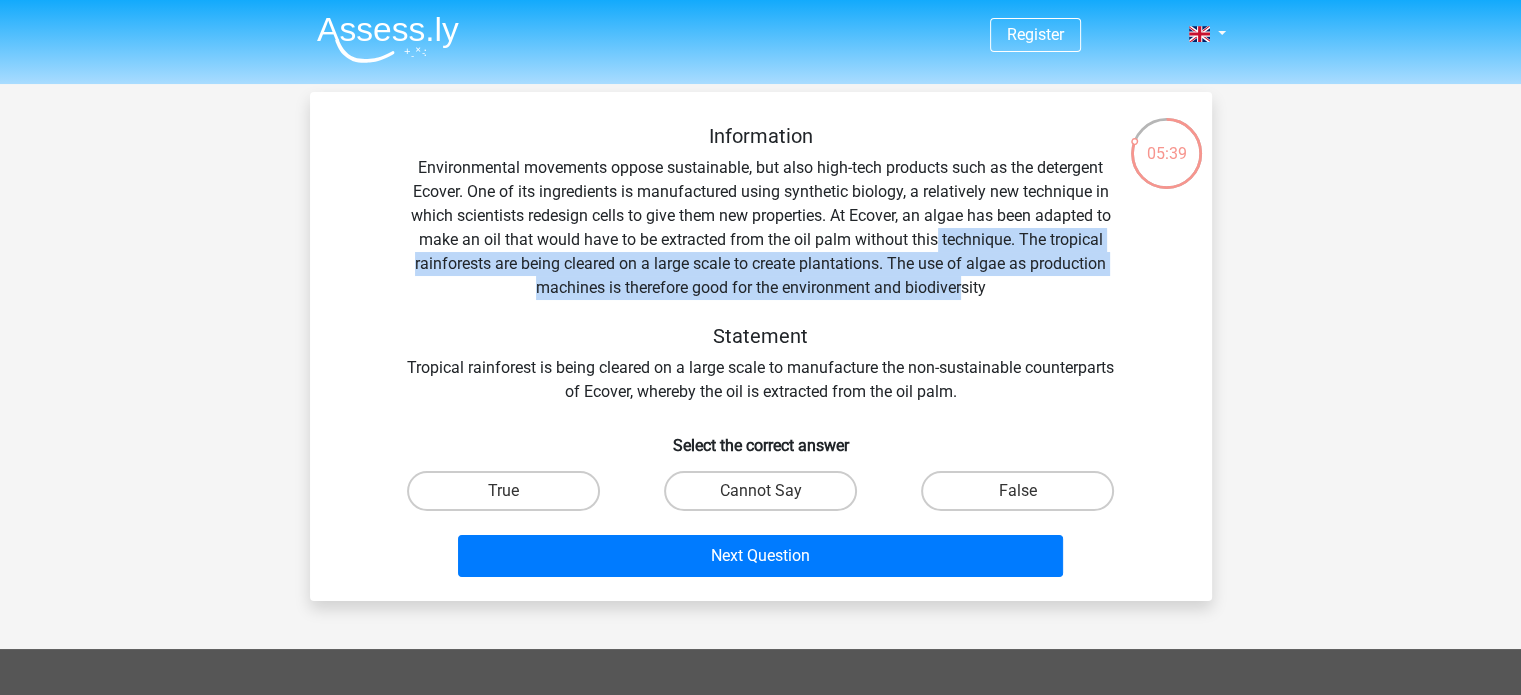 drag, startPoint x: 938, startPoint y: 243, endPoint x: 960, endPoint y: 293, distance: 54.626 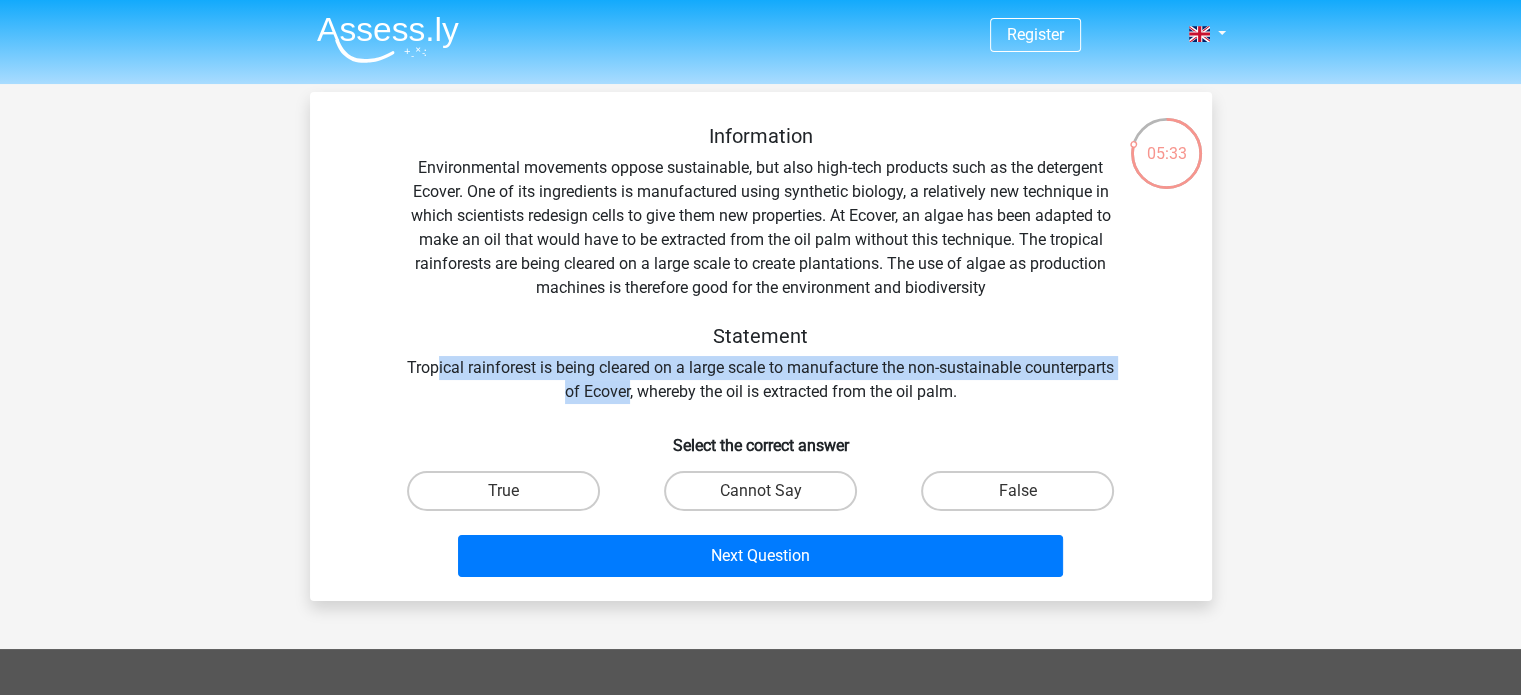 drag, startPoint x: 484, startPoint y: 367, endPoint x: 676, endPoint y: 400, distance: 194.81529 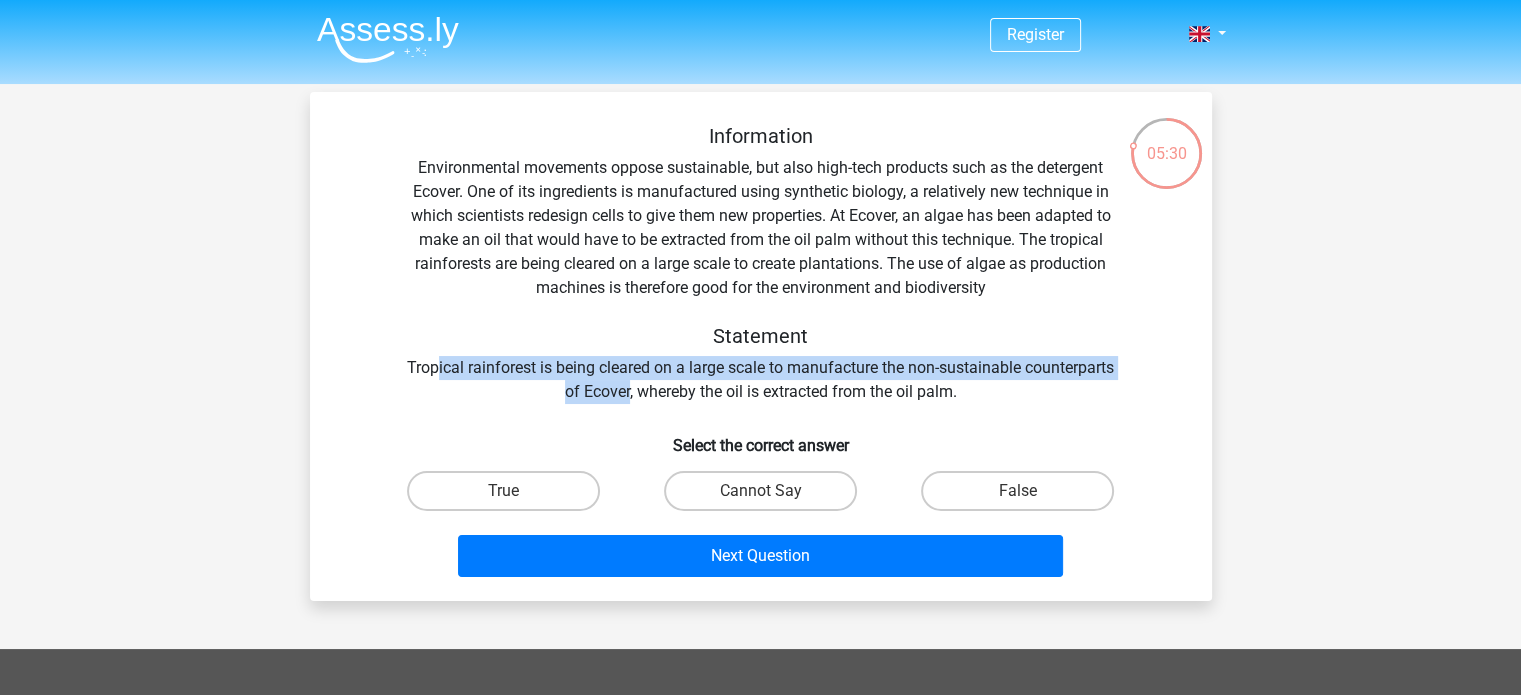 click on "False" at bounding box center (1024, 497) 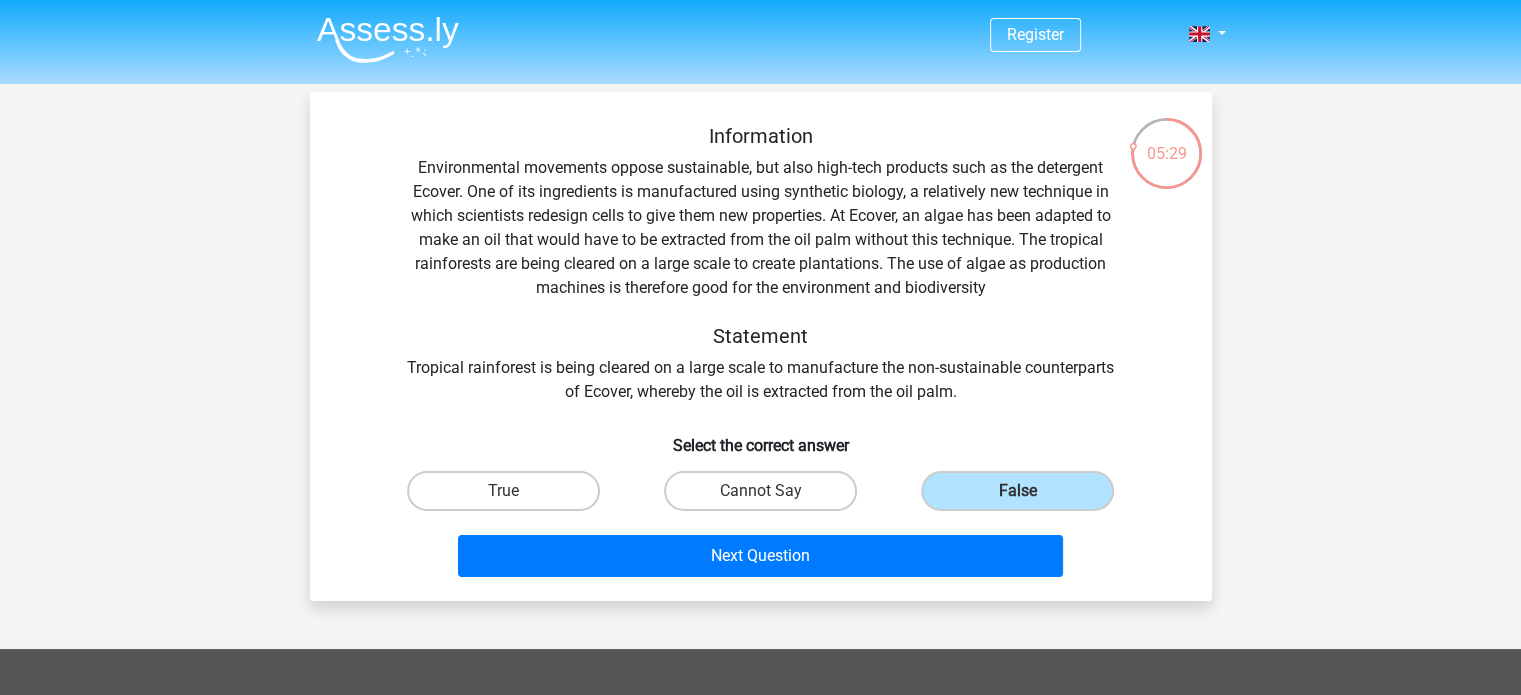 click on "Information Environmental movements oppose sustainable, but also high-tech products such as the detergent Ecover. One of its ingredients is manufactured using synthetic biology, a relatively new technique in which scientists redesign cells to give them new properties. At Ecover, an algae has been adapted to make an oil that would have to be extracted from the oil palm without this technique. The tropical rainforests are being cleared on a large scale to create plantations. The use of algae as production machines is therefore good for the environment and biodiversity Statement Tropical rainforest is being cleared on a large scale to manufacture the non-sustainable counterparts of Ecover, whereby the oil is extracted from the oil palm." at bounding box center [761, 264] 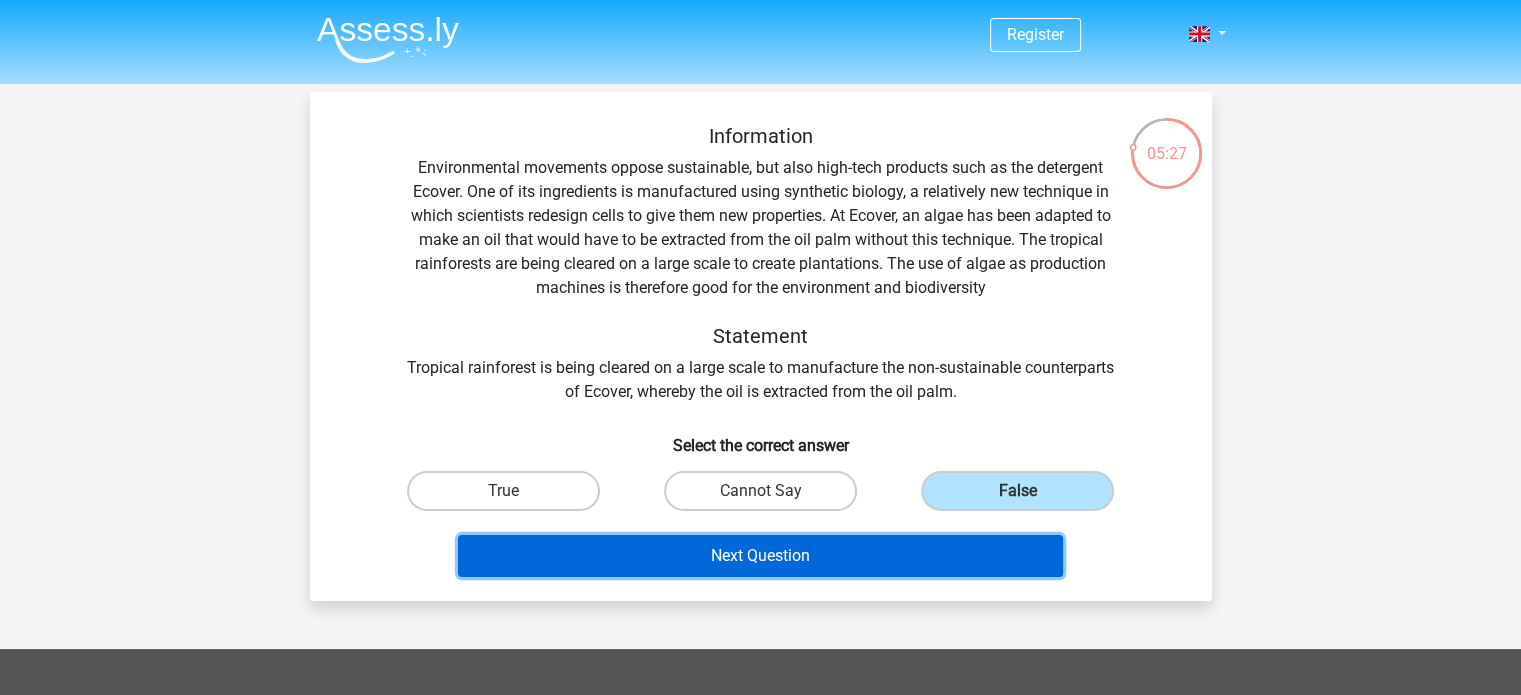 click on "Next Question" at bounding box center [760, 556] 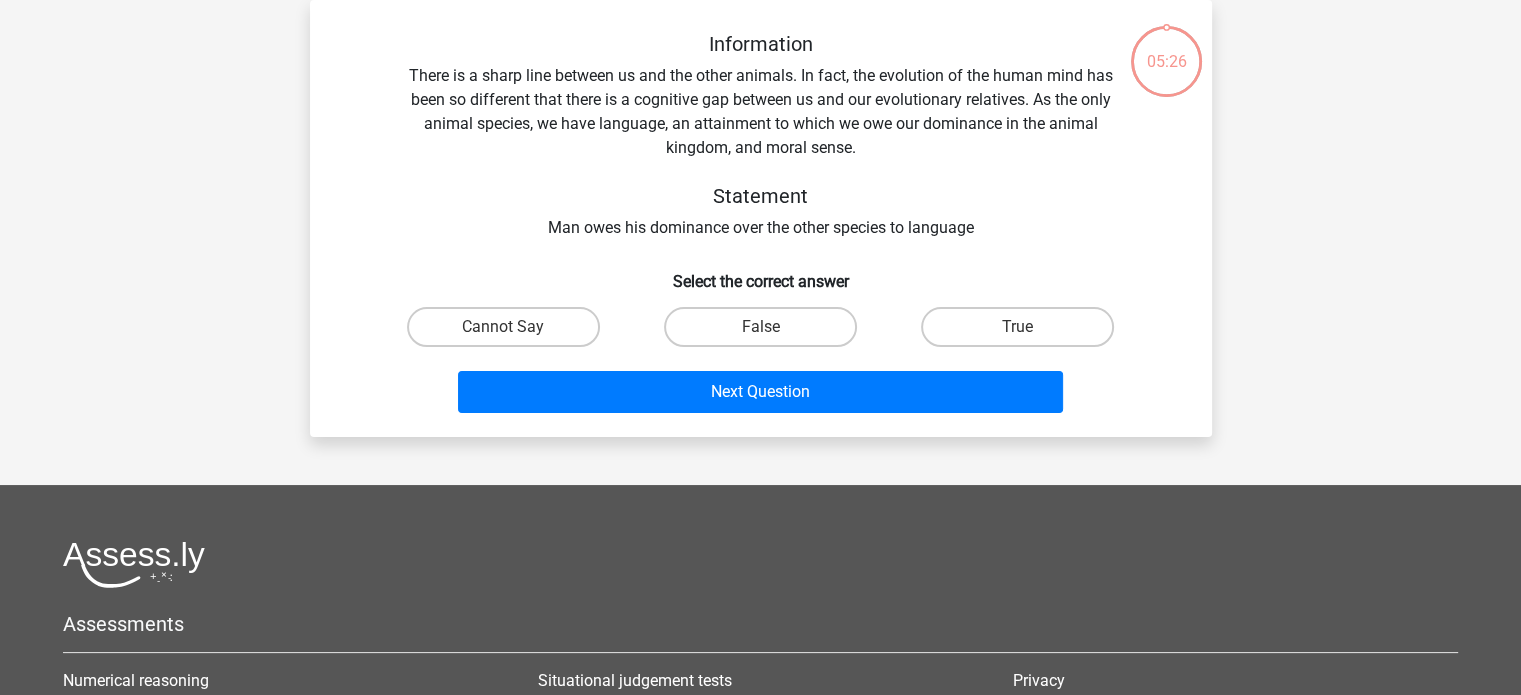 scroll, scrollTop: 0, scrollLeft: 0, axis: both 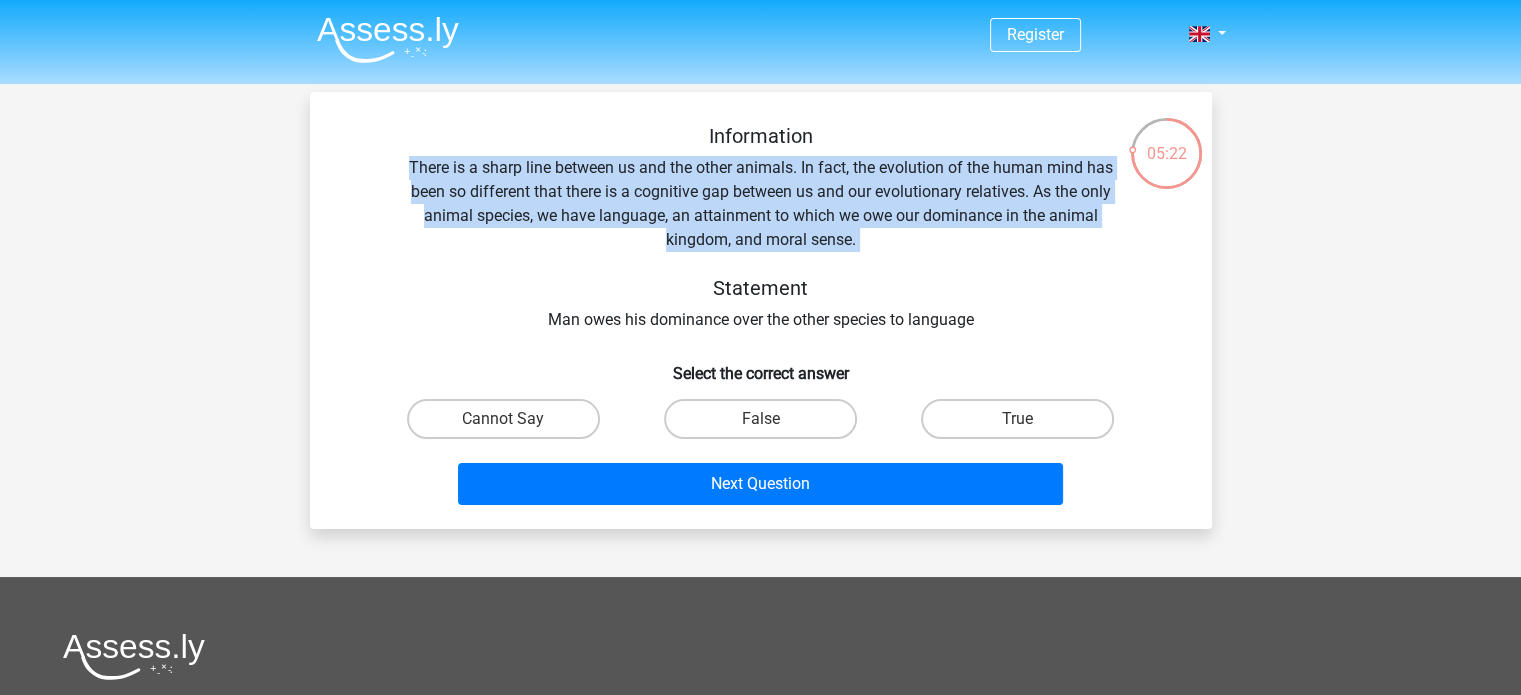 drag, startPoint x: 411, startPoint y: 154, endPoint x: 870, endPoint y: 275, distance: 474.68094 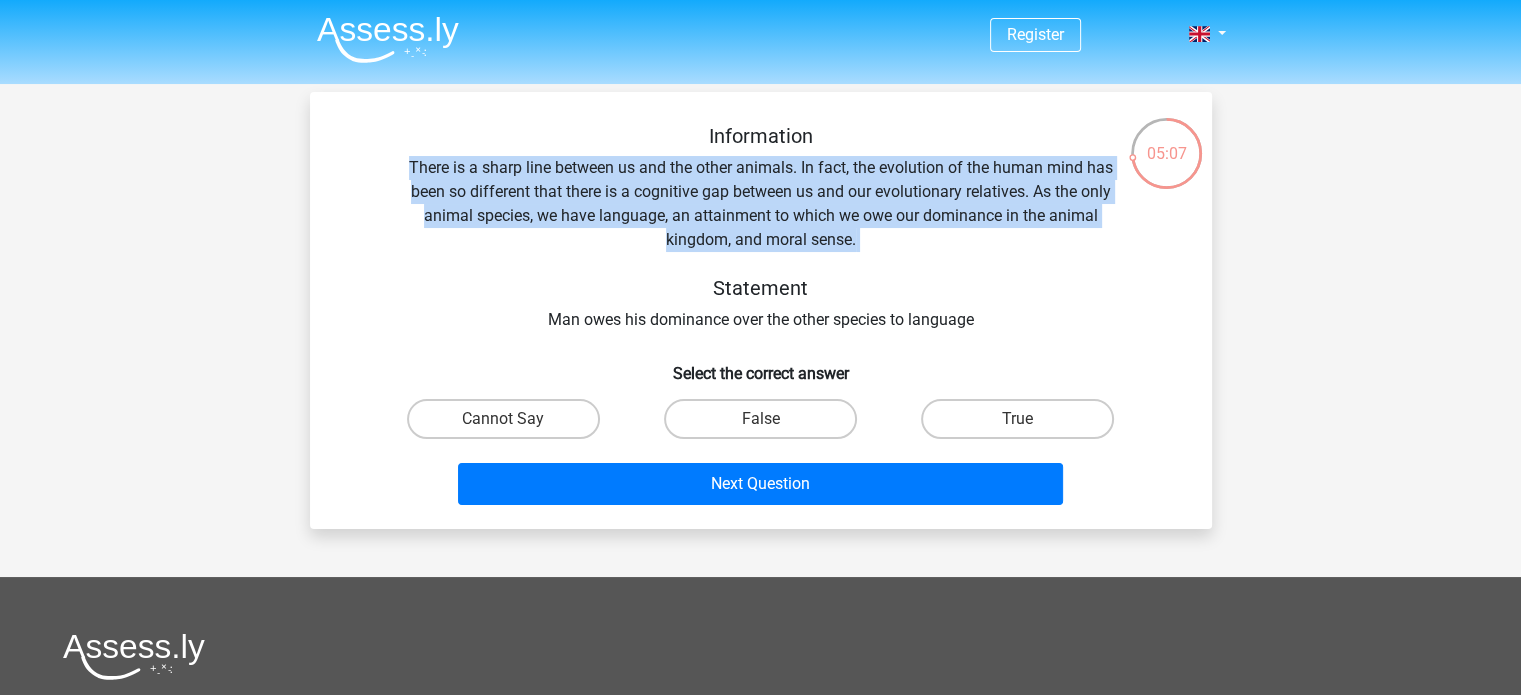 click on "Information There is a sharp line between us and the other animals. In fact, the evolution of the human mind has been so different that there is a cognitive gap between us and our evolutionary relatives. As the only animal species, we have language, an attainment to which we owe our dominance in the animal kingdom, and moral sense. Statement Man owes his dominance over the other species to language" at bounding box center (761, 228) 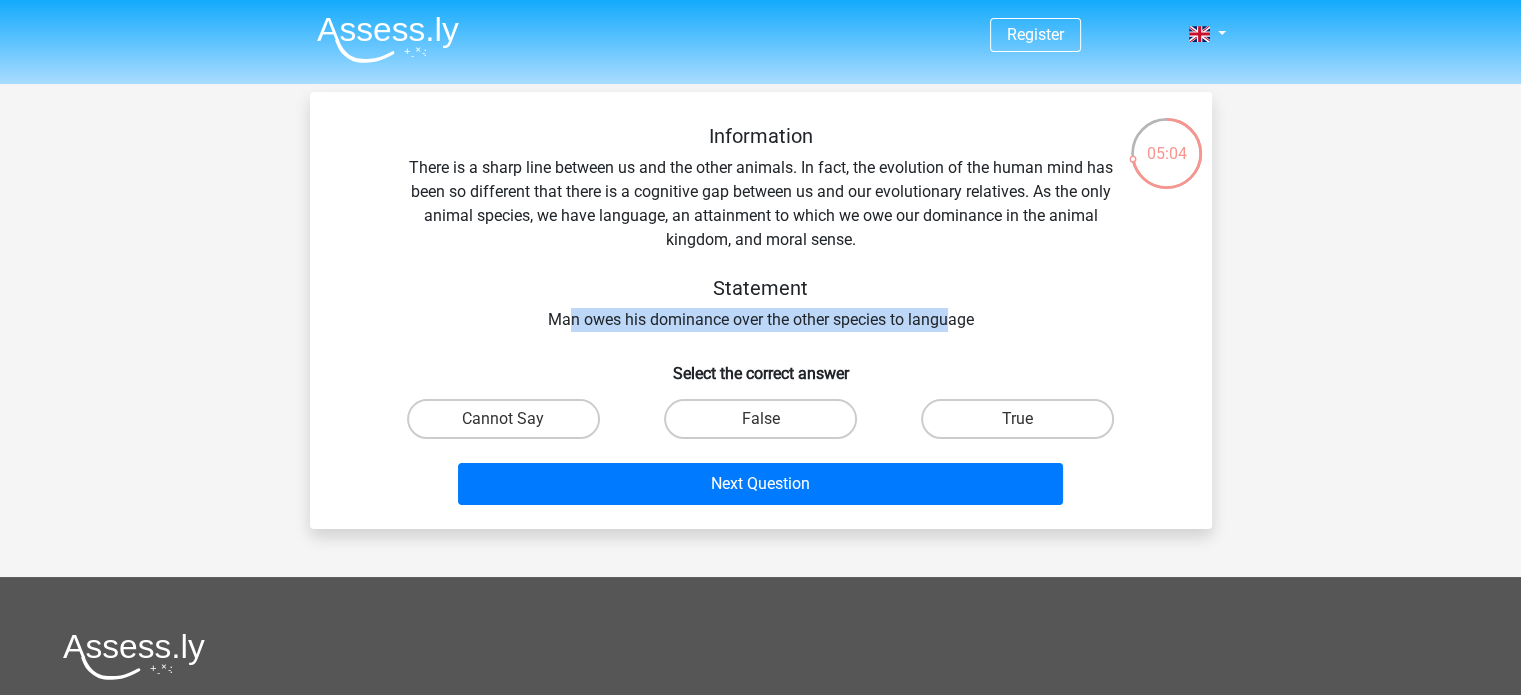 drag, startPoint x: 568, startPoint y: 316, endPoint x: 948, endPoint y: 331, distance: 380.29593 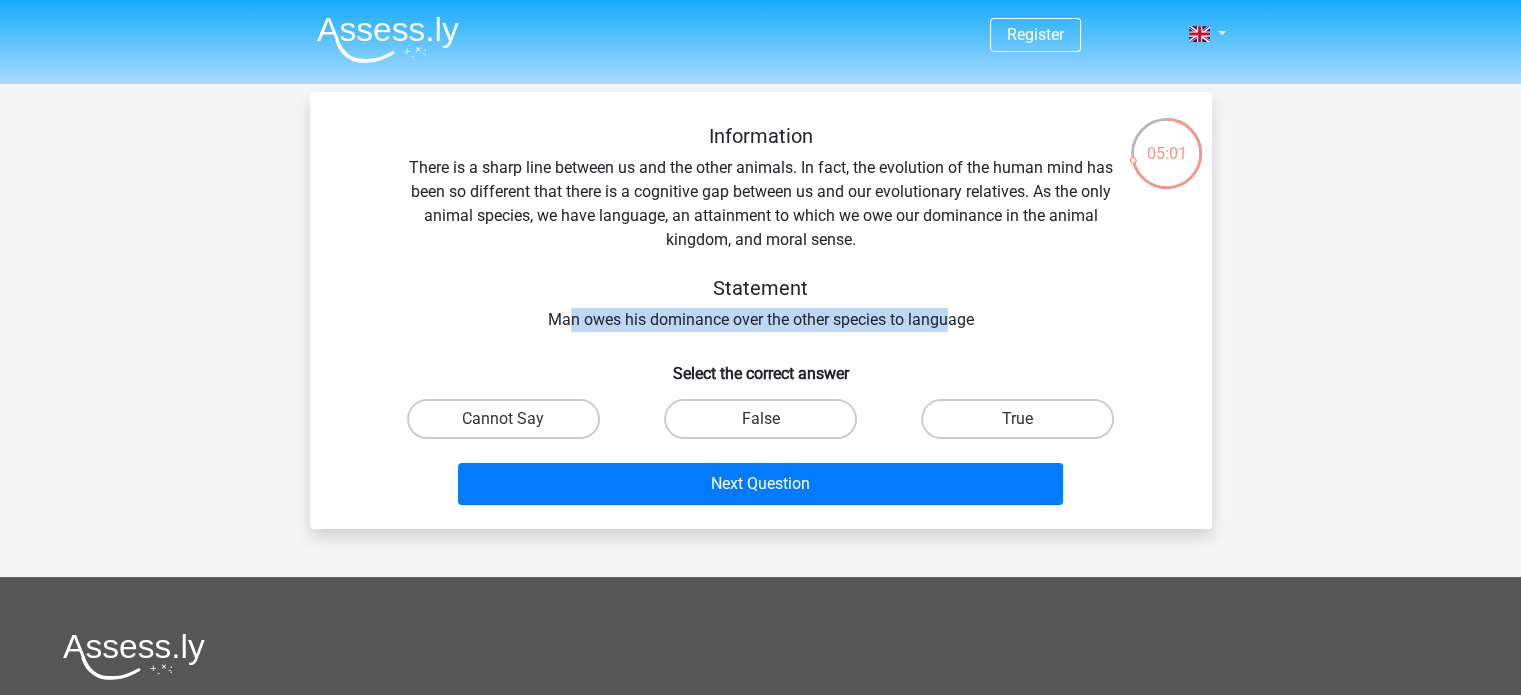 click on "Information There is a sharp line between us and the other animals. In fact, the evolution of the human mind has been so different that there is a cognitive gap between us and our evolutionary relatives. As the only animal species, we have language, an attainment to which we owe our dominance in the animal kingdom, and moral sense. Statement Man owes his dominance over the other species to language" at bounding box center [761, 228] 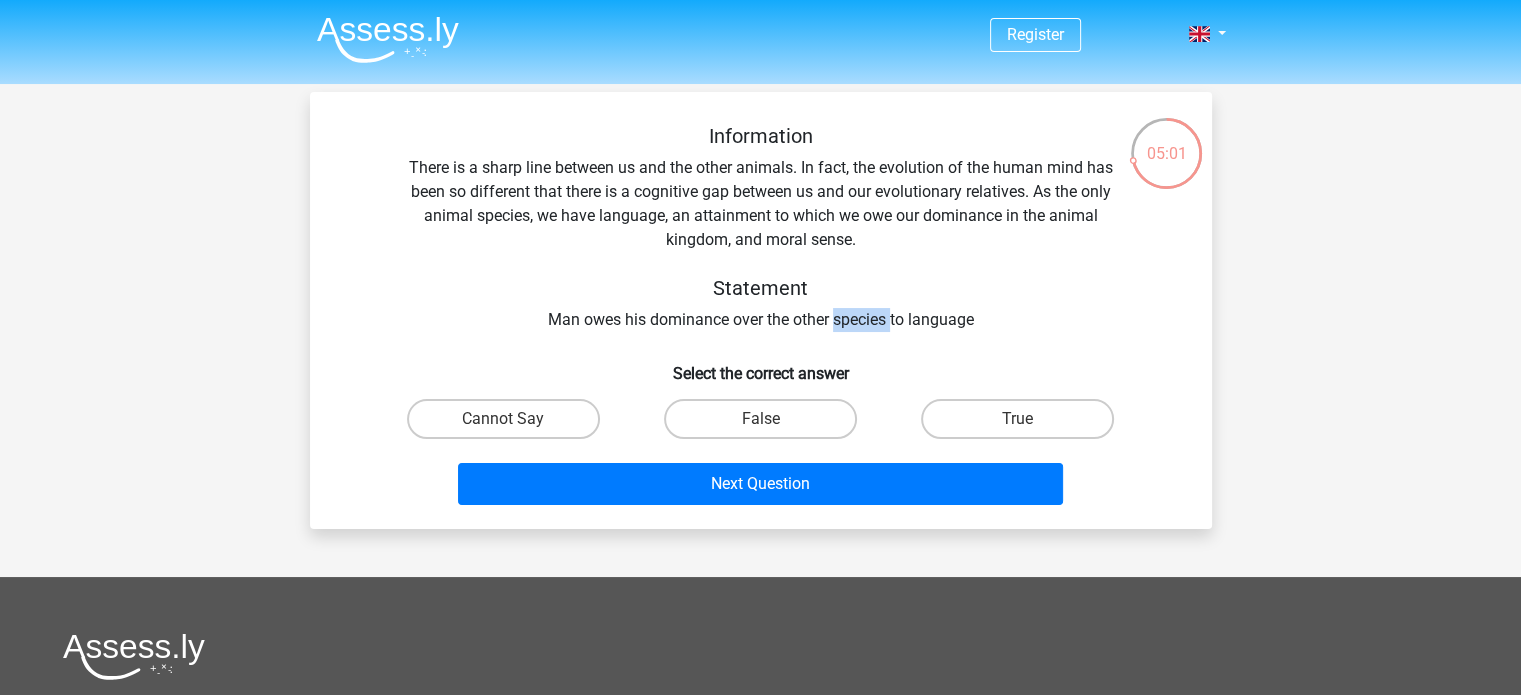click on "Information There is a sharp line between us and the other animals. In fact, the evolution of the human mind has been so different that there is a cognitive gap between us and our evolutionary relatives. As the only animal species, we have language, an attainment to which we owe our dominance in the animal kingdom, and moral sense. Statement Man owes his dominance over the other species to language" at bounding box center (761, 228) 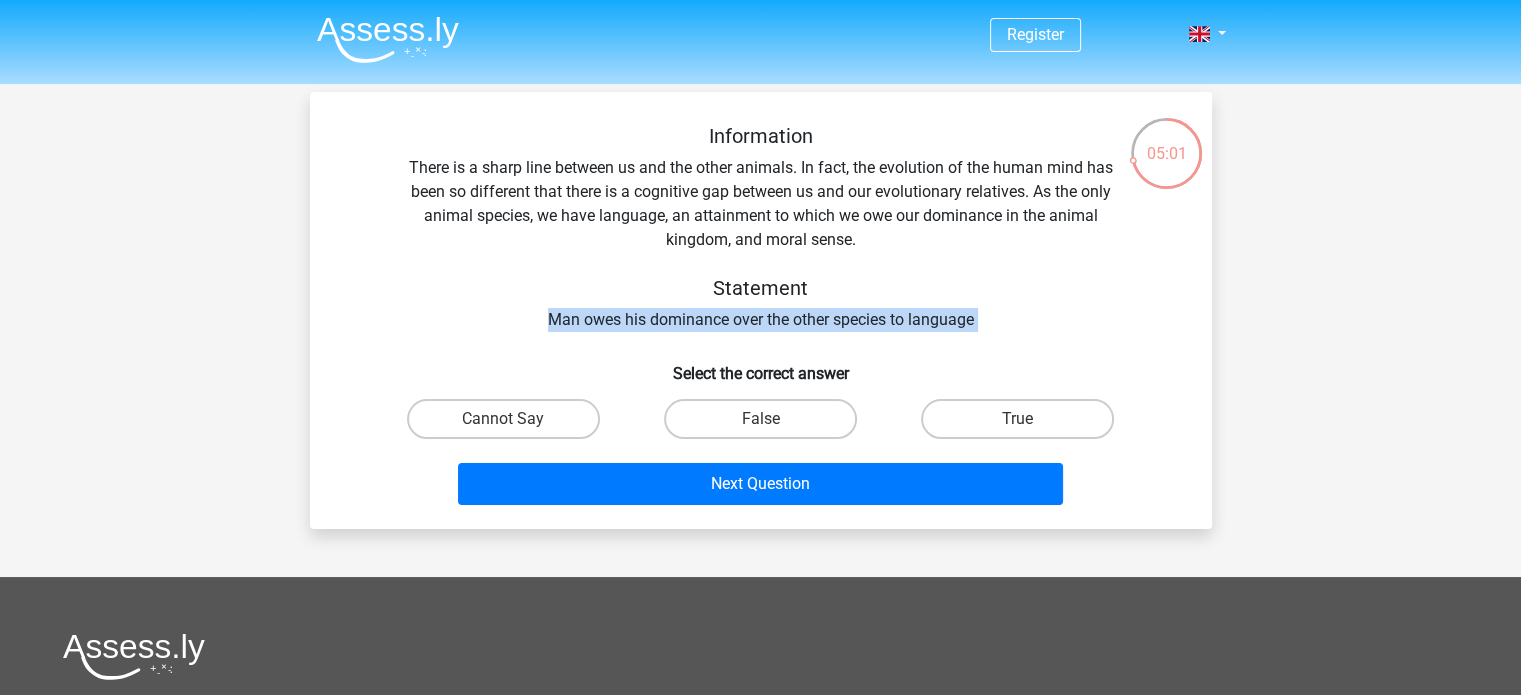 click on "Information There is a sharp line between us and the other animals. In fact, the evolution of the human mind has been so different that there is a cognitive gap between us and our evolutionary relatives. As the only animal species, we have language, an attainment to which we owe our dominance in the animal kingdom, and moral sense. Statement Man owes his dominance over the other species to language" at bounding box center [761, 228] 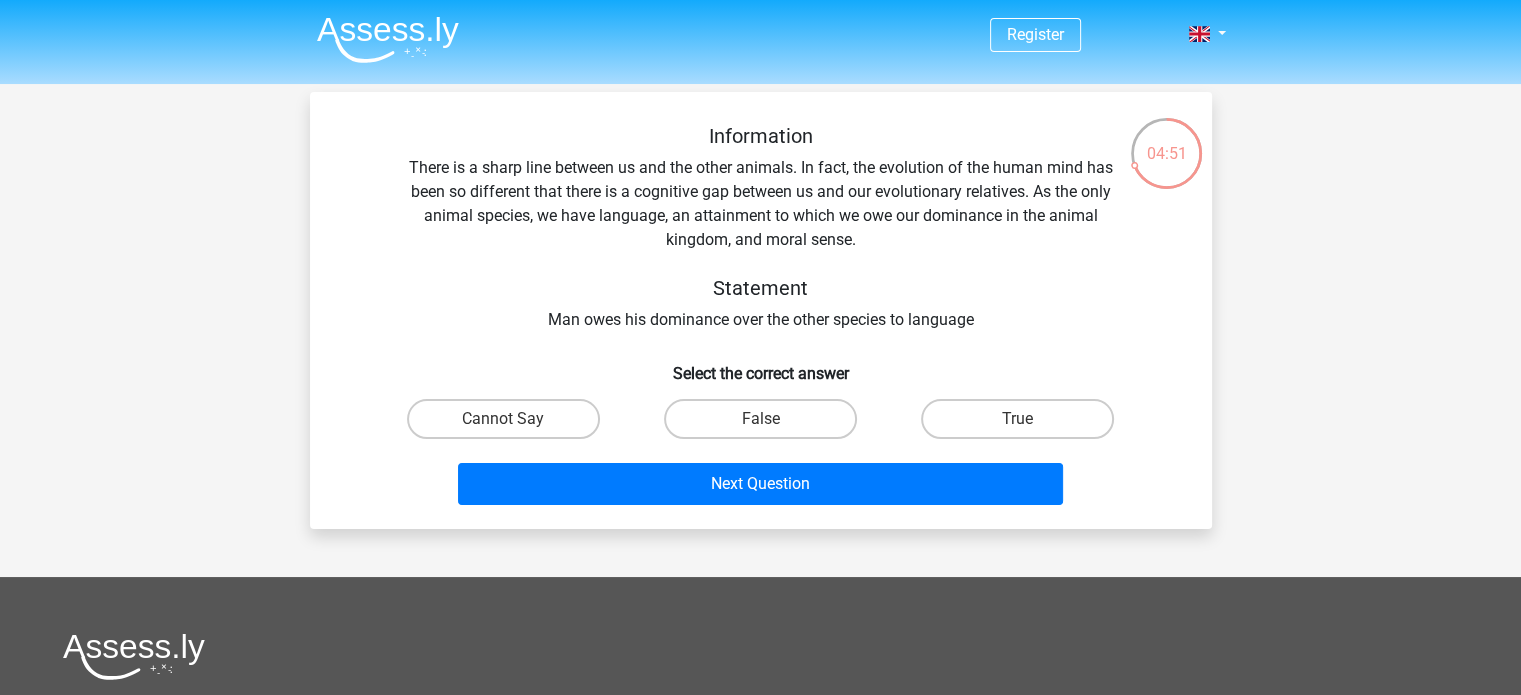 click on "Information There is a sharp line between us and the other animals. In fact, the evolution of the human mind has been so different that there is a cognitive gap between us and our evolutionary relatives. As the only animal species, we have language, an attainment to which we owe our dominance in the animal kingdom, and moral sense. Statement Man owes his dominance over the other species to language" at bounding box center (761, 228) 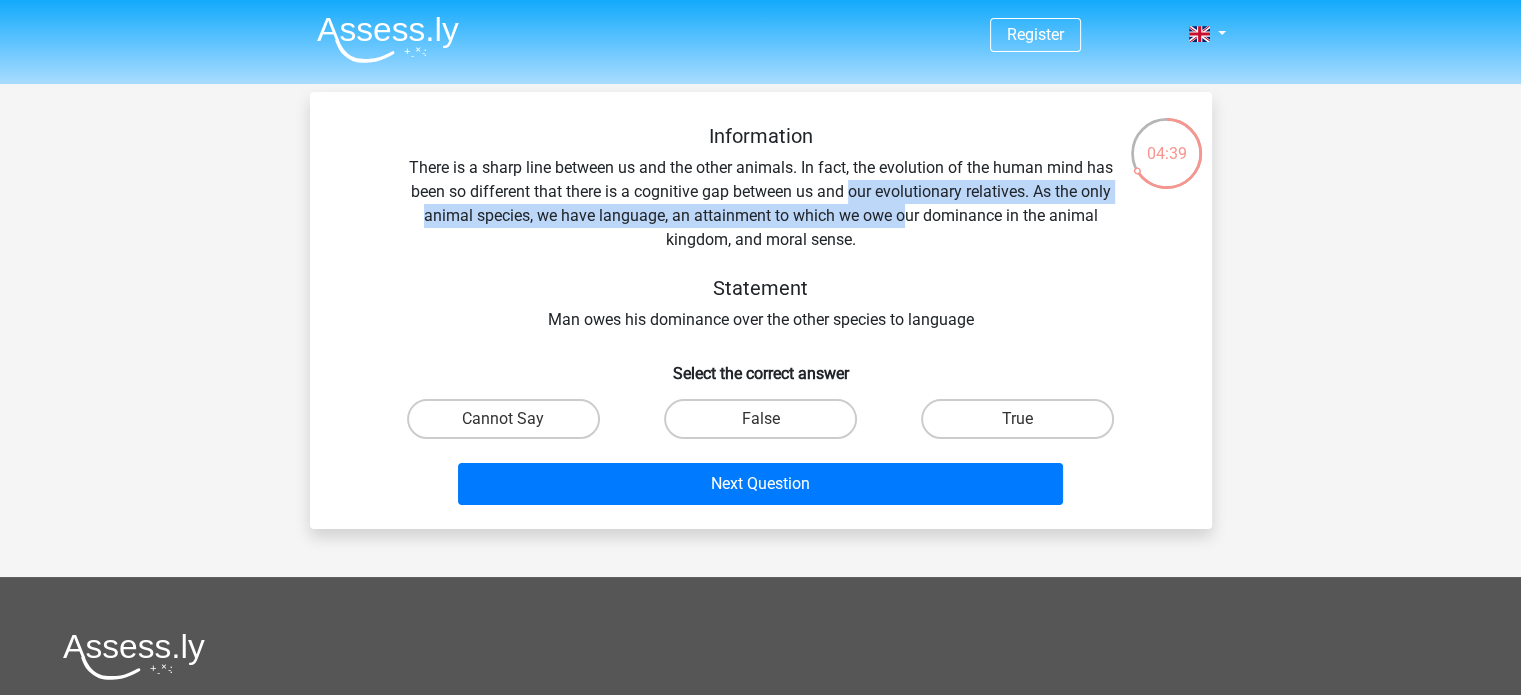 drag, startPoint x: 908, startPoint y: 214, endPoint x: 848, endPoint y: 199, distance: 61.846584 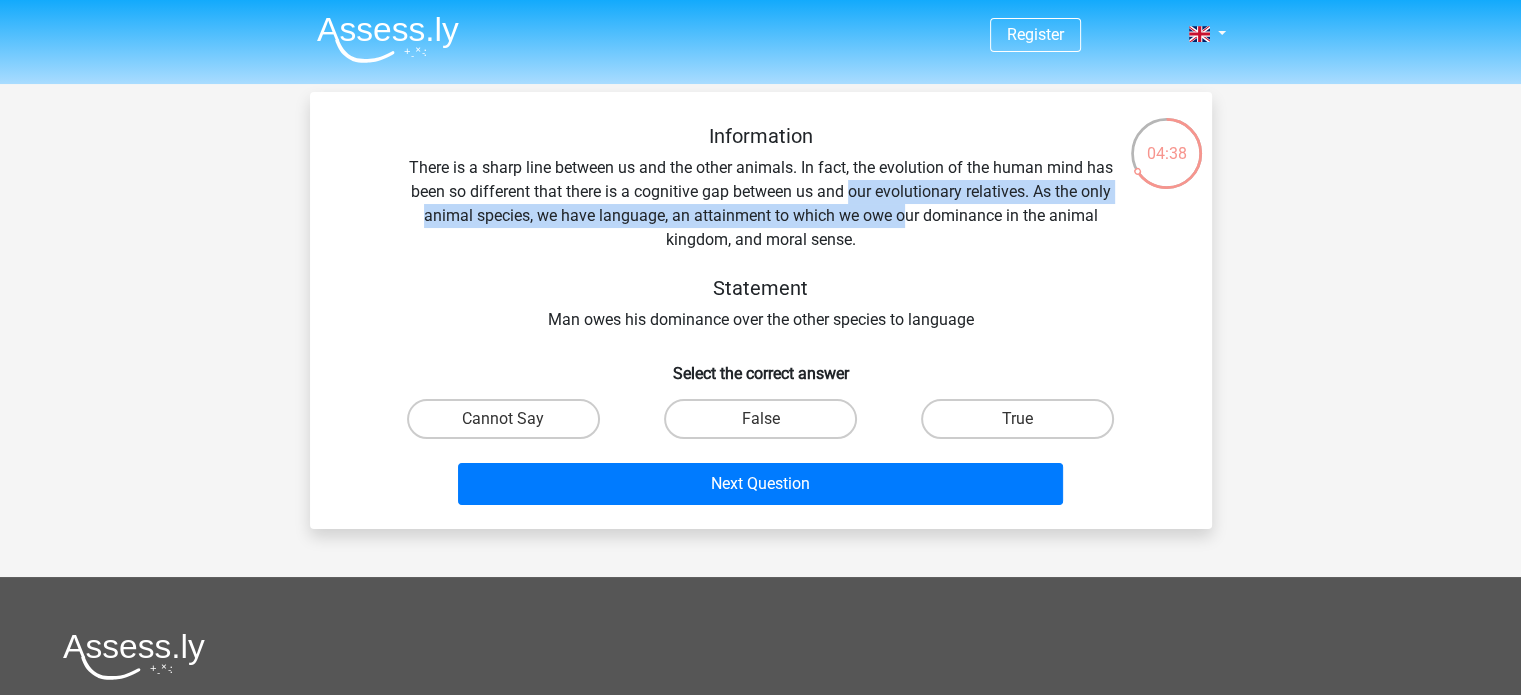 click on "Information There is a sharp line between us and the other animals. In fact, the evolution of the human mind has been so different that there is a cognitive gap between us and our evolutionary relatives. As the only animal species, we have language, an attainment to which we owe our dominance in the animal kingdom, and moral sense. Statement Man owes his dominance over the other species to language" at bounding box center [761, 228] 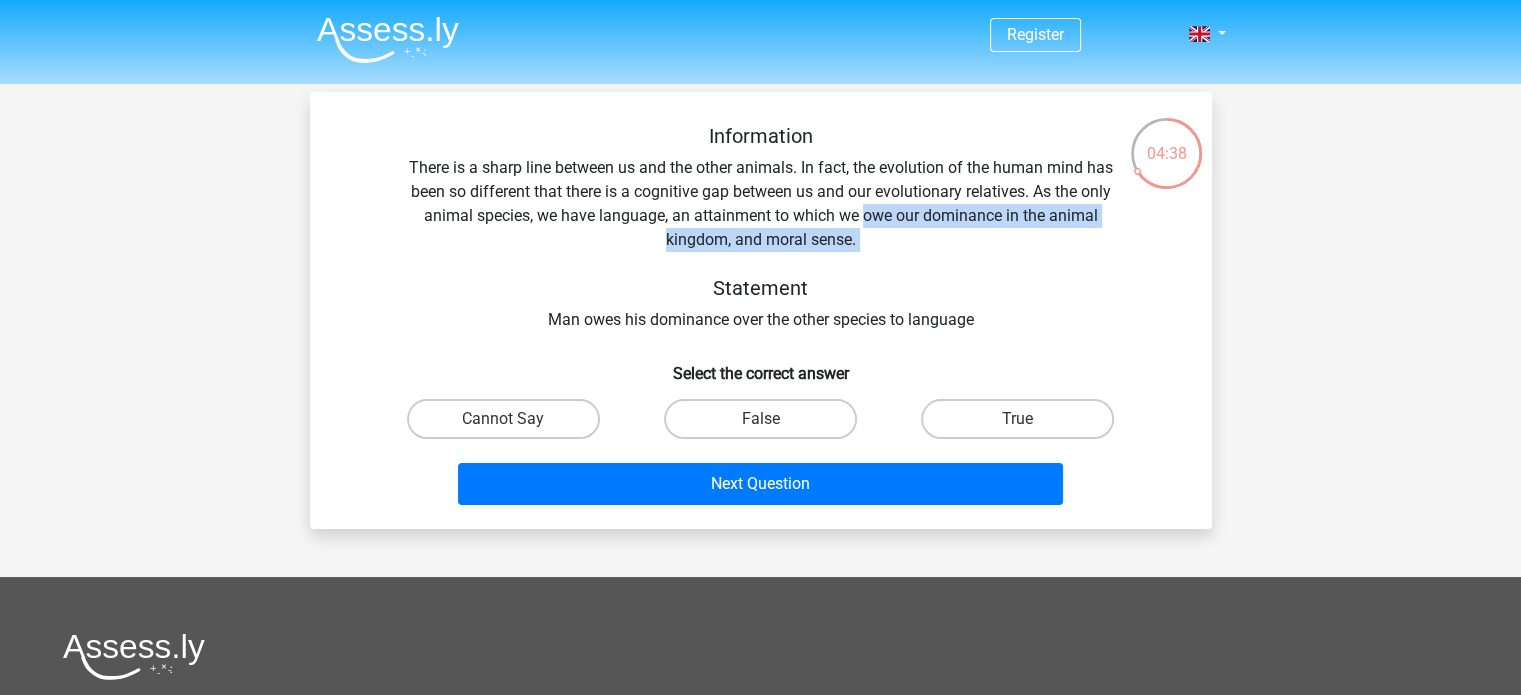 drag, startPoint x: 860, startPoint y: 223, endPoint x: 862, endPoint y: 238, distance: 15.132746 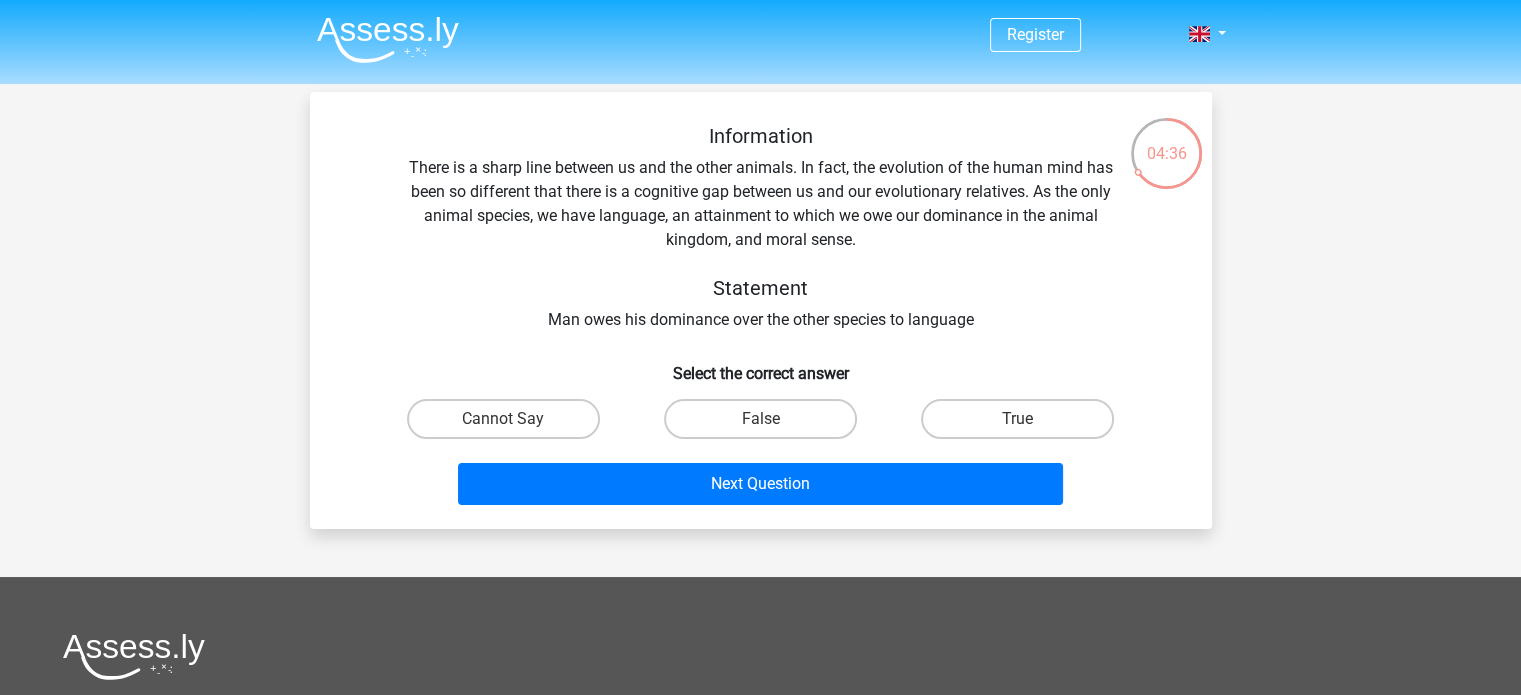 click on "Information There is a sharp line between us and the other animals. In fact, the evolution of the human mind has been so different that there is a cognitive gap between us and our evolutionary relatives. As the only animal species, we have language, an attainment to which we owe our dominance in the animal kingdom, and moral sense. Statement Man owes his dominance over the other species to language" at bounding box center (761, 228) 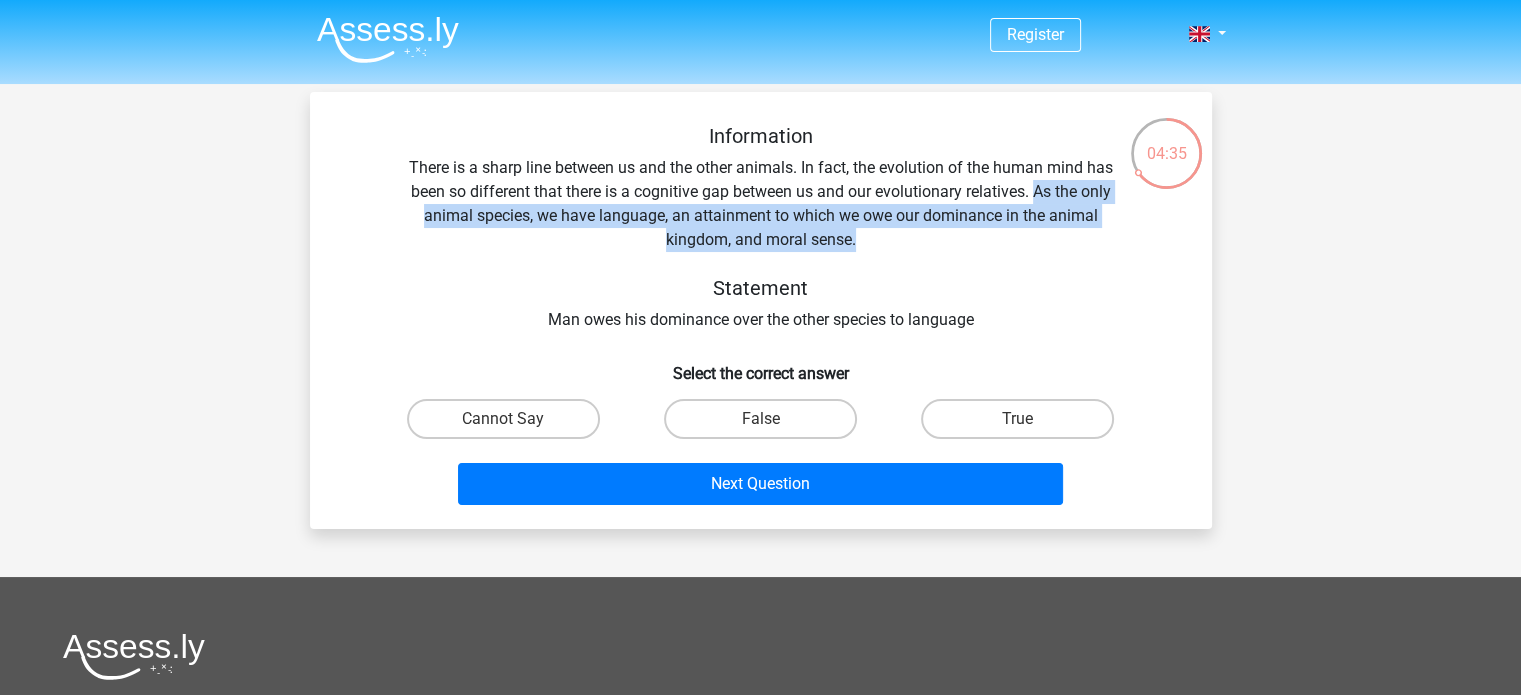drag, startPoint x: 880, startPoint y: 247, endPoint x: 1035, endPoint y: 193, distance: 164.13713 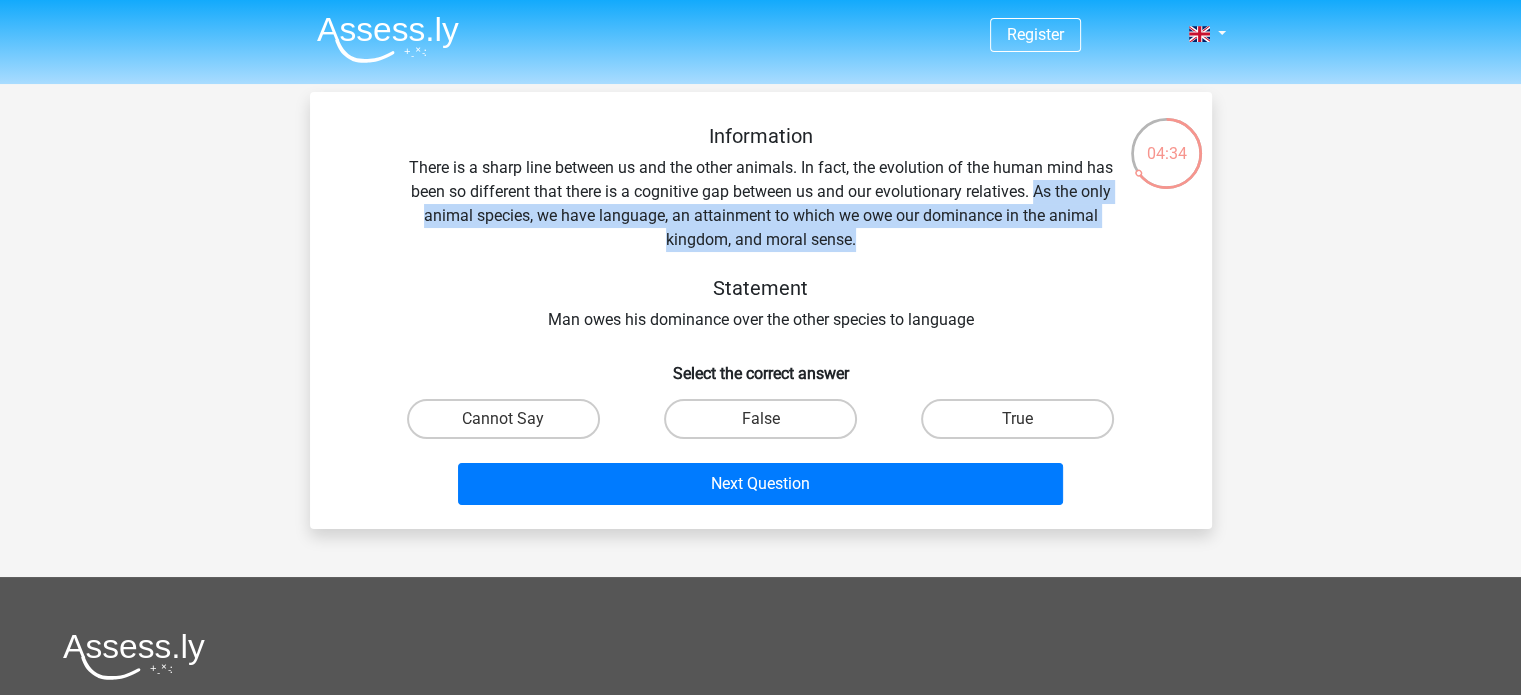 copy on "As the only animal species, we have language, an attainment to which we owe our dominance in the animal kingdom, and moral sense." 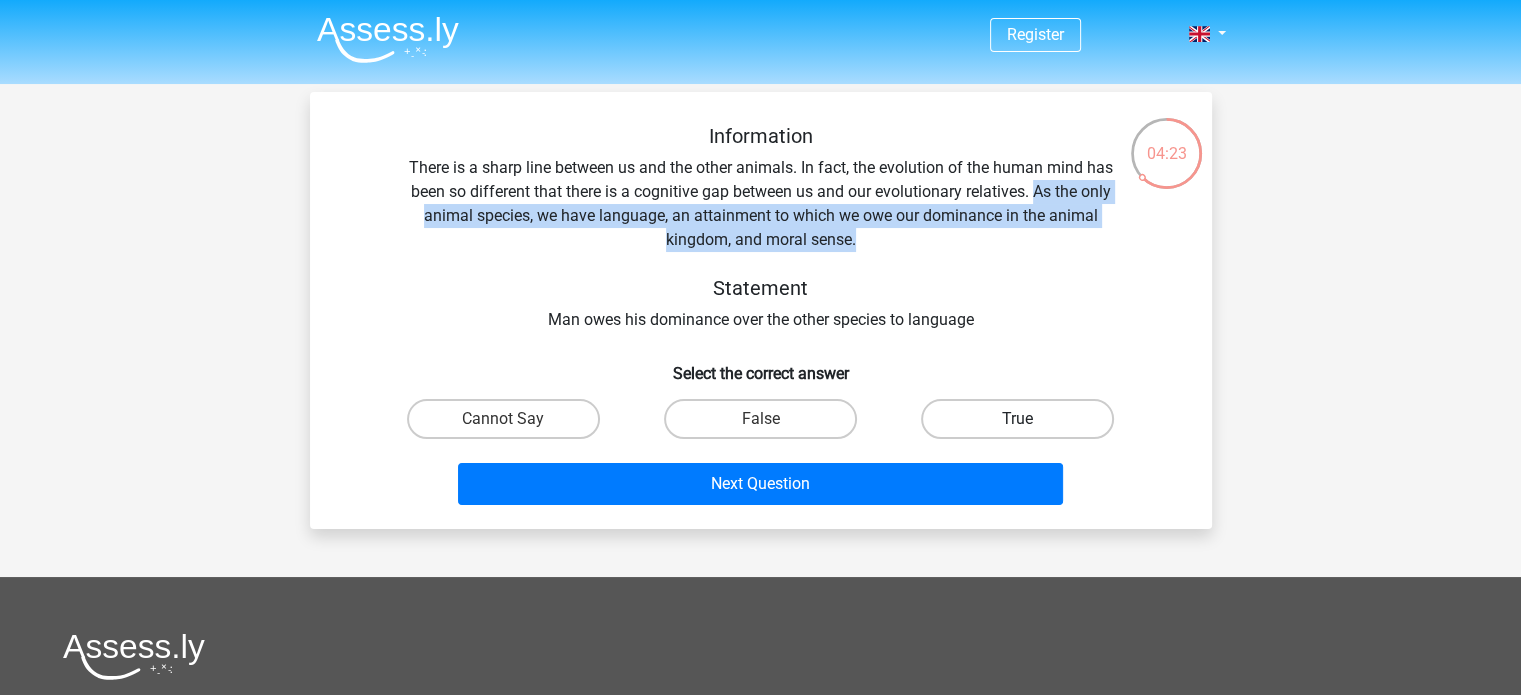 click on "True" at bounding box center [1017, 419] 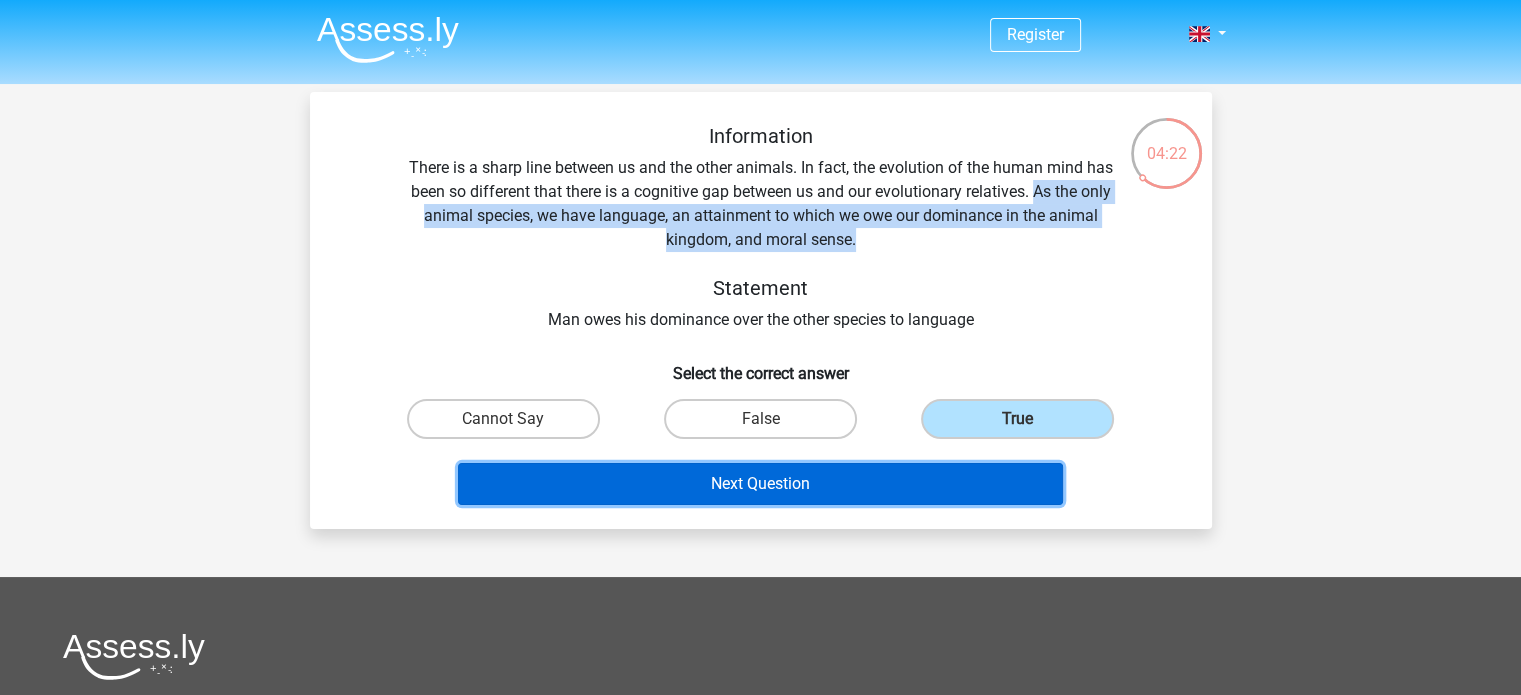 click on "Next Question" at bounding box center [760, 484] 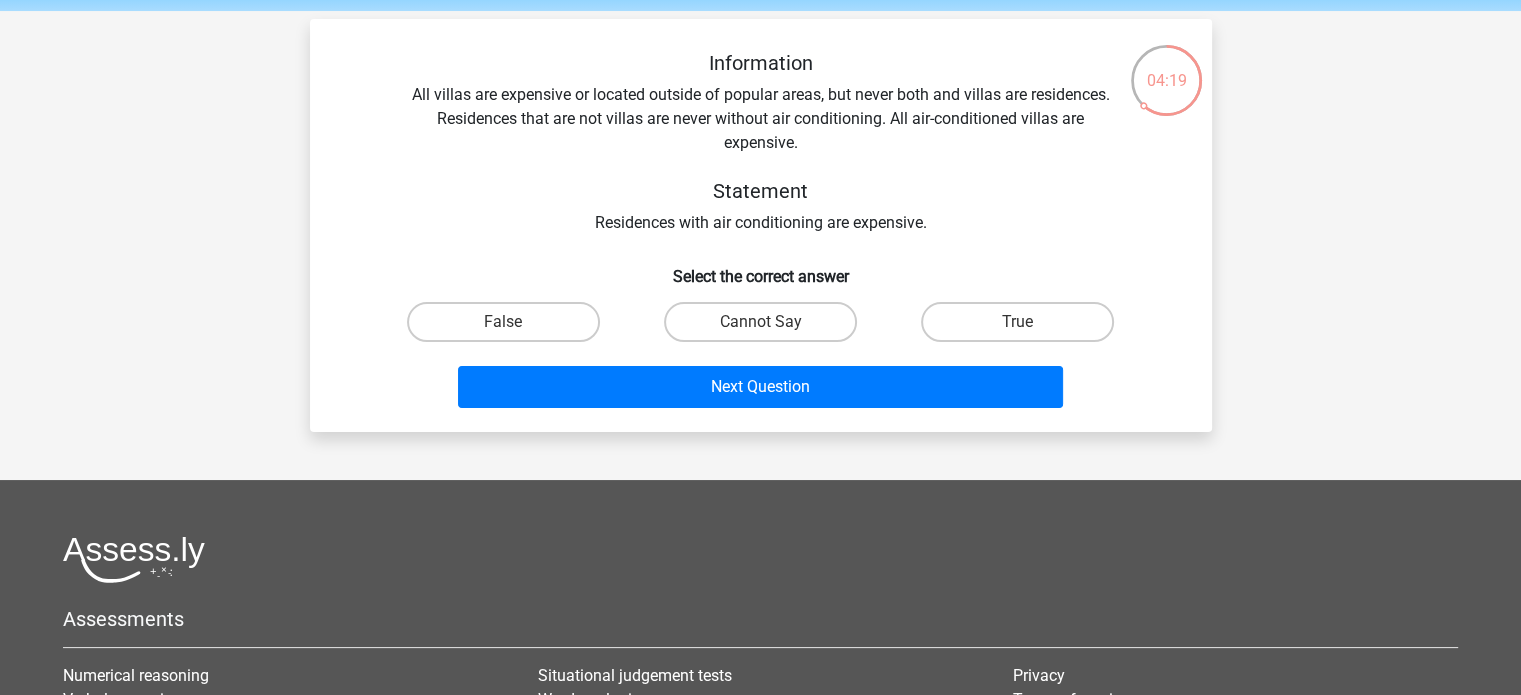 scroll, scrollTop: 72, scrollLeft: 0, axis: vertical 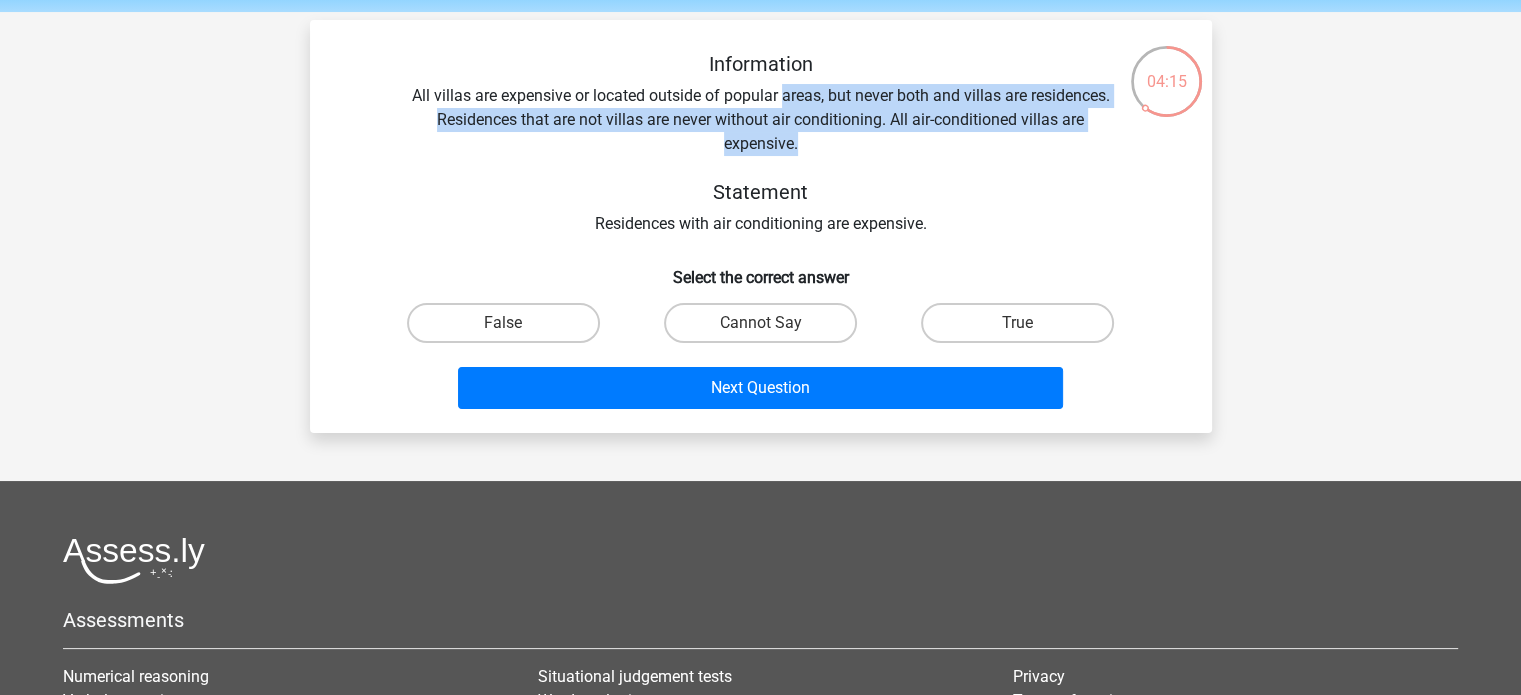 drag, startPoint x: 783, startPoint y: 78, endPoint x: 897, endPoint y: 139, distance: 129.29424 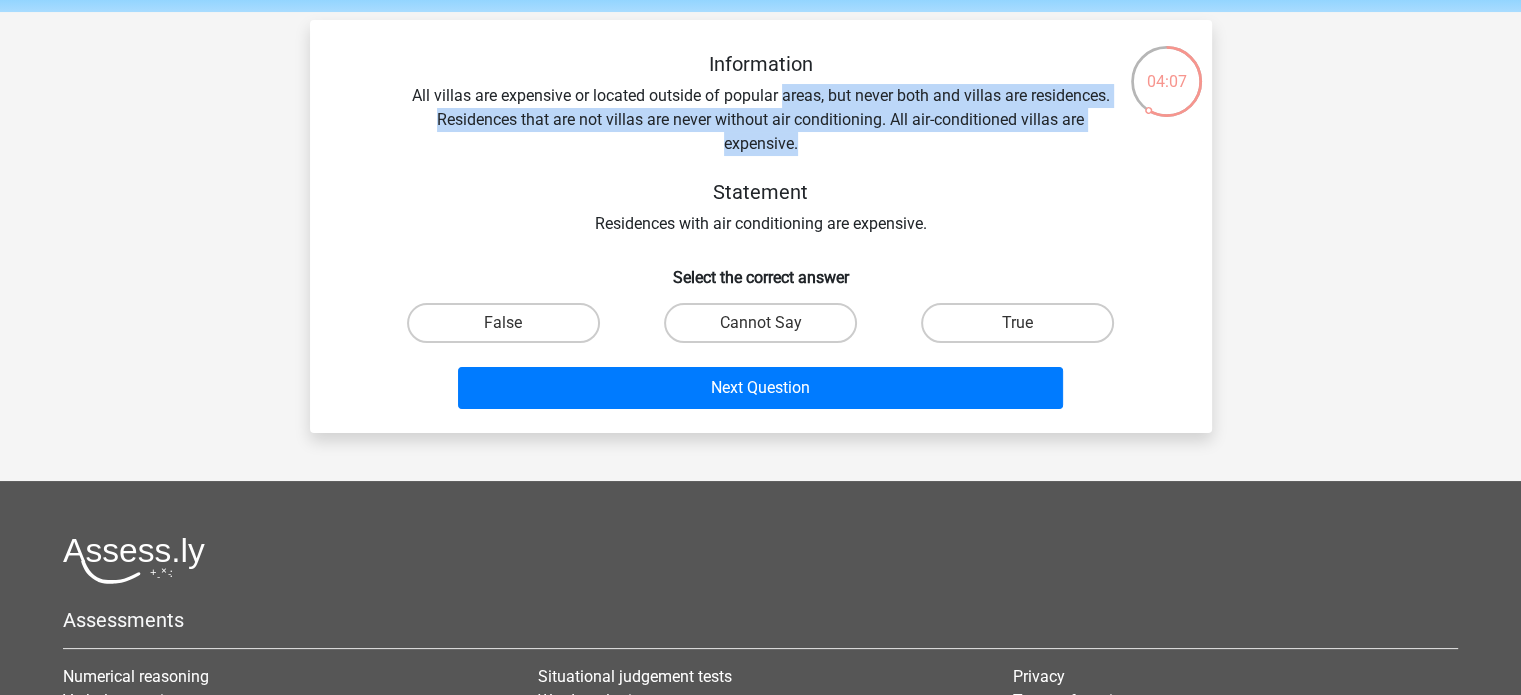 click on "Information All villas are expensive or located outside of popular areas, but never both and villas are residences. Residences that are not villas are never without air conditioning. All air-conditioned villas are expensive. Statement Residences with air conditioning are expensive." at bounding box center [761, 144] 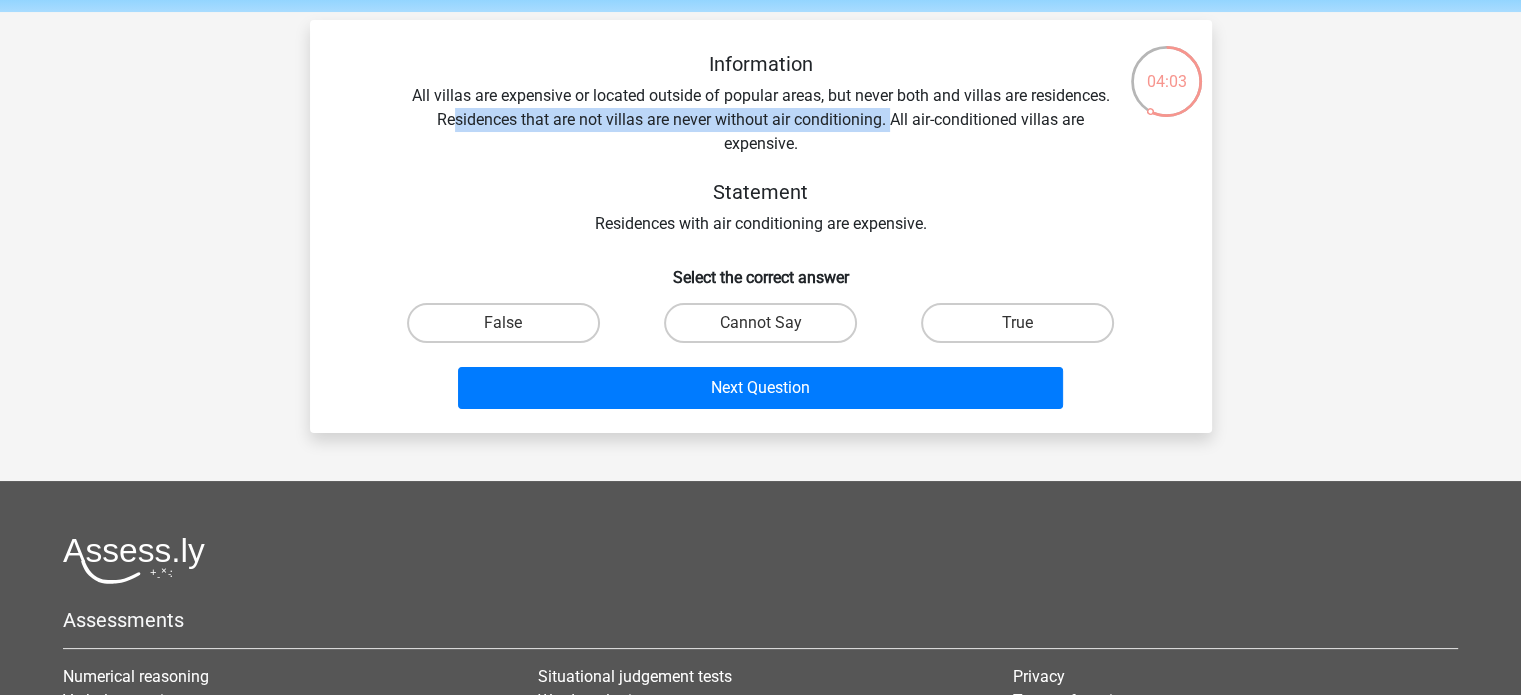 drag, startPoint x: 456, startPoint y: 118, endPoint x: 894, endPoint y: 123, distance: 438.02853 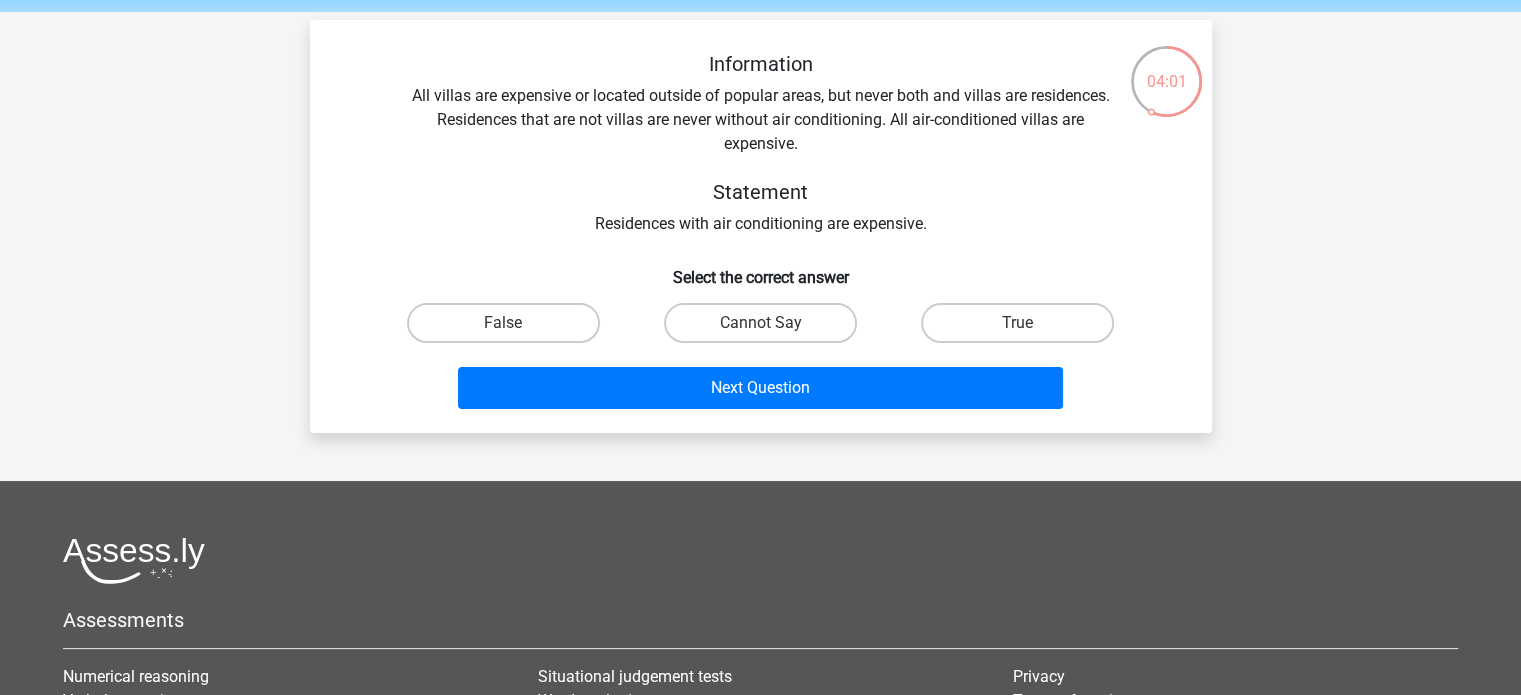 click on "Information All villas are expensive or located outside of popular areas, but never both and villas are residences. Residences that are not villas are never without air conditioning. All air-conditioned villas are expensive. Statement Residences with air conditioning are expensive." at bounding box center [761, 144] 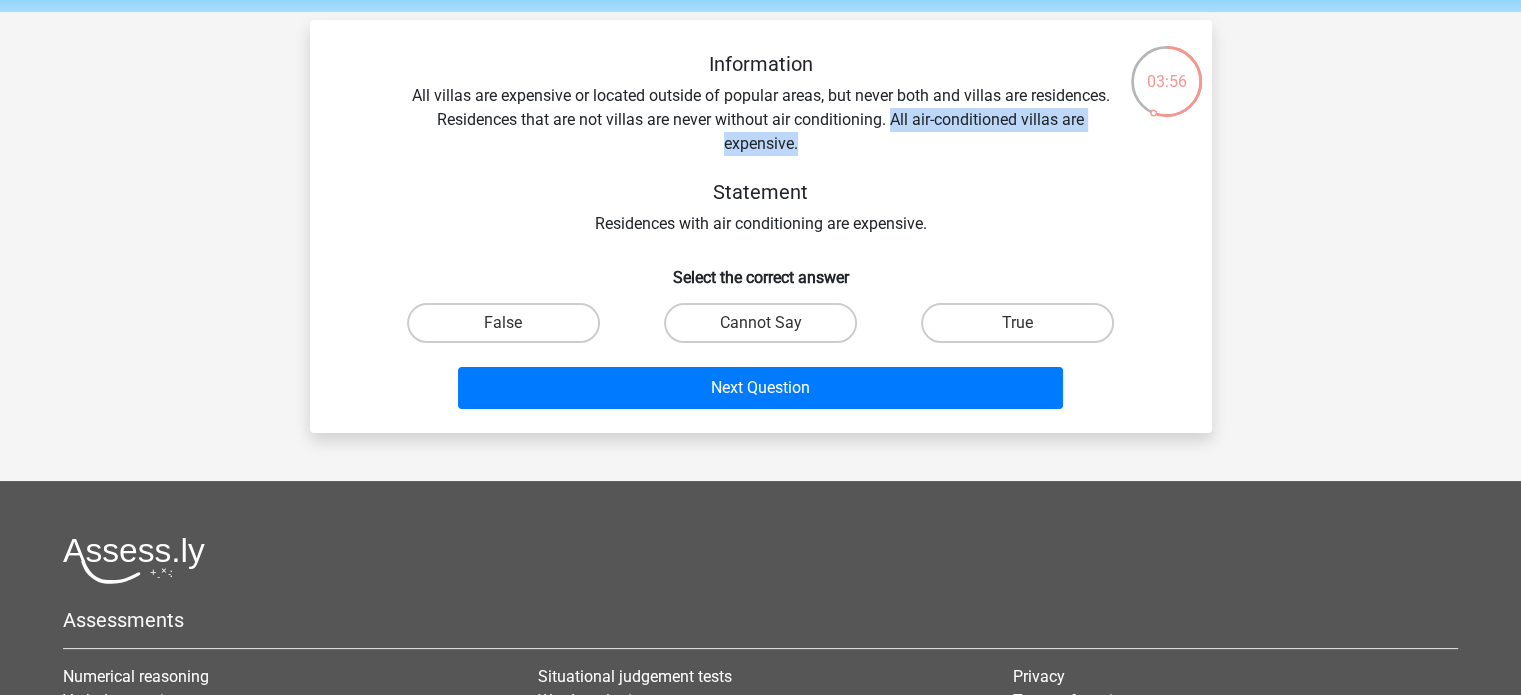 drag, startPoint x: 916, startPoint y: 145, endPoint x: 889, endPoint y: 131, distance: 30.413813 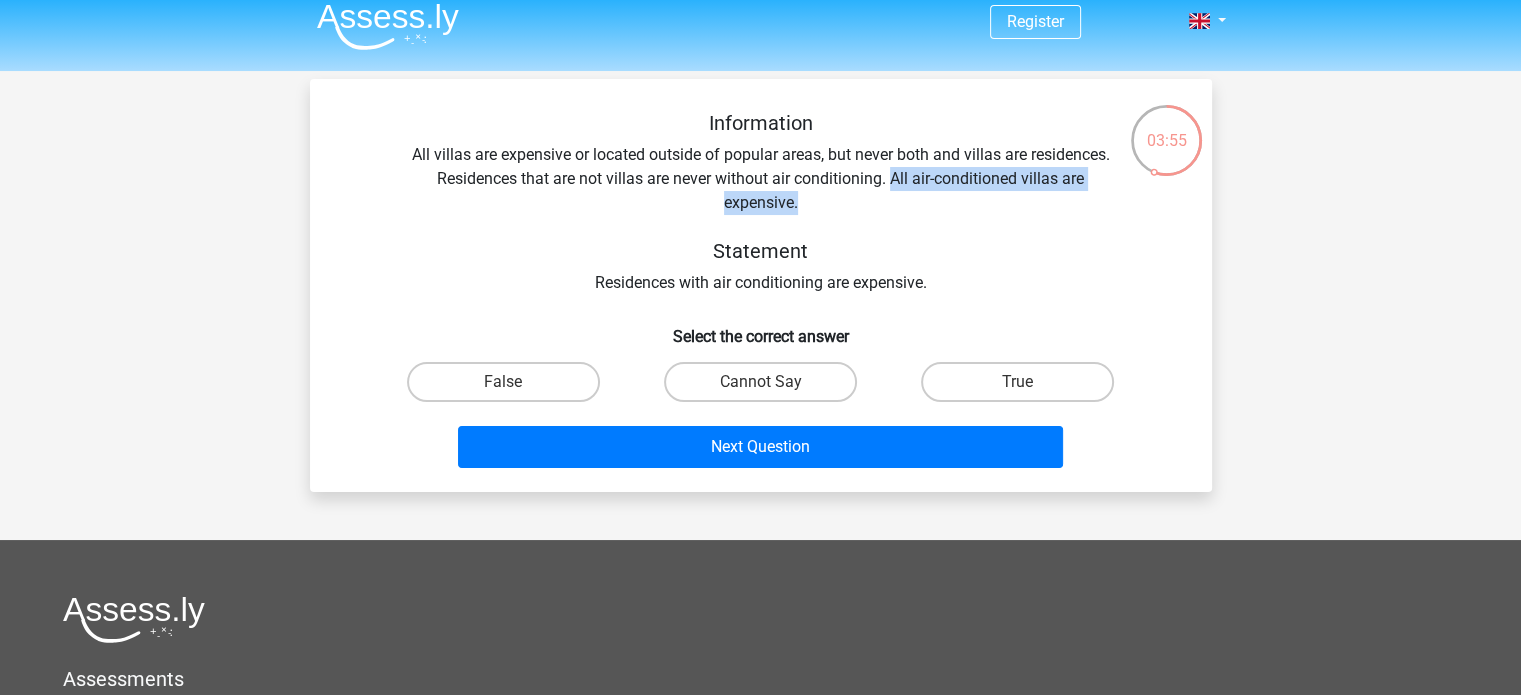 scroll, scrollTop: 0, scrollLeft: 0, axis: both 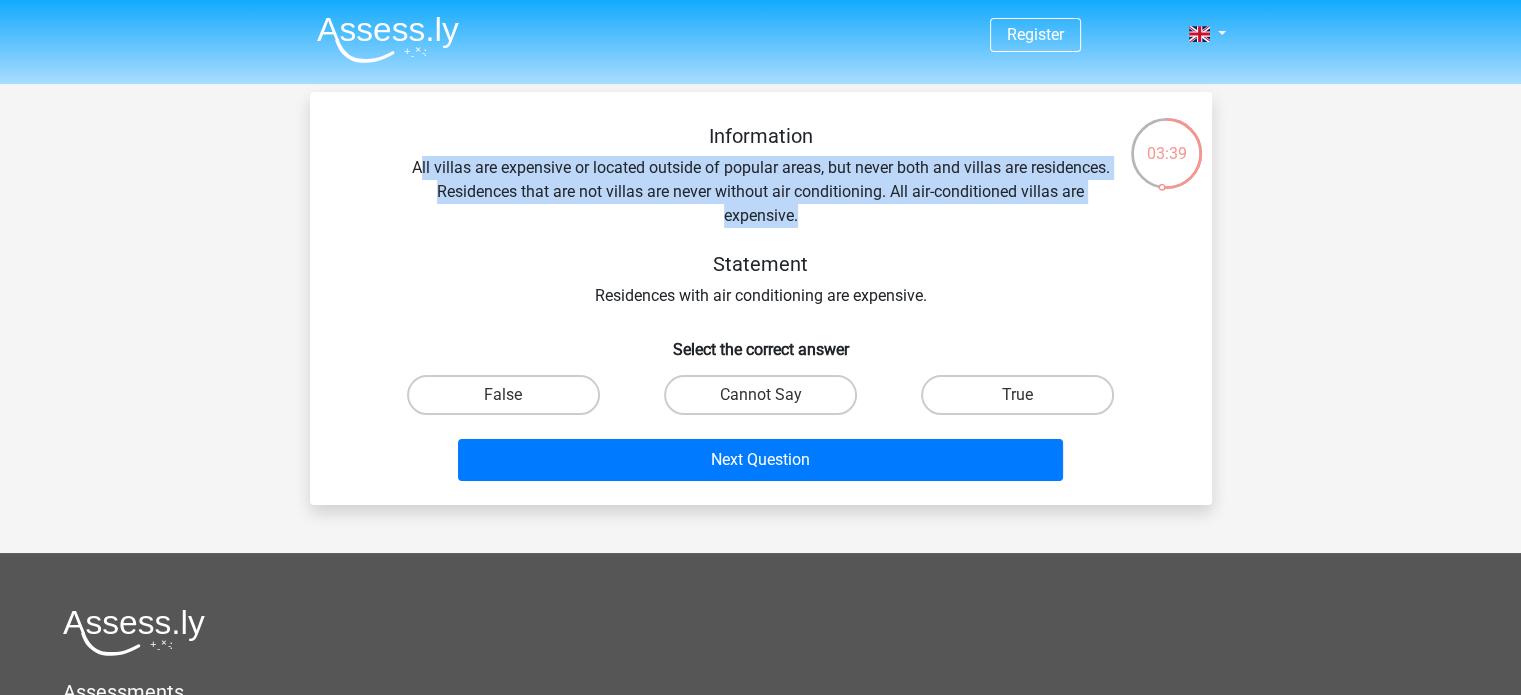 drag, startPoint x: 416, startPoint y: 177, endPoint x: 804, endPoint y: 219, distance: 390.26657 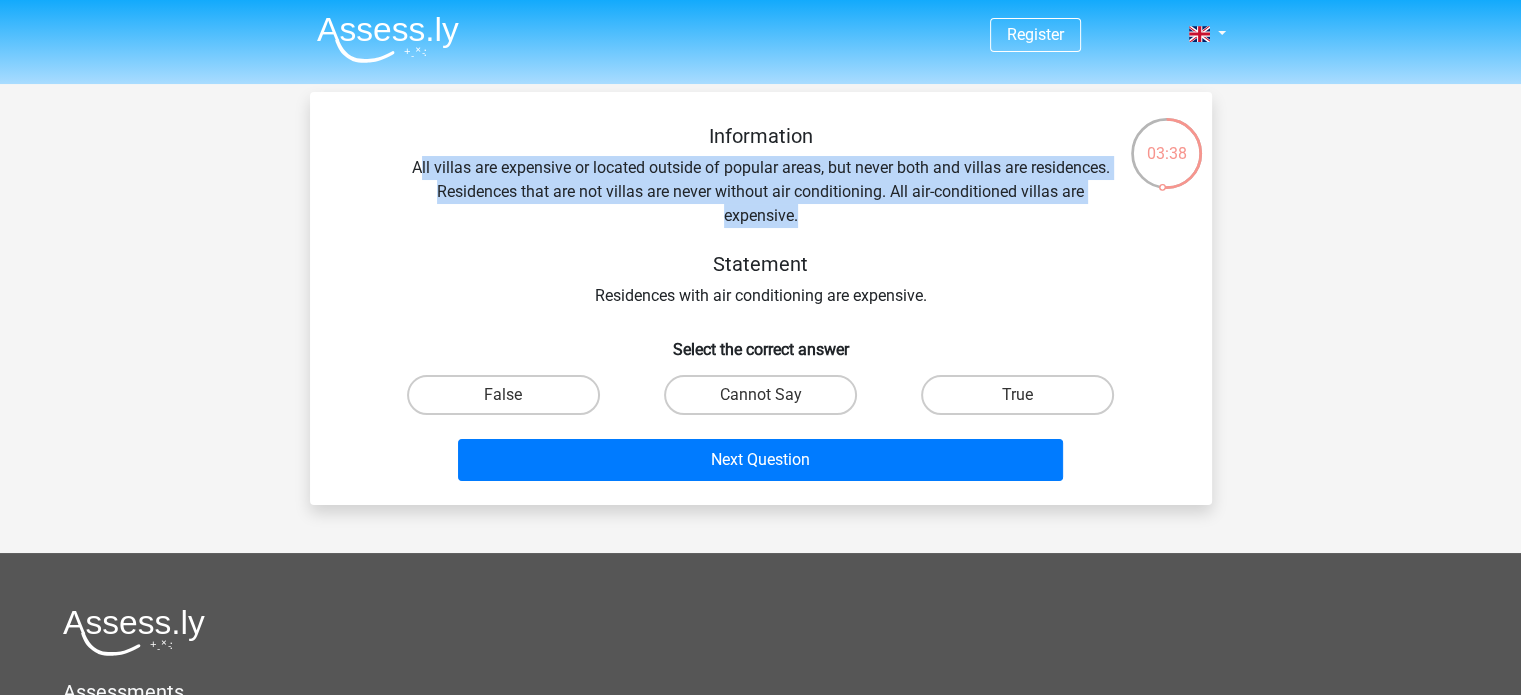 click on "Information All villas are expensive or located outside of popular areas, but never both and villas are residences. Residences that are not villas are never without air conditioning. All air-conditioned villas are expensive. Statement Residences with air conditioning are expensive." at bounding box center (761, 216) 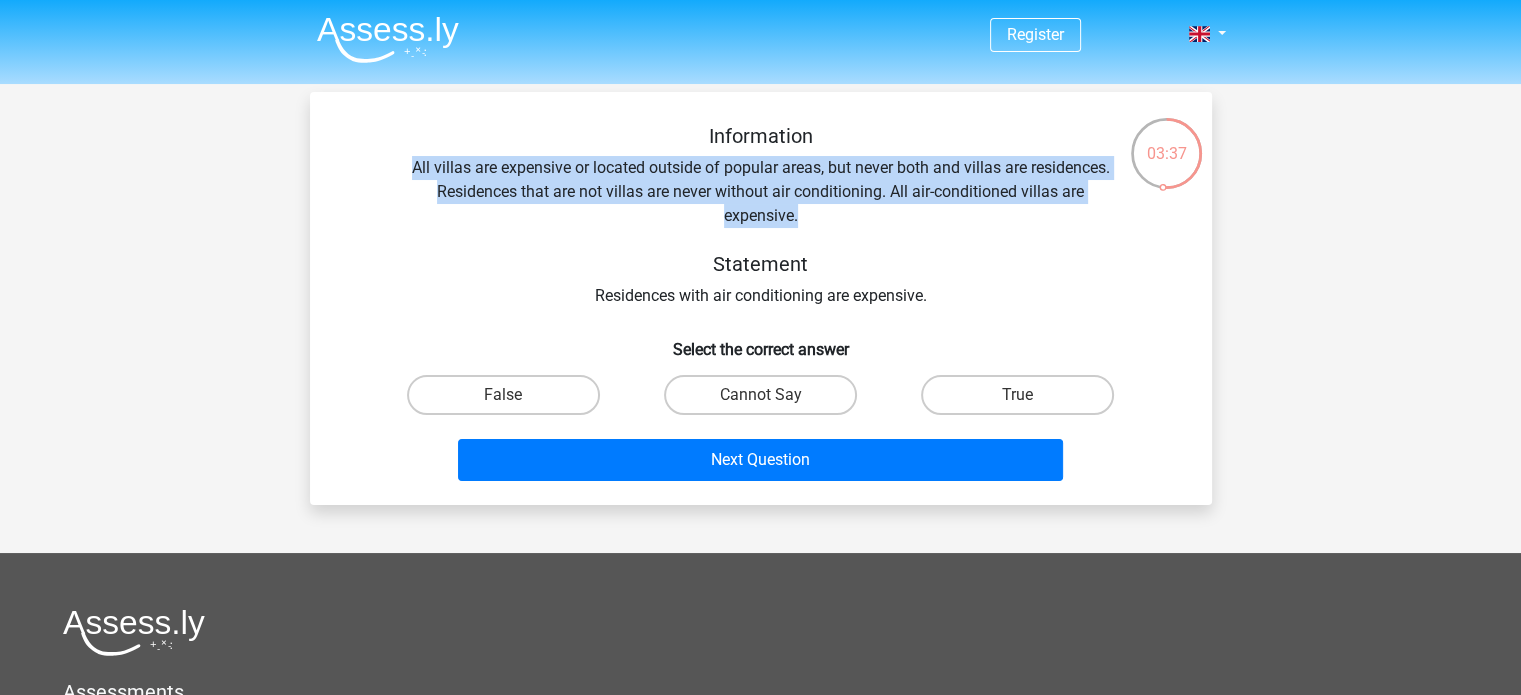 drag, startPoint x: 804, startPoint y: 219, endPoint x: 340, endPoint y: 157, distance: 468.1239 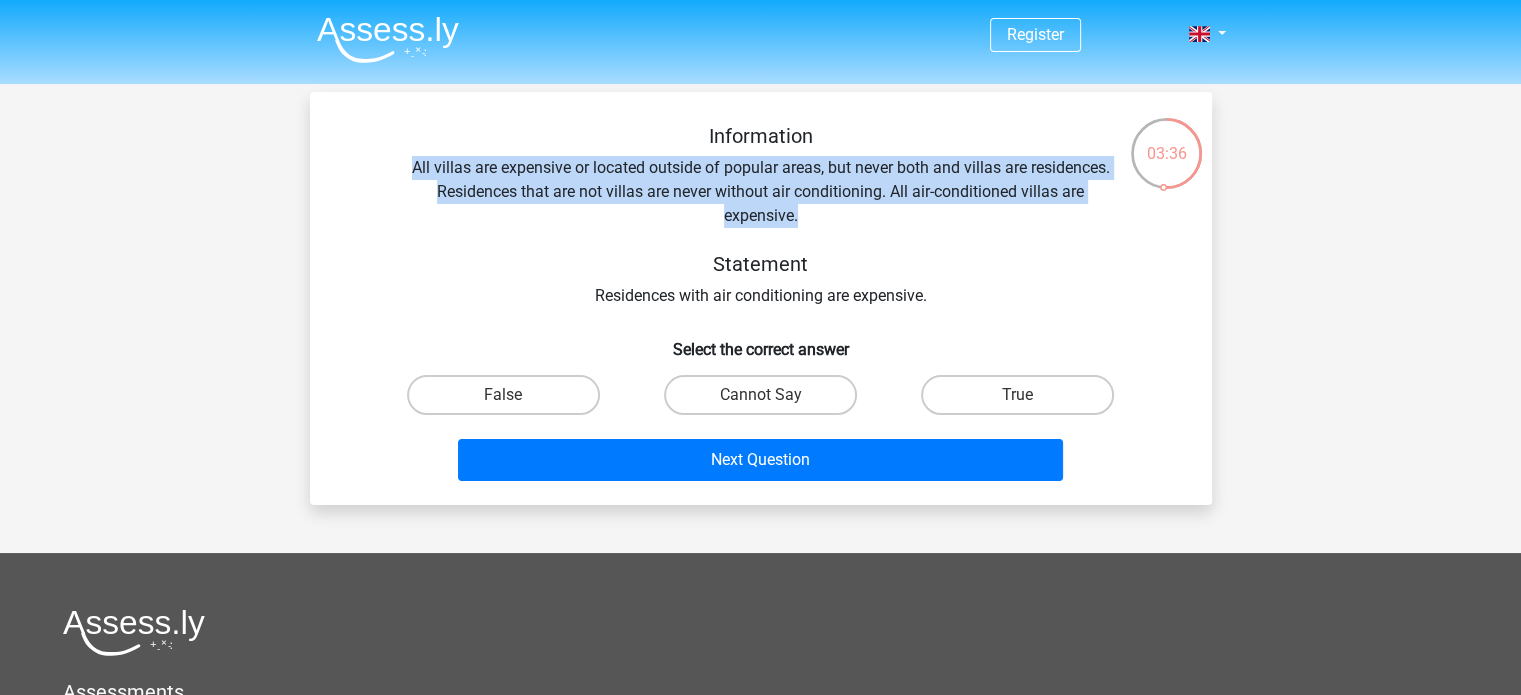 copy on "All villas are expensive or located outside of popular areas, but never both and villas are residences. Residences that are not villas are never without air conditioning. All air-conditioned villas are expensive." 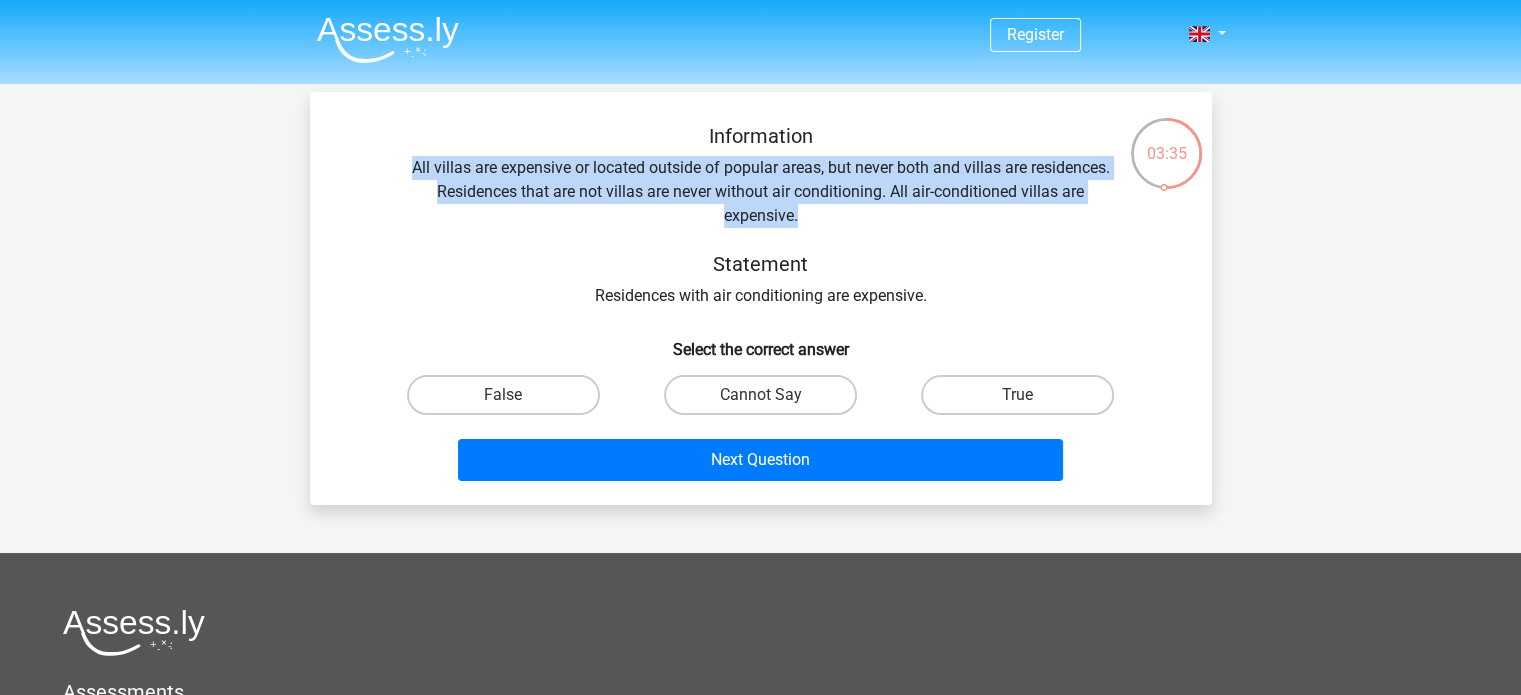 click on "Information All villas are expensive or located outside of popular areas, but never both and villas are residences. Residences that are not villas are never without air conditioning. All air-conditioned villas are expensive. Statement Residences with air conditioning are expensive." at bounding box center [761, 216] 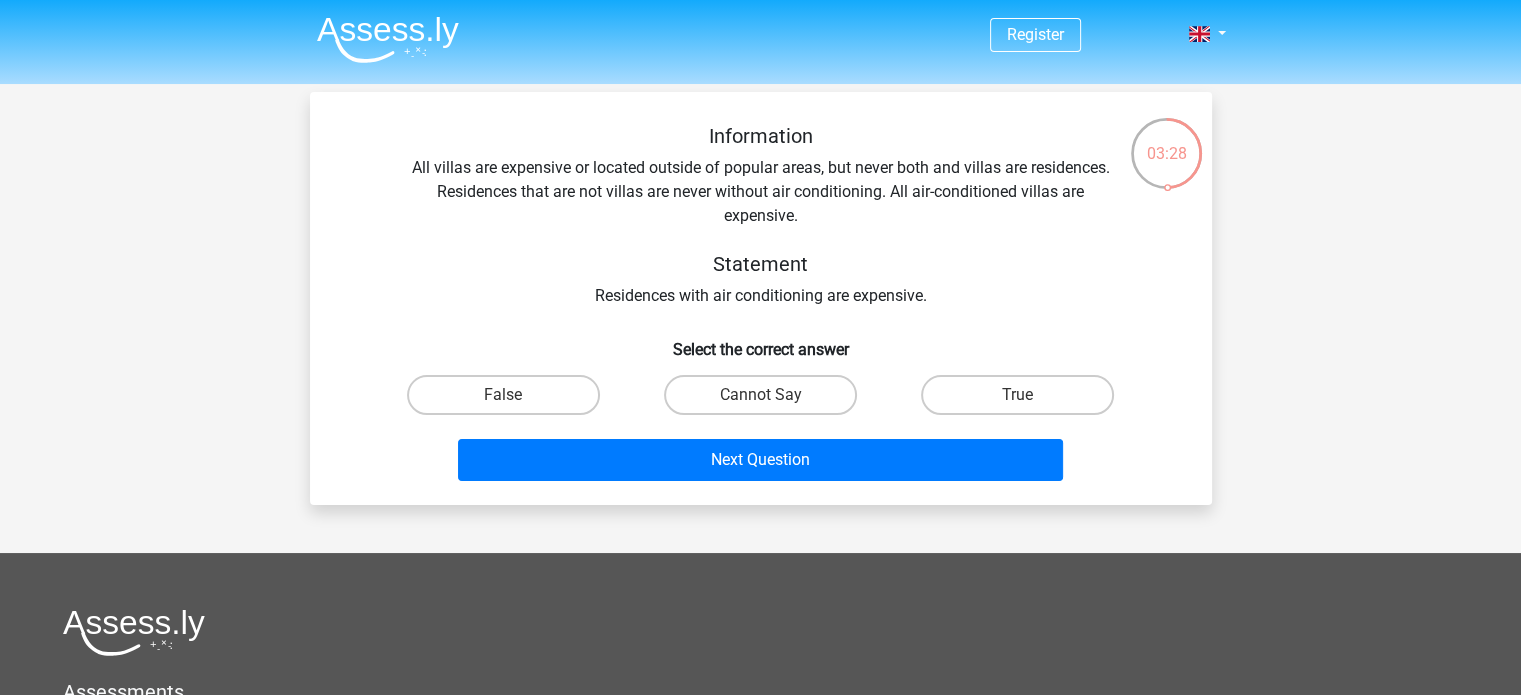 click on "Information All villas are expensive or located outside of popular areas, but never both and villas are residences. Residences that are not villas are never without air conditioning. All air-conditioned villas are expensive. Statement Residences with air conditioning are expensive." at bounding box center (761, 216) 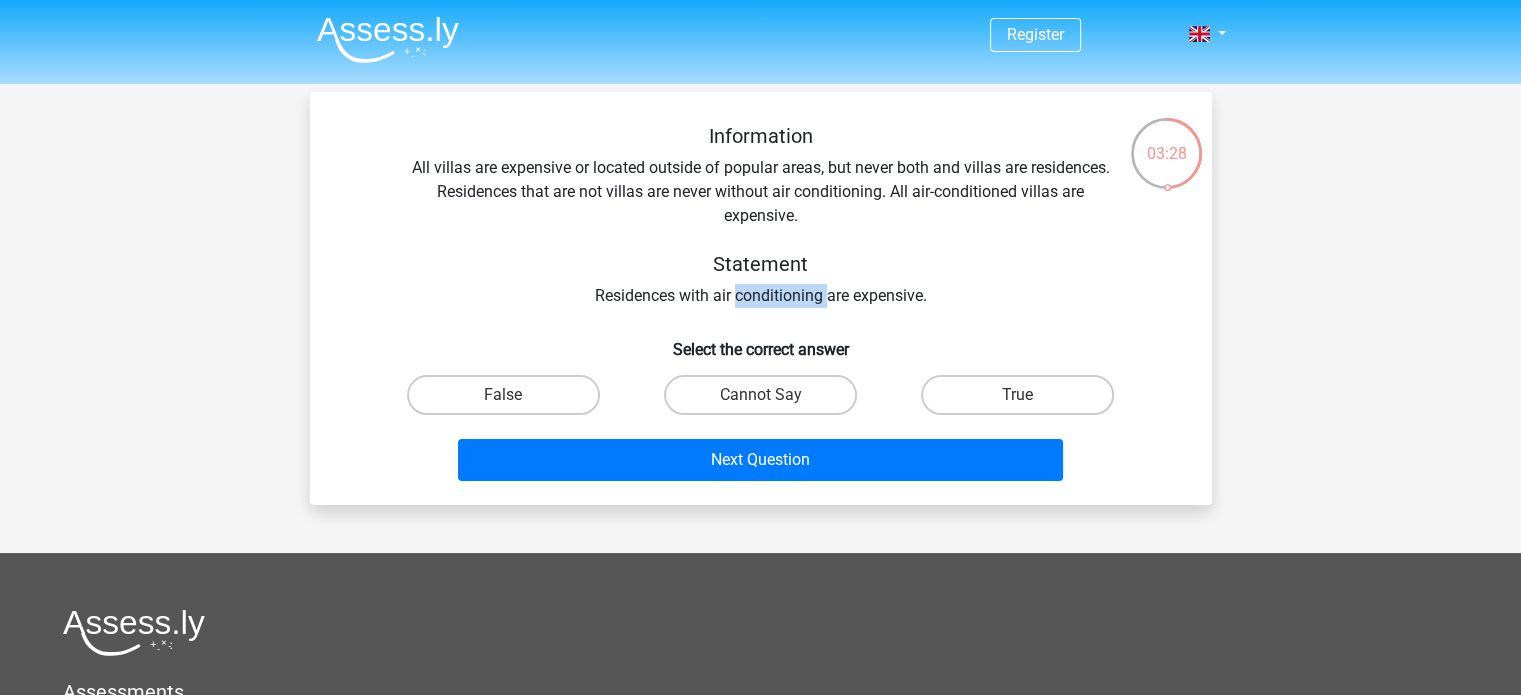 click on "Information All villas are expensive or located outside of popular areas, but never both and villas are residences. Residences that are not villas are never without air conditioning. All air-conditioned villas are expensive. Statement Residences with air conditioning are expensive." at bounding box center [761, 216] 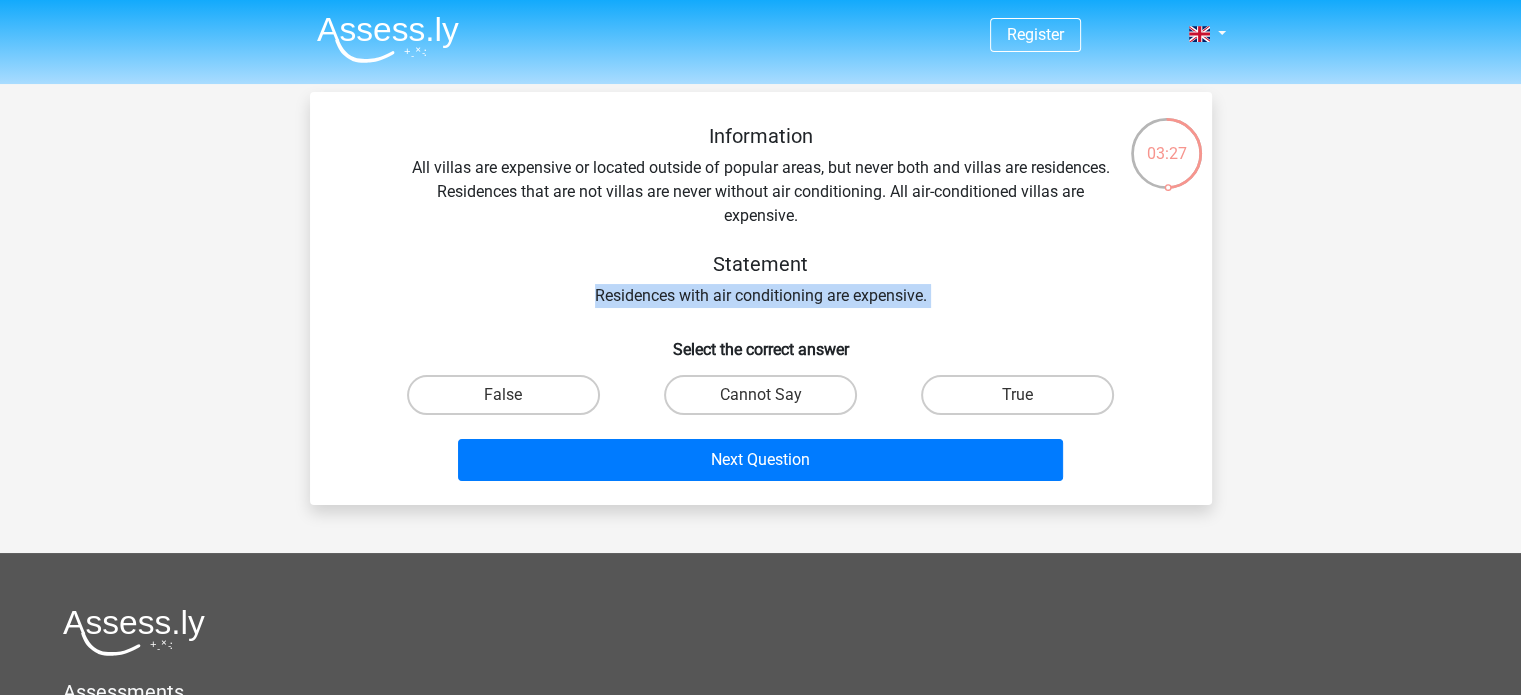 click on "Information All villas are expensive or located outside of popular areas, but never both and villas are residences. Residences that are not villas are never without air conditioning. All air-conditioned villas are expensive. Statement Residences with air conditioning are expensive." at bounding box center [761, 216] 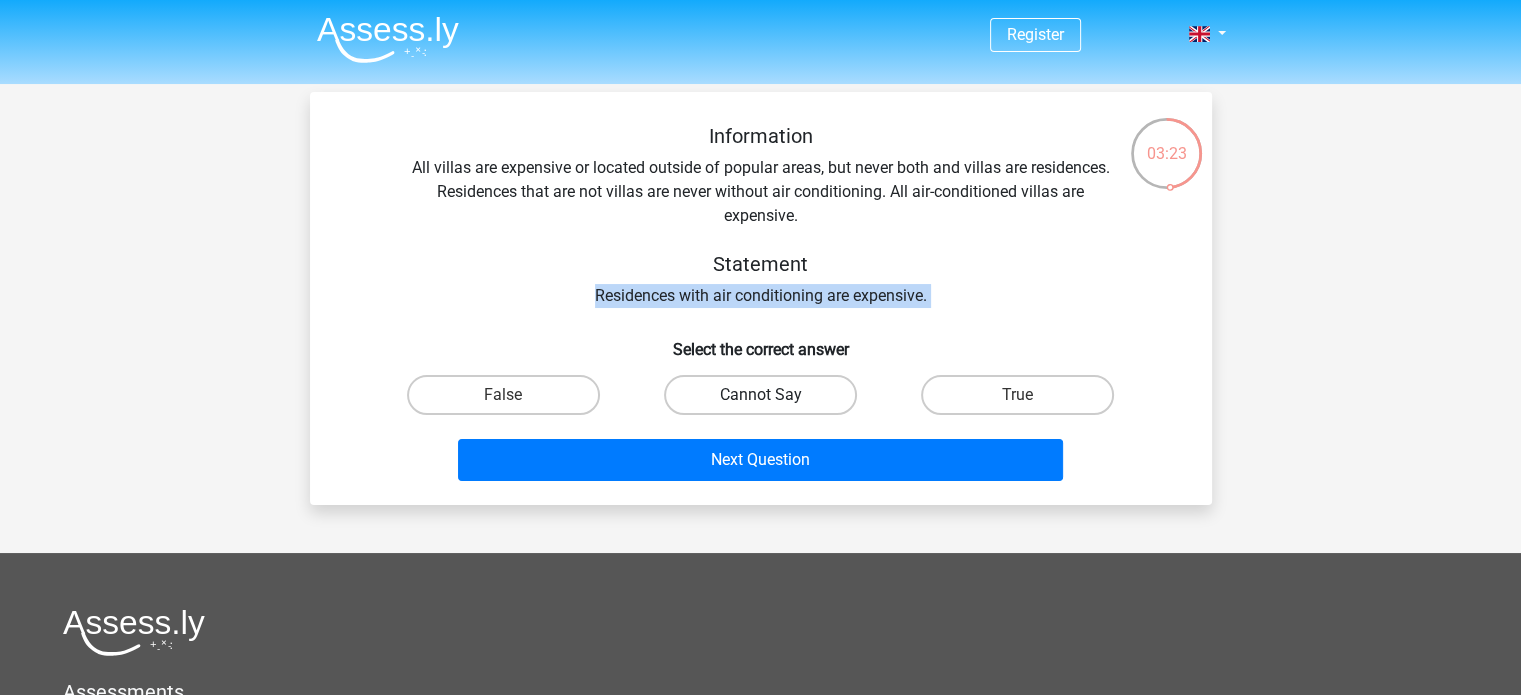 click on "Cannot Say" at bounding box center [760, 395] 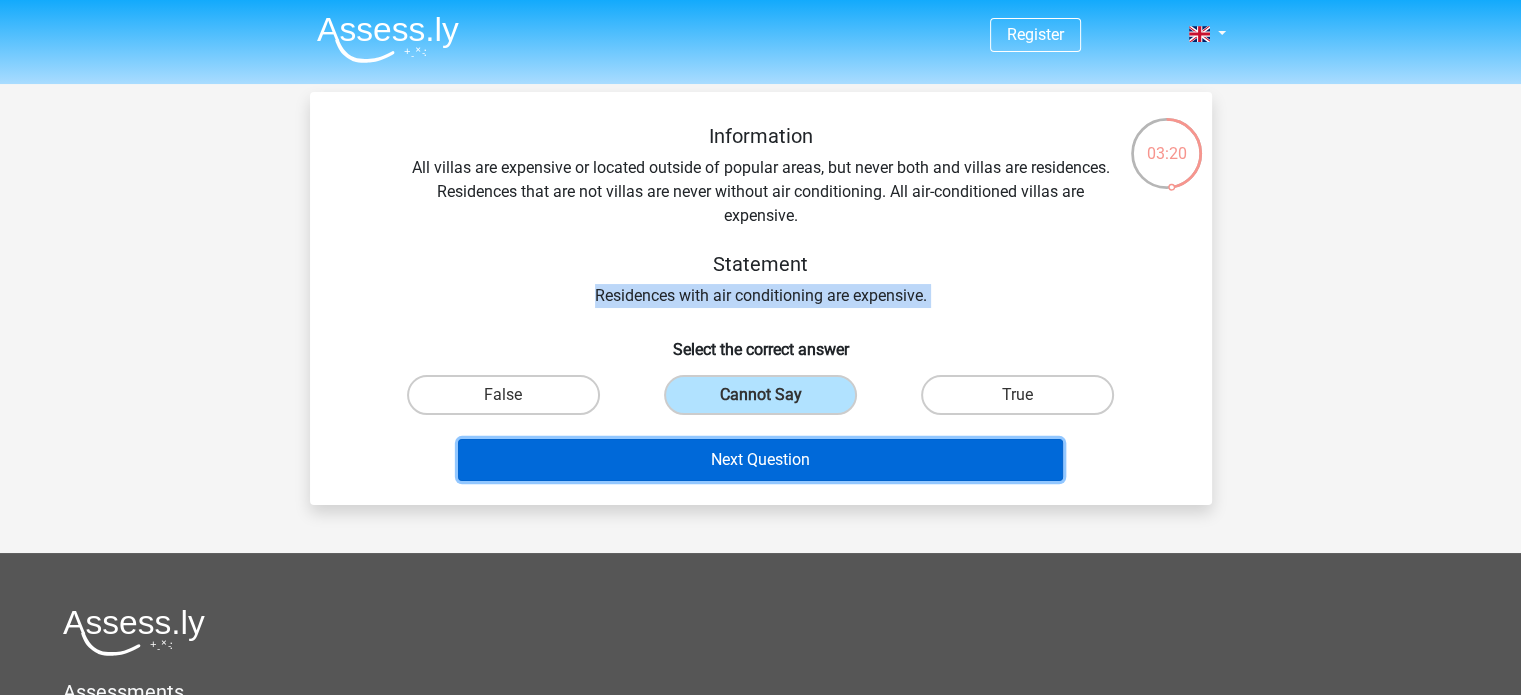 click on "Next Question" at bounding box center [760, 460] 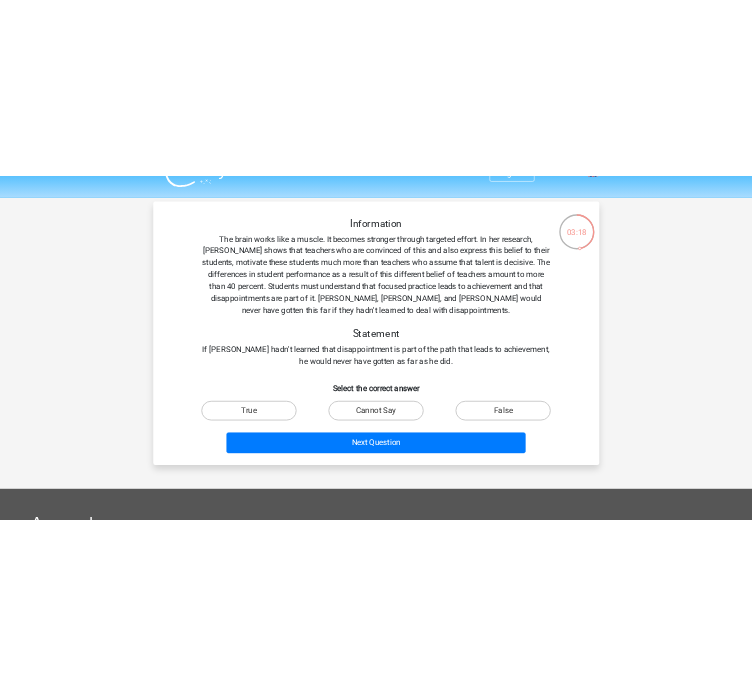 scroll, scrollTop: 40, scrollLeft: 0, axis: vertical 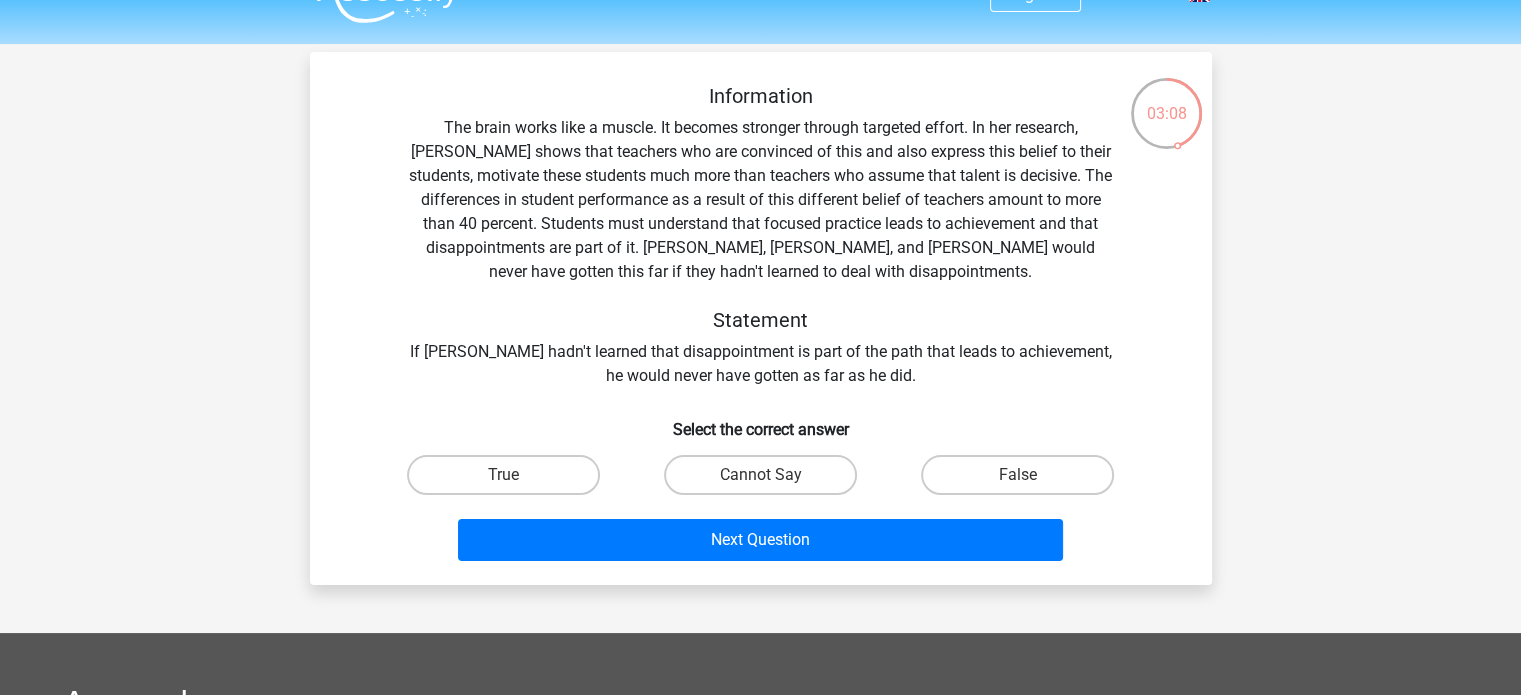click on "Information The brain works like a muscle. It becomes stronger through targeted effort. In her research, Dweck shows that teachers who are convinced of this and also express this belief to their students, motivate these students much more than teachers who assume that talent is decisive. The differences in student performance as a result of this different belief of teachers amount to more than 40 percent. Students must understand that focused practice leads to achievement and that disappointments are part of it. Einstein, Michael Jordan, and Oprah Winfrey would never have gotten this far if they hadn't learned to deal with disappointments. Statement If Einstein hadn't learned that disappointment is part of the path that leads to achievement, he would never have gotten as far as he did." at bounding box center [761, 236] 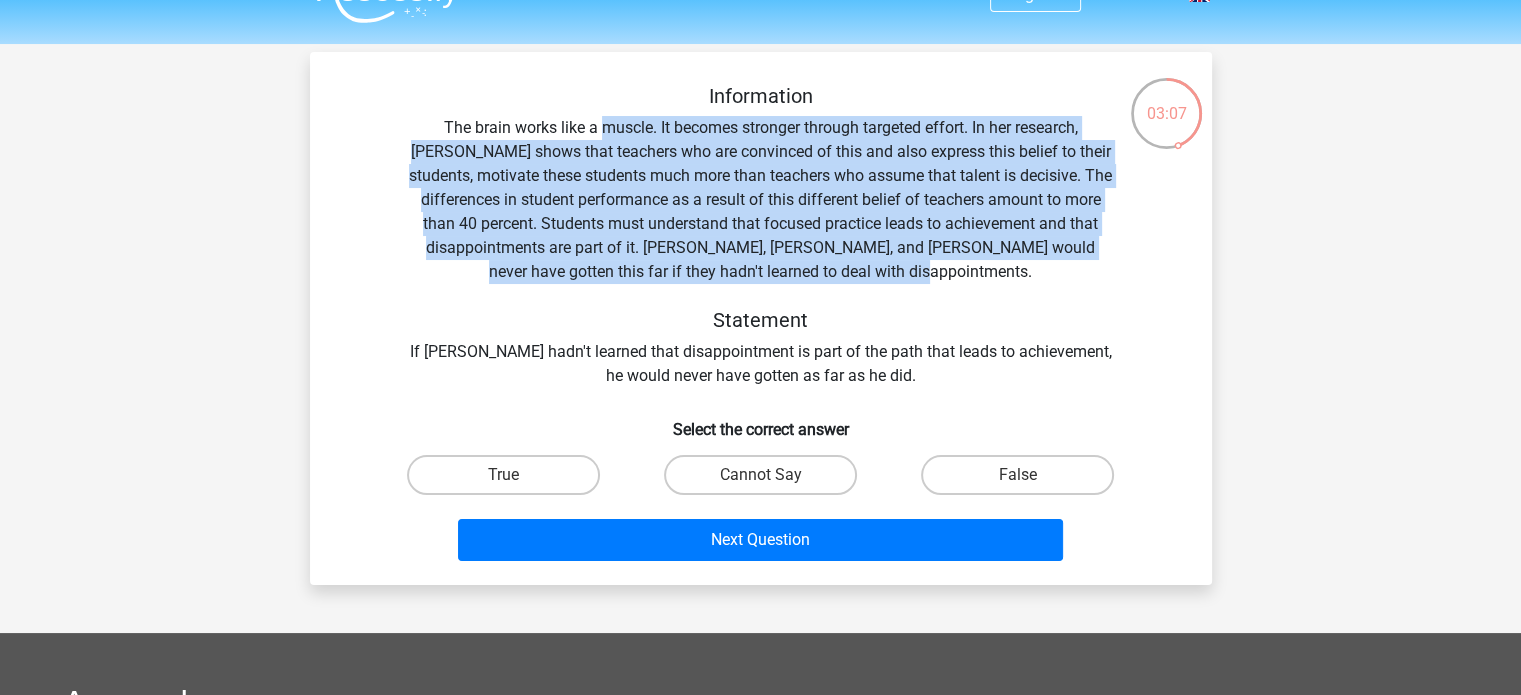 drag, startPoint x: 586, startPoint y: 127, endPoint x: 884, endPoint y: 269, distance: 330.10303 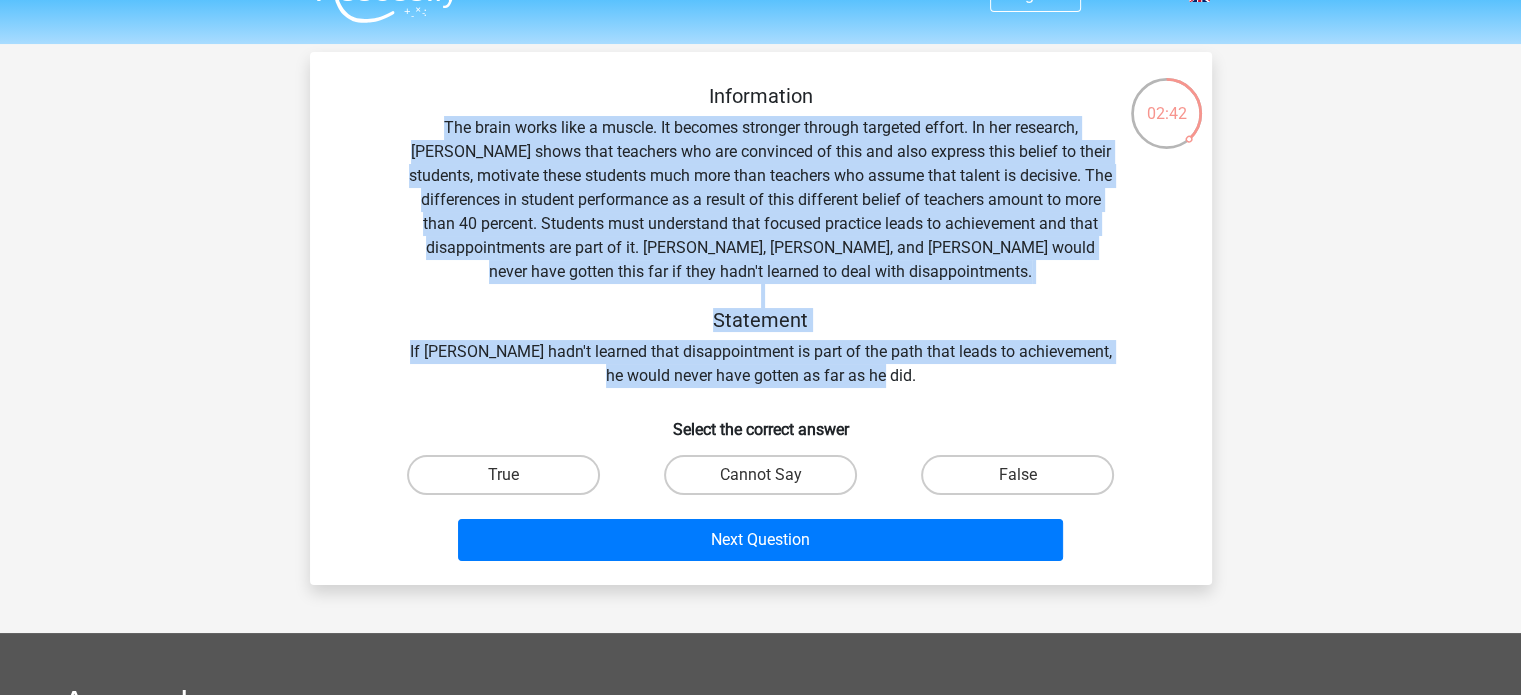 drag, startPoint x: 912, startPoint y: 381, endPoint x: 265, endPoint y: 120, distance: 697.6604 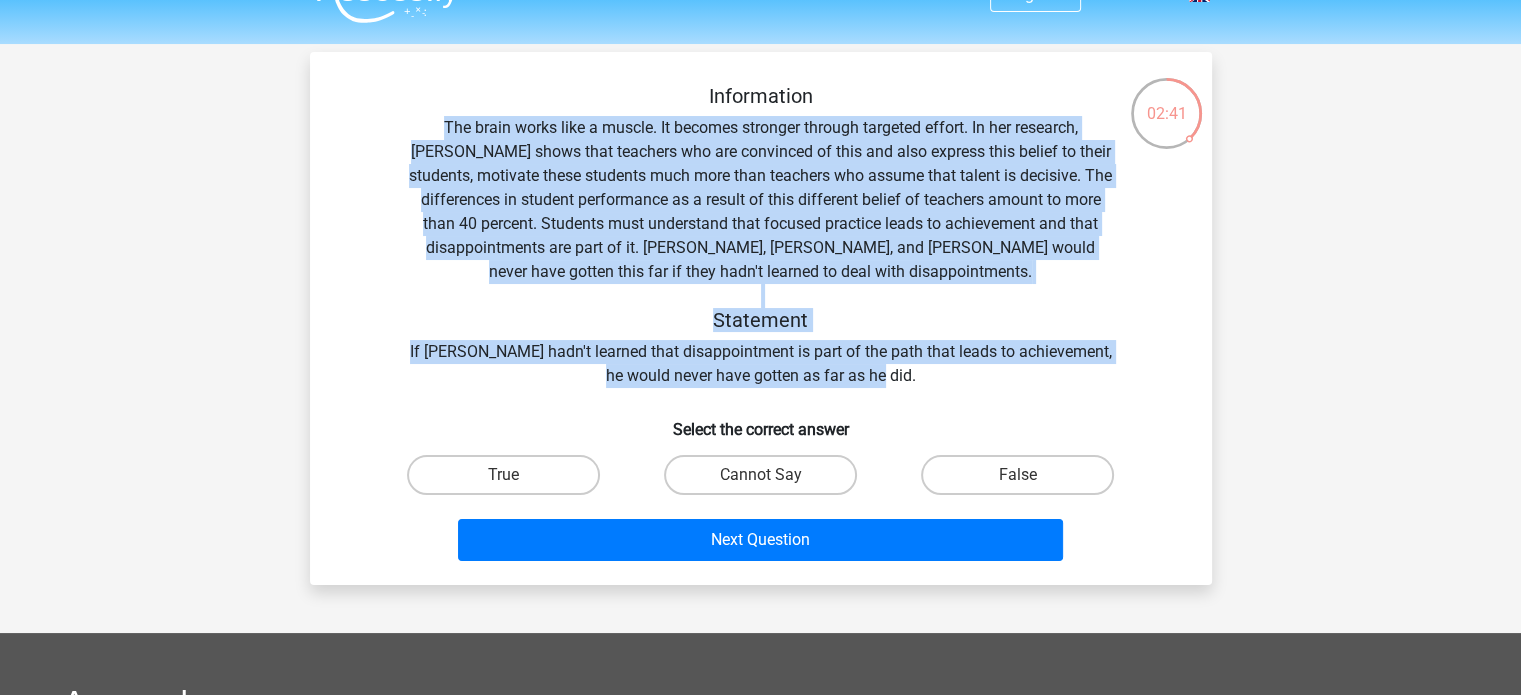 copy on "The brain works like a muscle. It becomes stronger through targeted effort. In her research, Dweck shows that teachers who are convinced of this and also express this belief to their students, motivate these students much more than teachers who assume that talent is decisive. The differences in student performance as a result of this different belief of teachers amount to more than 40 percent. Students must understand that focused practice leads to achievement and that disappointments are part of it. Einstein, Michael Jordan, and Oprah Winfrey would never have gotten this far if they hadn't learned to deal with disappointments. Statement If Einstein hadn't learned that disappointment is part of the path that leads to achievement, he would never have gotten as far as he did." 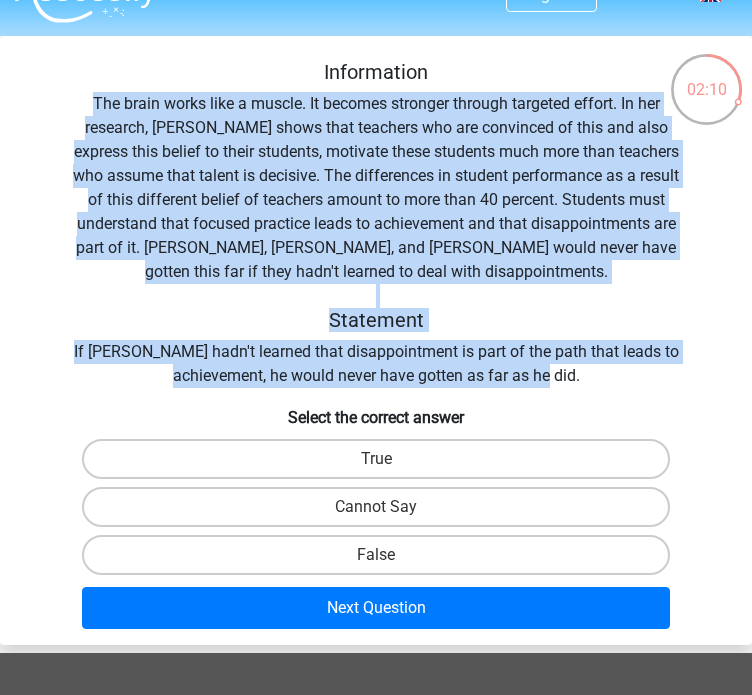 click on "Information The brain works like a muscle. It becomes stronger through targeted effort. In her research, Dweck shows that teachers who are convinced of this and also express this belief to their students, motivate these students much more than teachers who assume that talent is decisive. The differences in student performance as a result of this different belief of teachers amount to more than 40 percent. Students must understand that focused practice leads to achievement and that disappointments are part of it. Einstein, Michael Jordan, and Oprah Winfrey would never have gotten this far if they hadn't learned to deal with disappointments. Statement If Einstein hadn't learned that disappointment is part of the path that leads to achievement, he would never have gotten as far as he did." at bounding box center (376, 224) 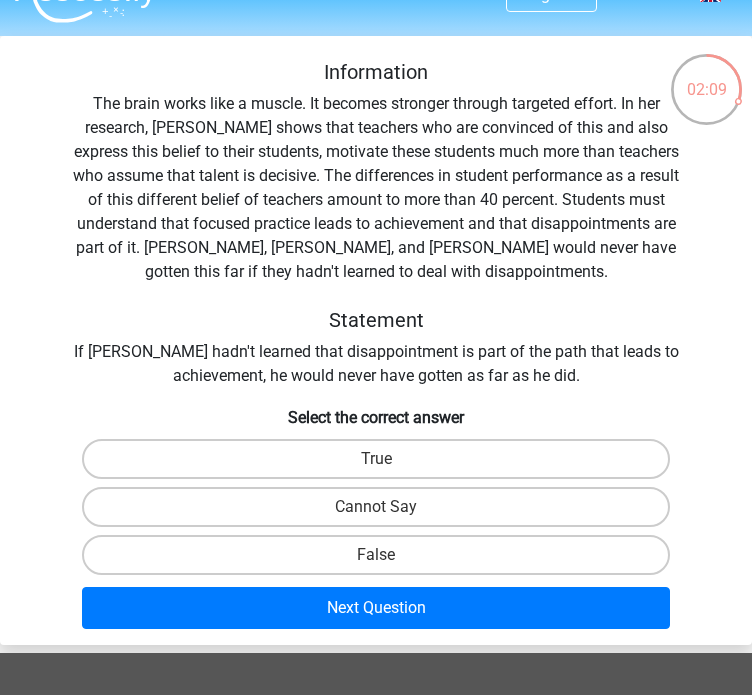 scroll, scrollTop: 140, scrollLeft: 0, axis: vertical 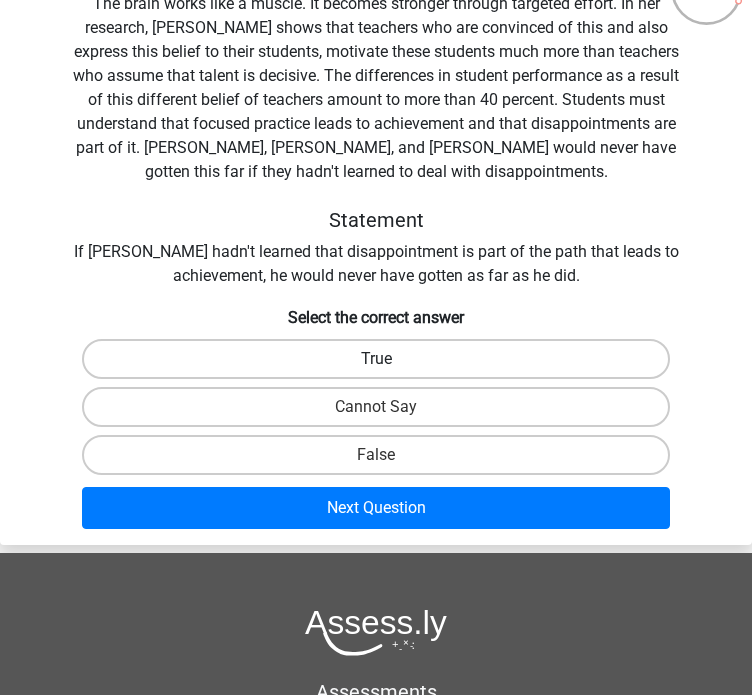 click on "True" at bounding box center (375, 359) 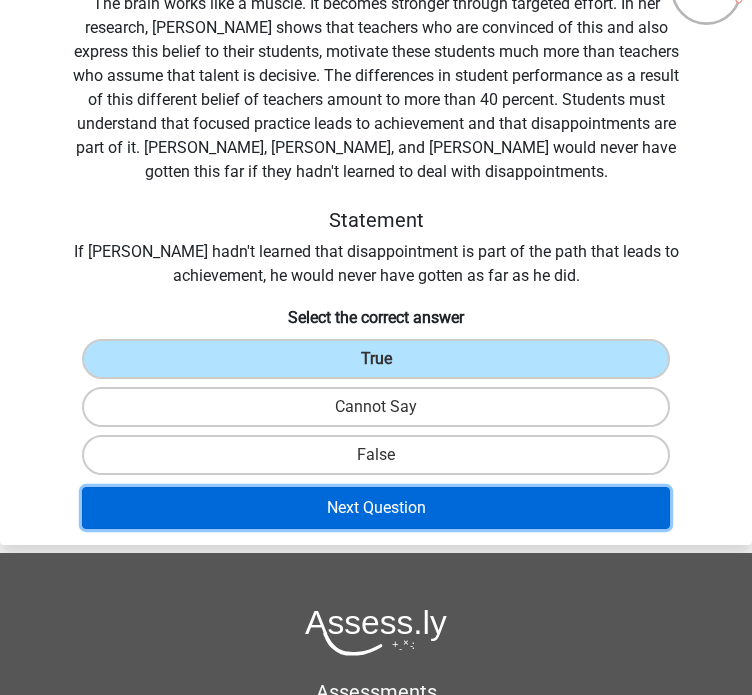 click on "Next Question" at bounding box center (375, 508) 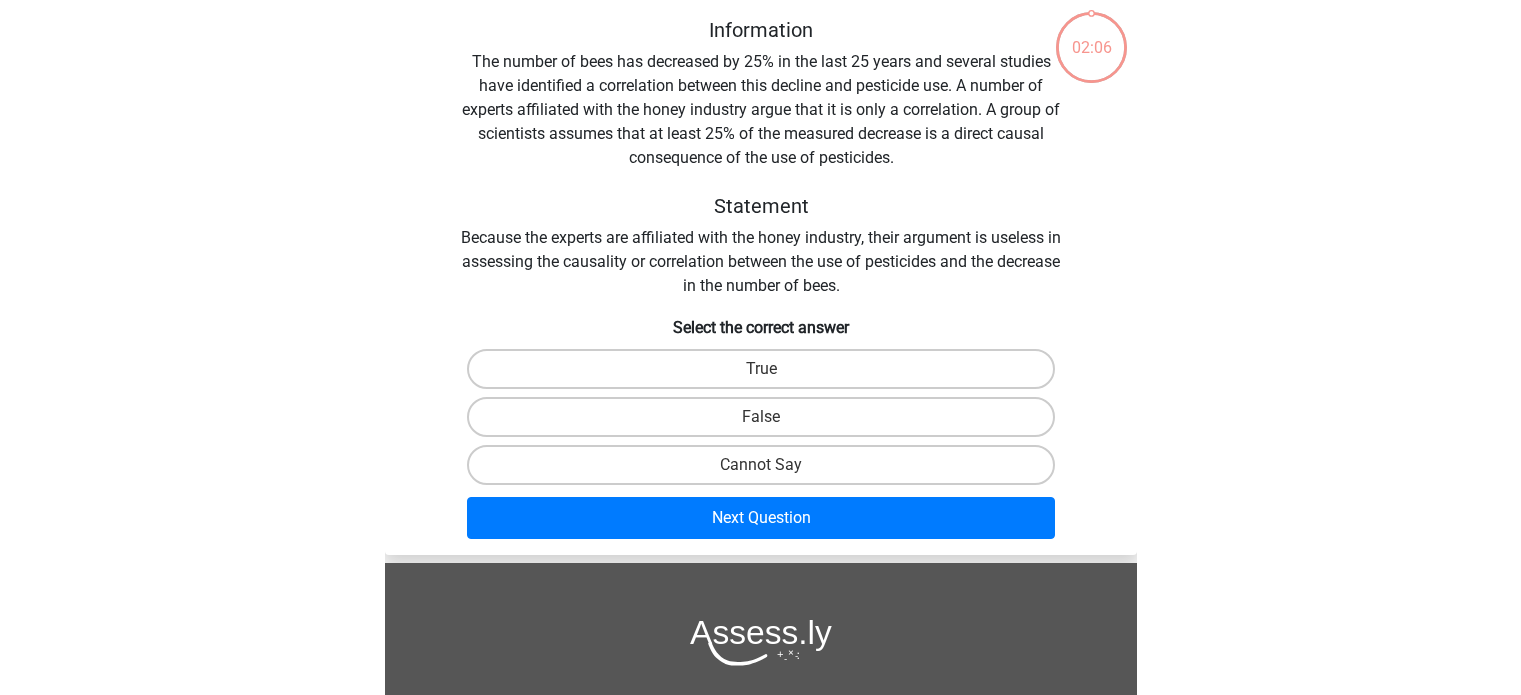 scroll, scrollTop: 76, scrollLeft: 0, axis: vertical 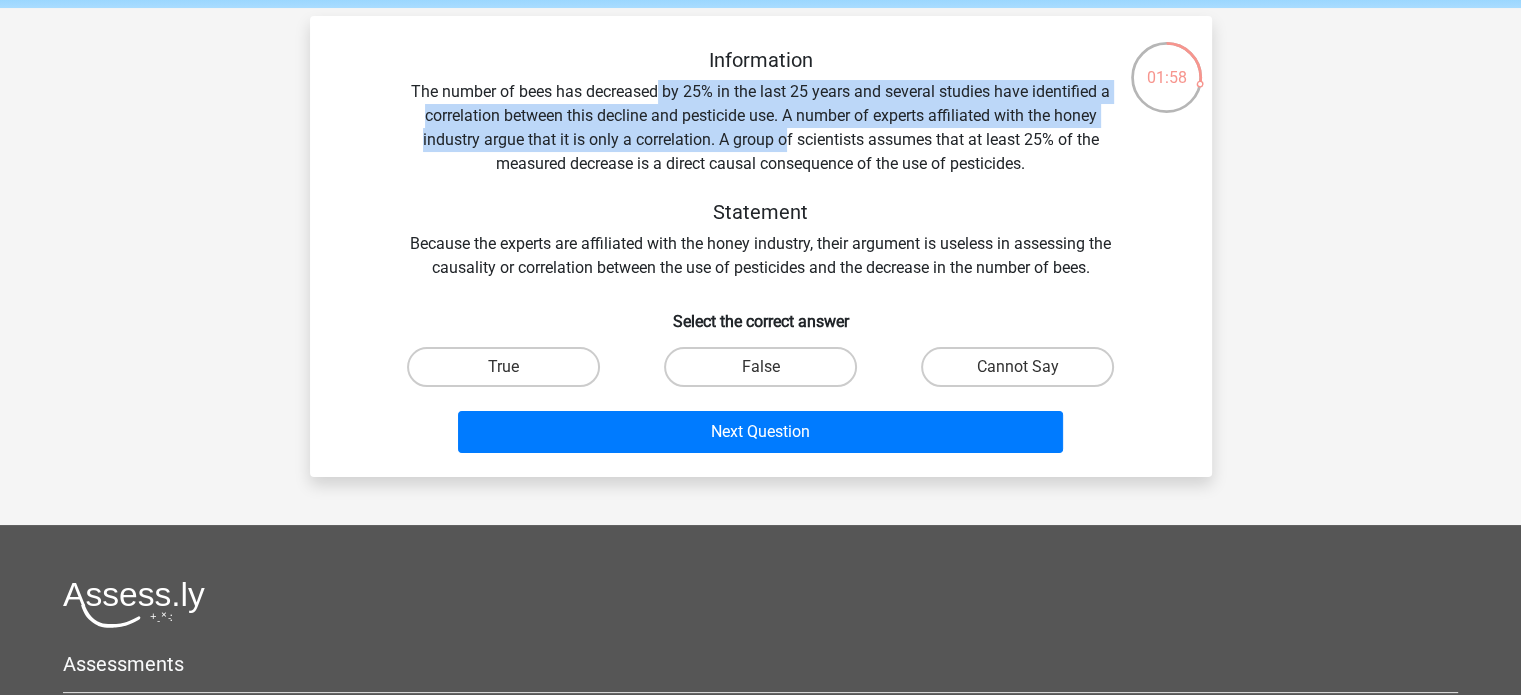 drag, startPoint x: 657, startPoint y: 94, endPoint x: 788, endPoint y: 128, distance: 135.34032 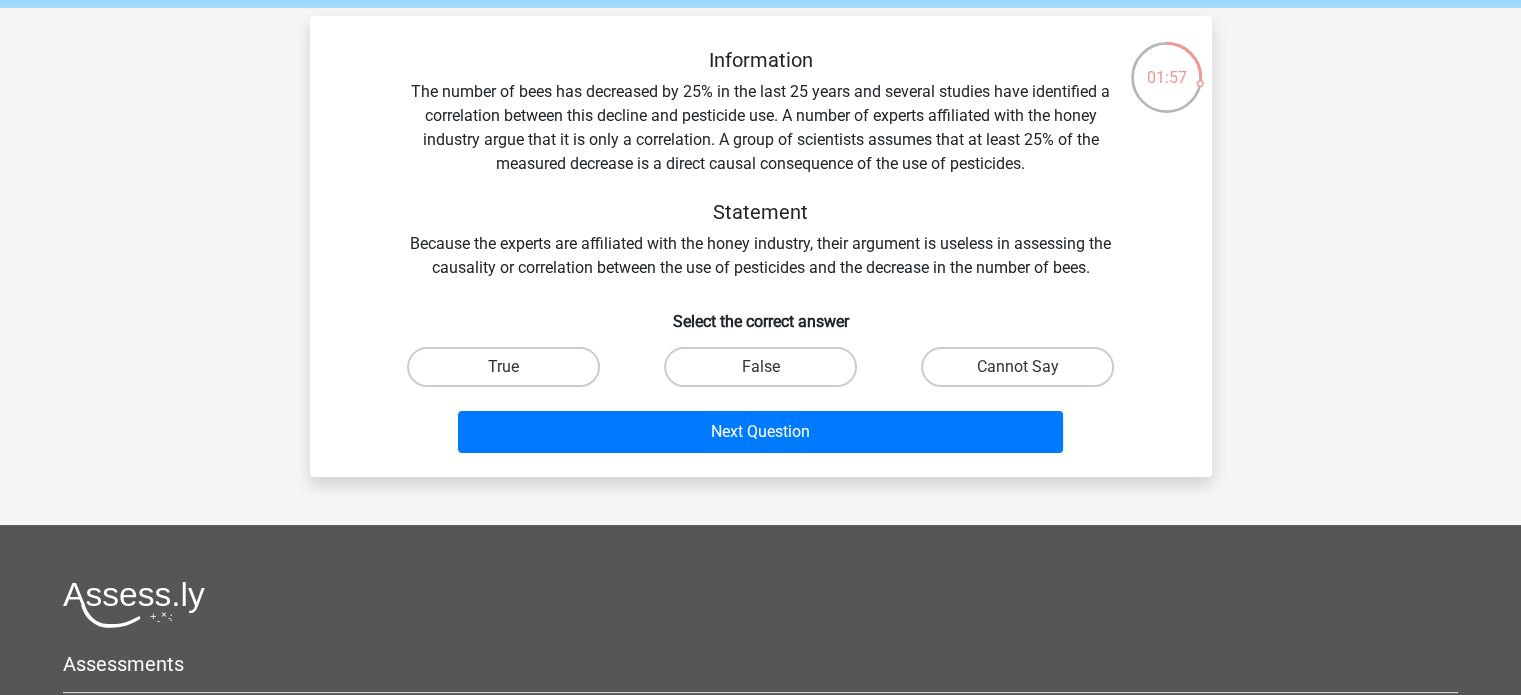 click on "Information The number of bees has decreased by 25% in the last 25 years and several studies have identified a correlation between this decline and pesticide use. A number of experts affiliated with the honey industry argue that it is only a correlation. A group of scientists assumes that at least 25% of the measured decrease is a direct causal consequence of the use of pesticides. Statement Because the experts are affiliated with the honey industry, their argument is useless in assessing the causality or correlation between the use of pesticides and the decrease in the number of bees." at bounding box center (761, 164) 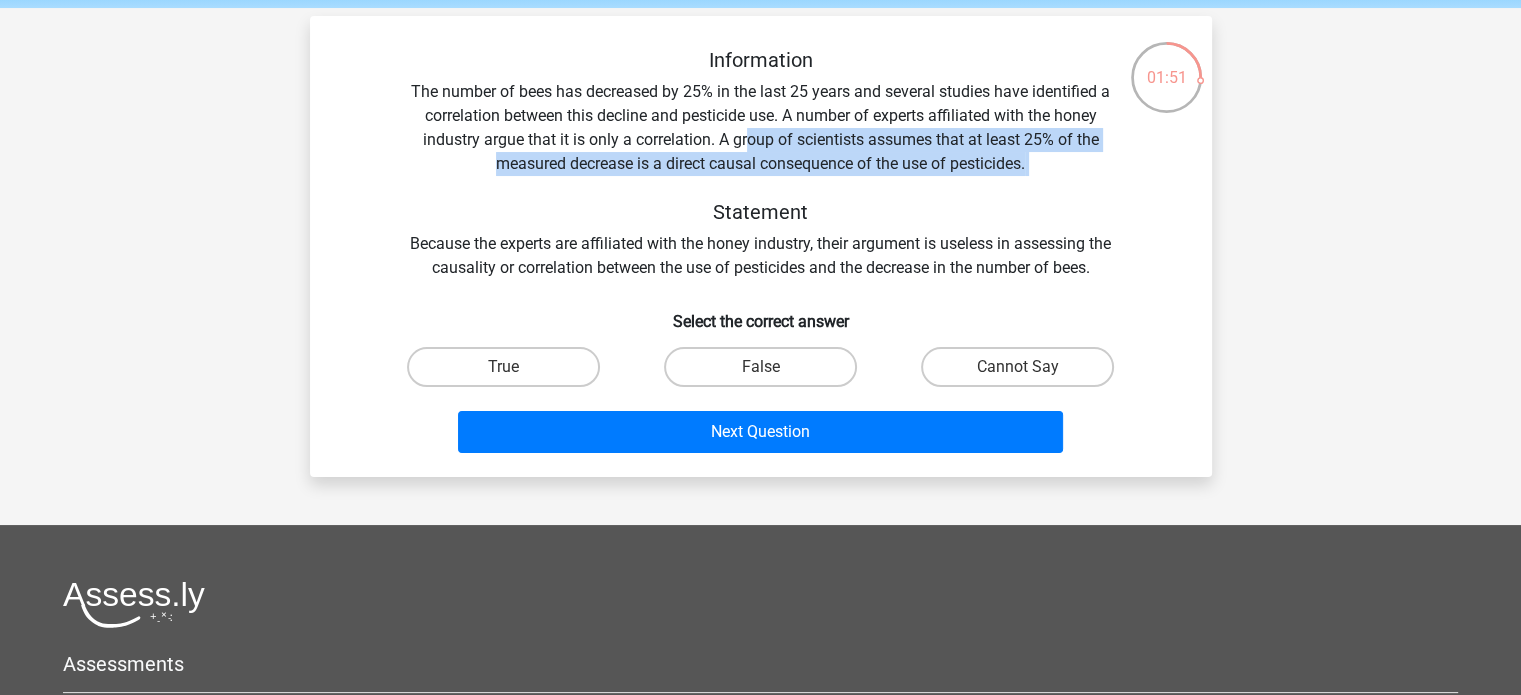 drag, startPoint x: 745, startPoint y: 141, endPoint x: 1036, endPoint y: 186, distance: 294.45883 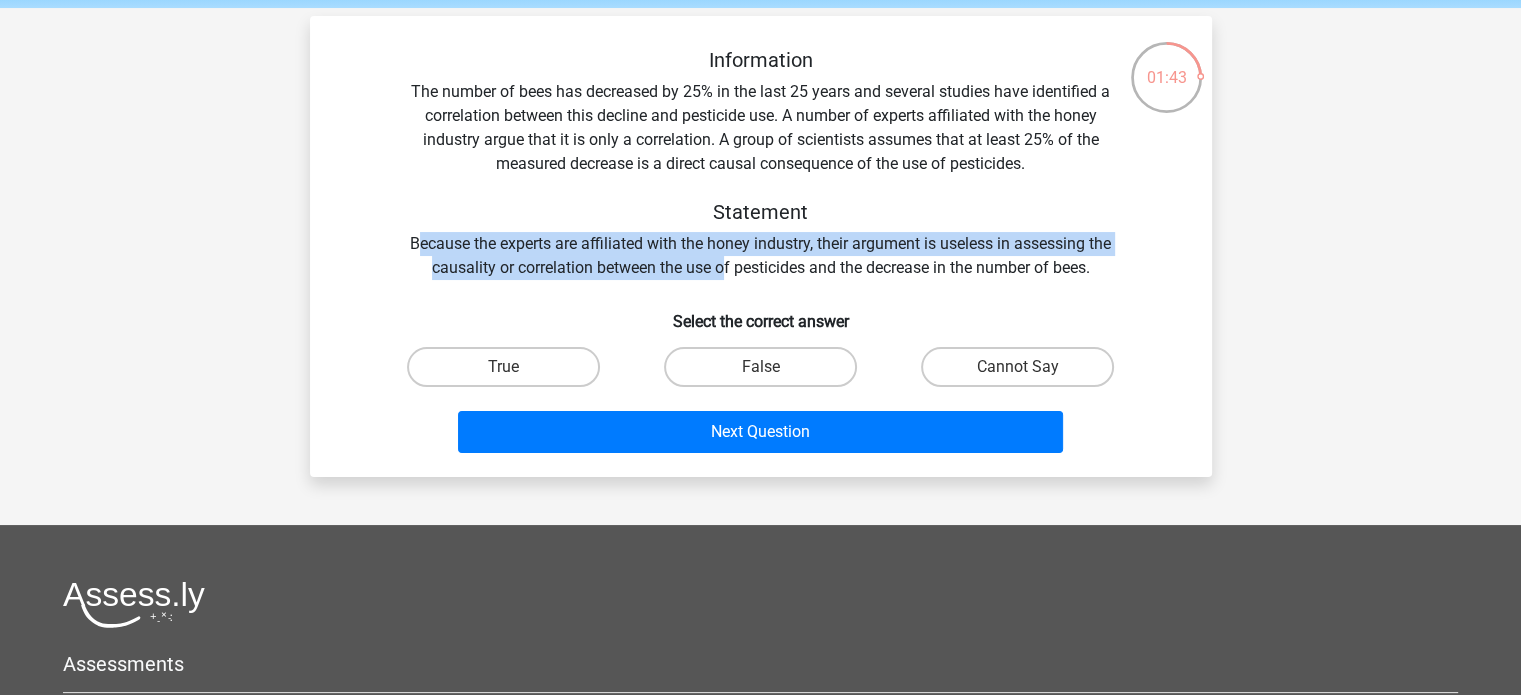 drag, startPoint x: 416, startPoint y: 239, endPoint x: 721, endPoint y: 262, distance: 305.866 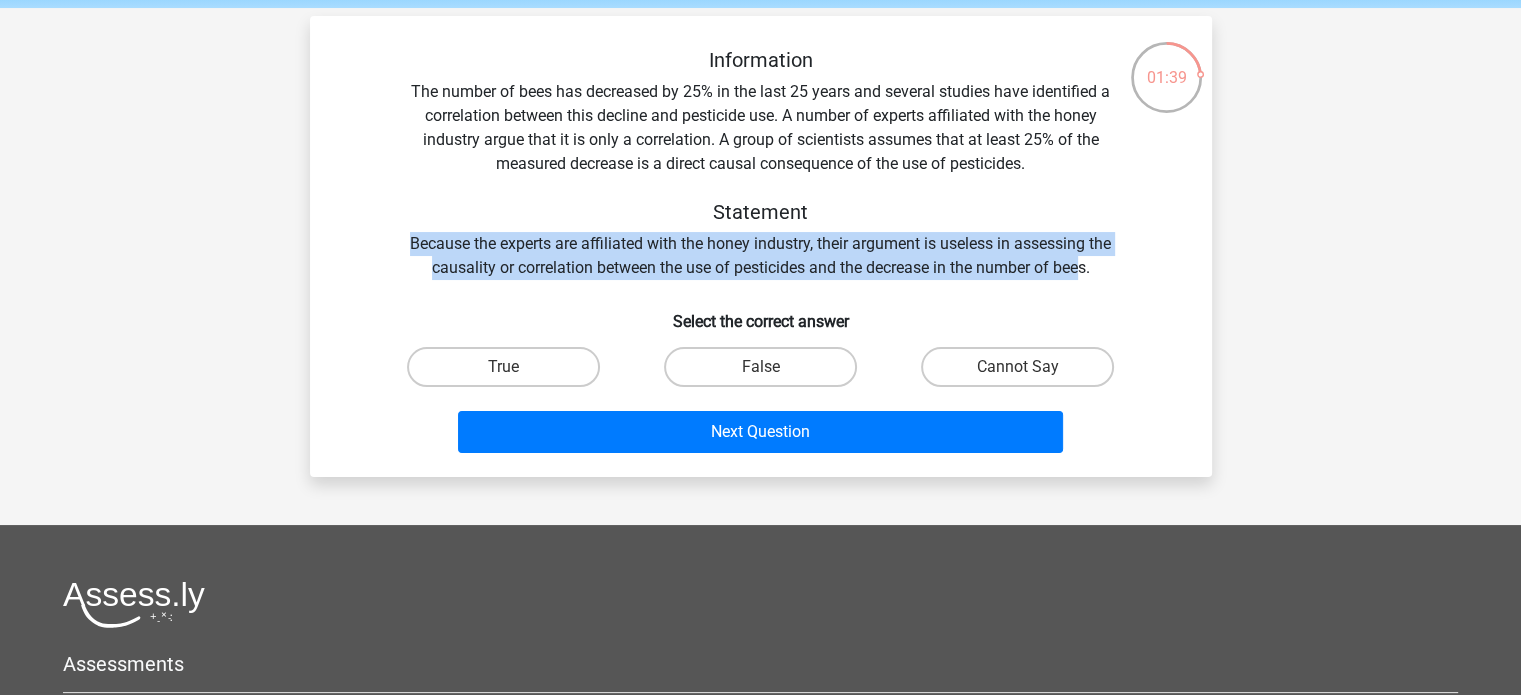 drag, startPoint x: 1084, startPoint y: 267, endPoint x: 399, endPoint y: 235, distance: 685.747 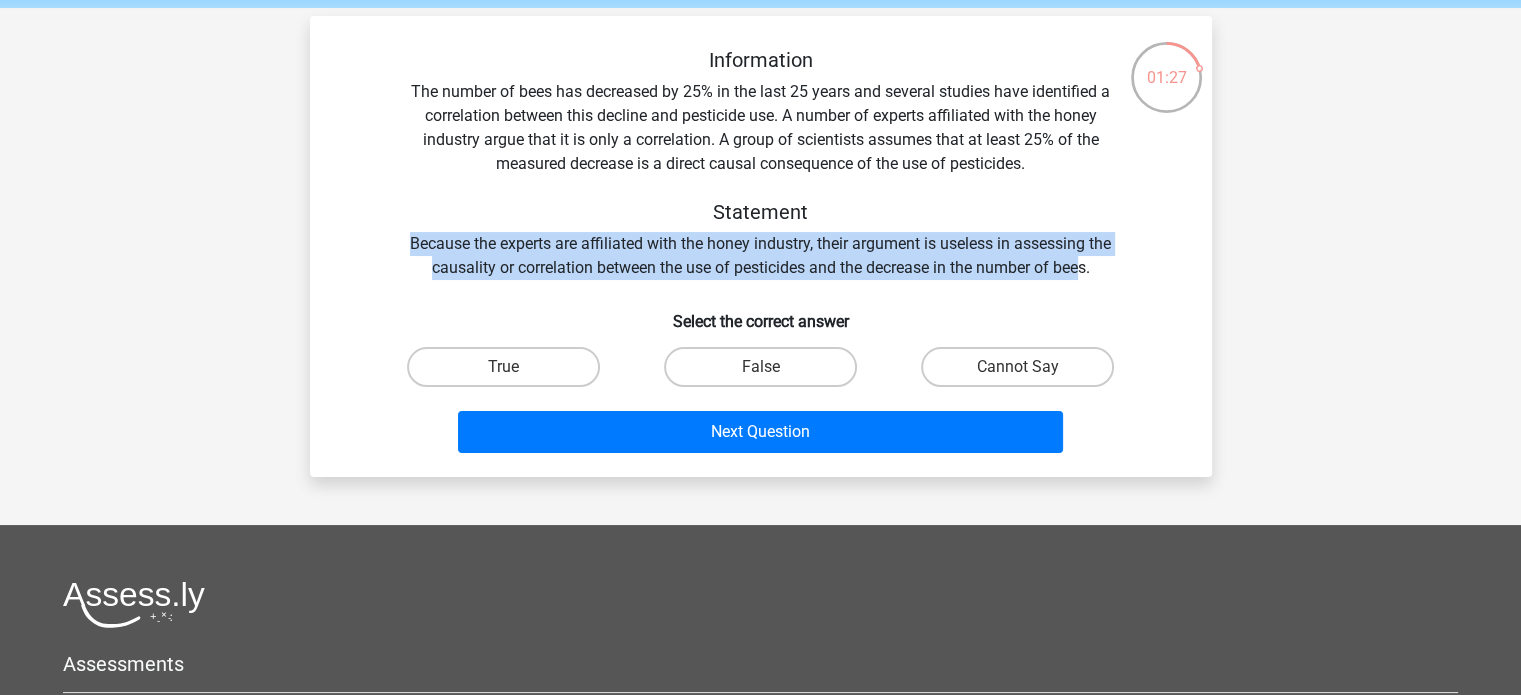 click on "Information The number of bees has decreased by 25% in the last 25 years and several studies have identified a correlation between this decline and pesticide use. A number of experts affiliated with the honey industry argue that it is only a correlation. A group of scientists assumes that at least 25% of the measured decrease is a direct causal consequence of the use of pesticides. Statement Because the experts are affiliated with the honey industry, their argument is useless in assessing the causality or correlation between the use of pesticides and the decrease in the number of bees." at bounding box center [761, 164] 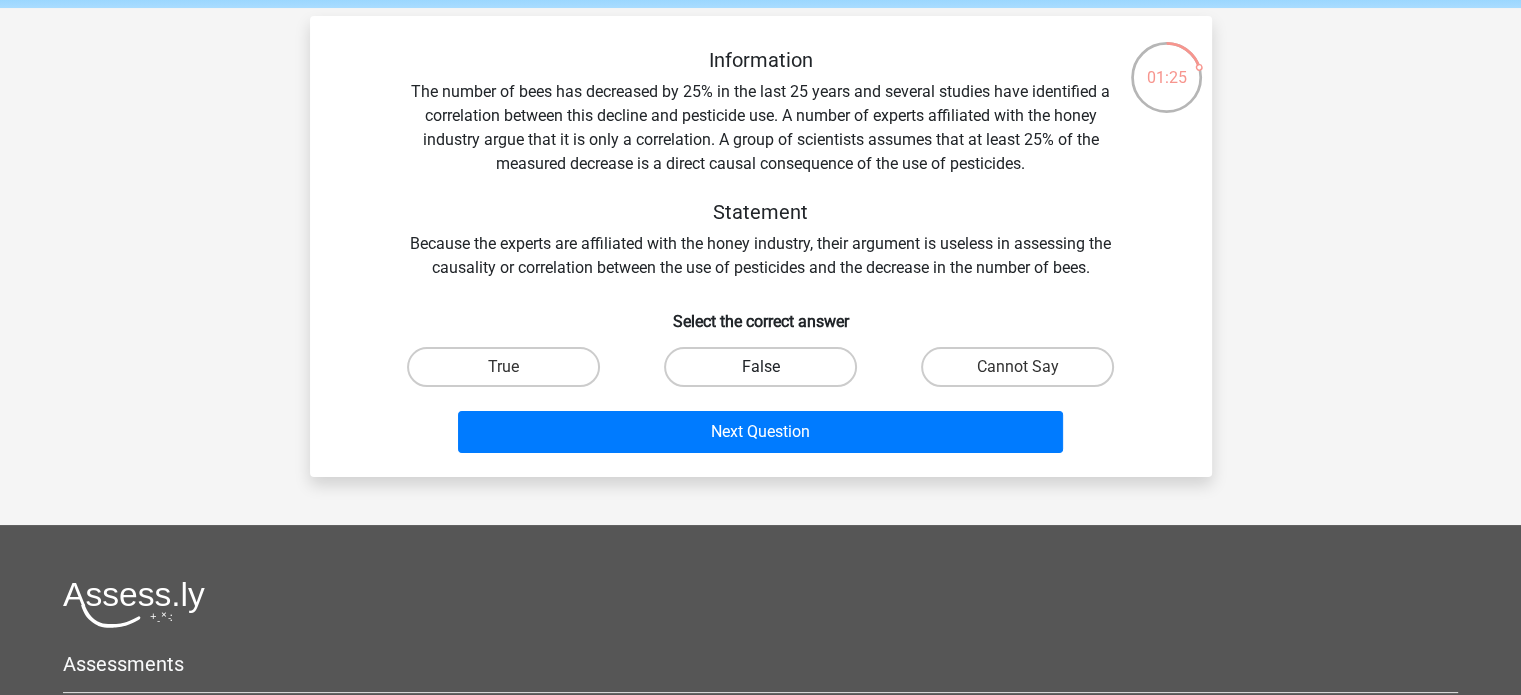 click on "False" at bounding box center [760, 367] 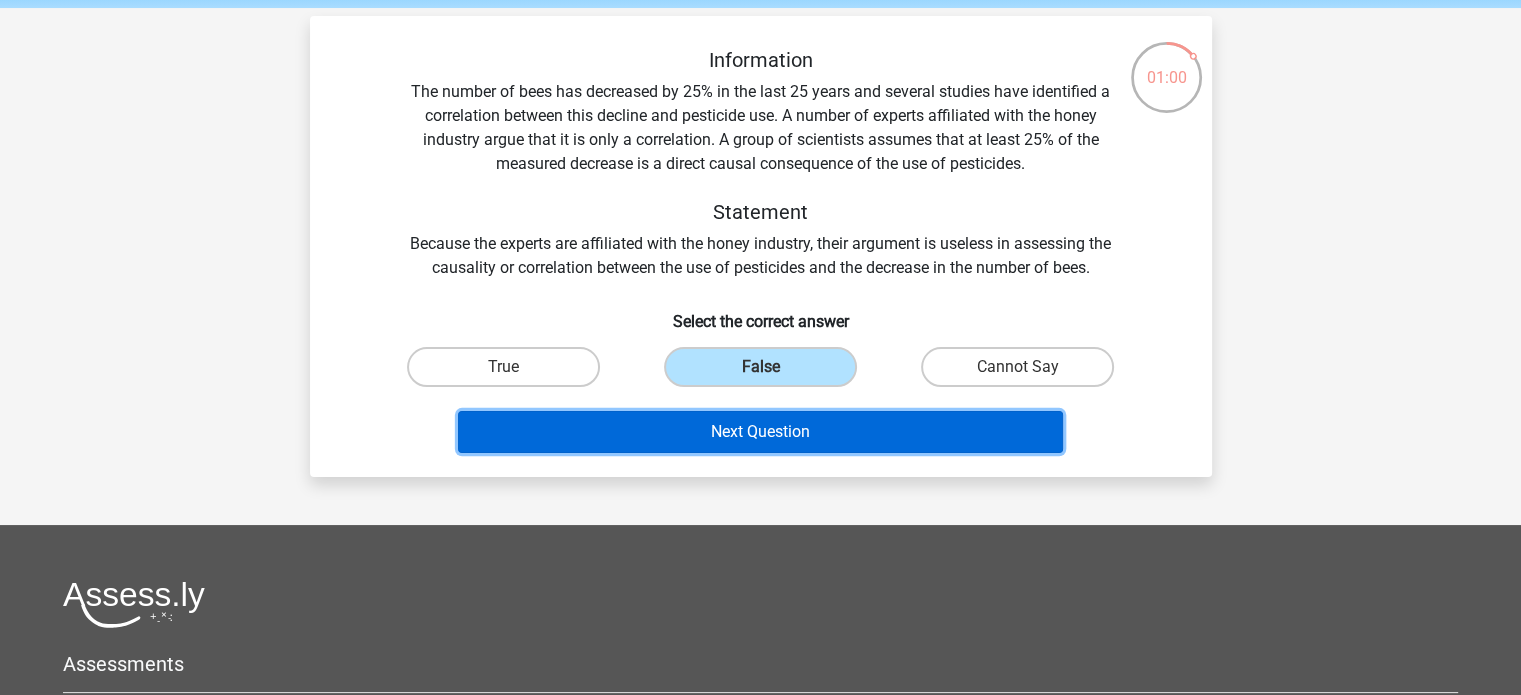 click on "Next Question" at bounding box center (760, 432) 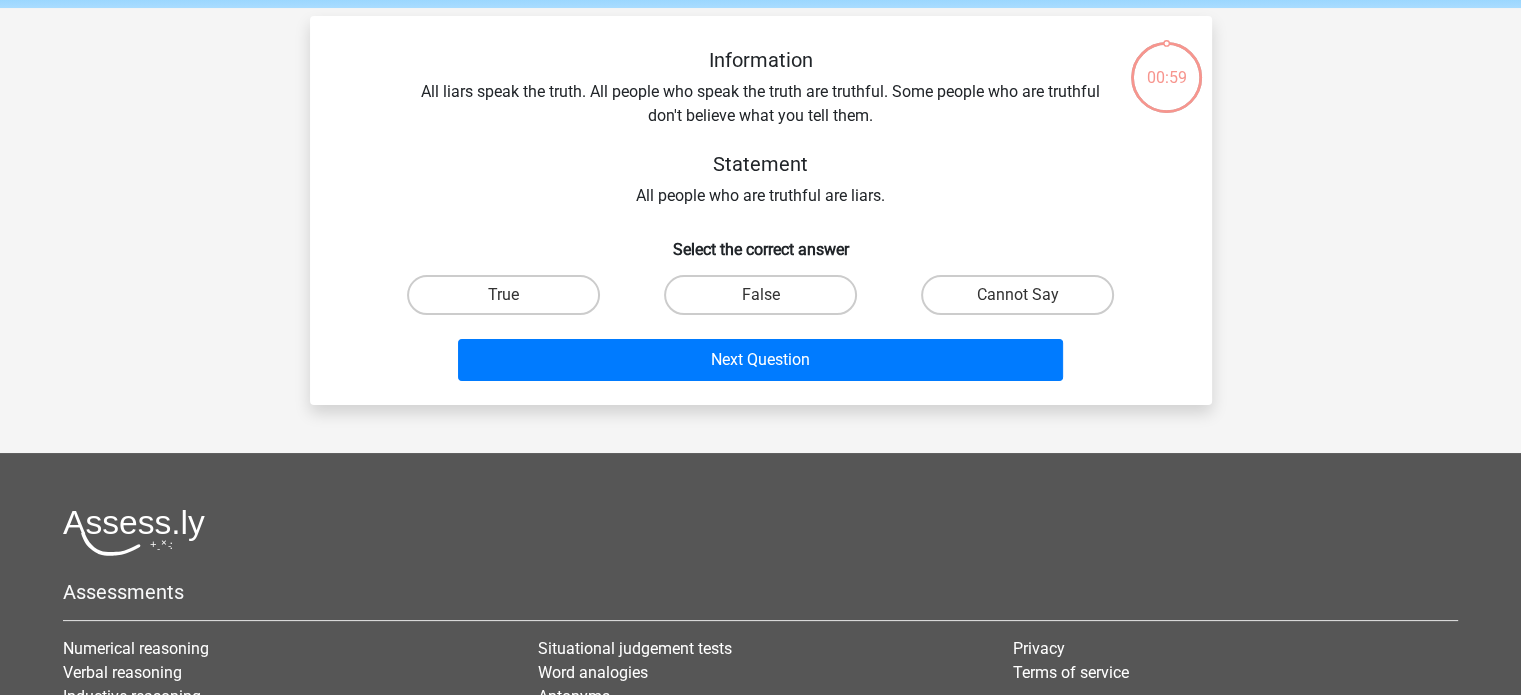 scroll, scrollTop: 92, scrollLeft: 0, axis: vertical 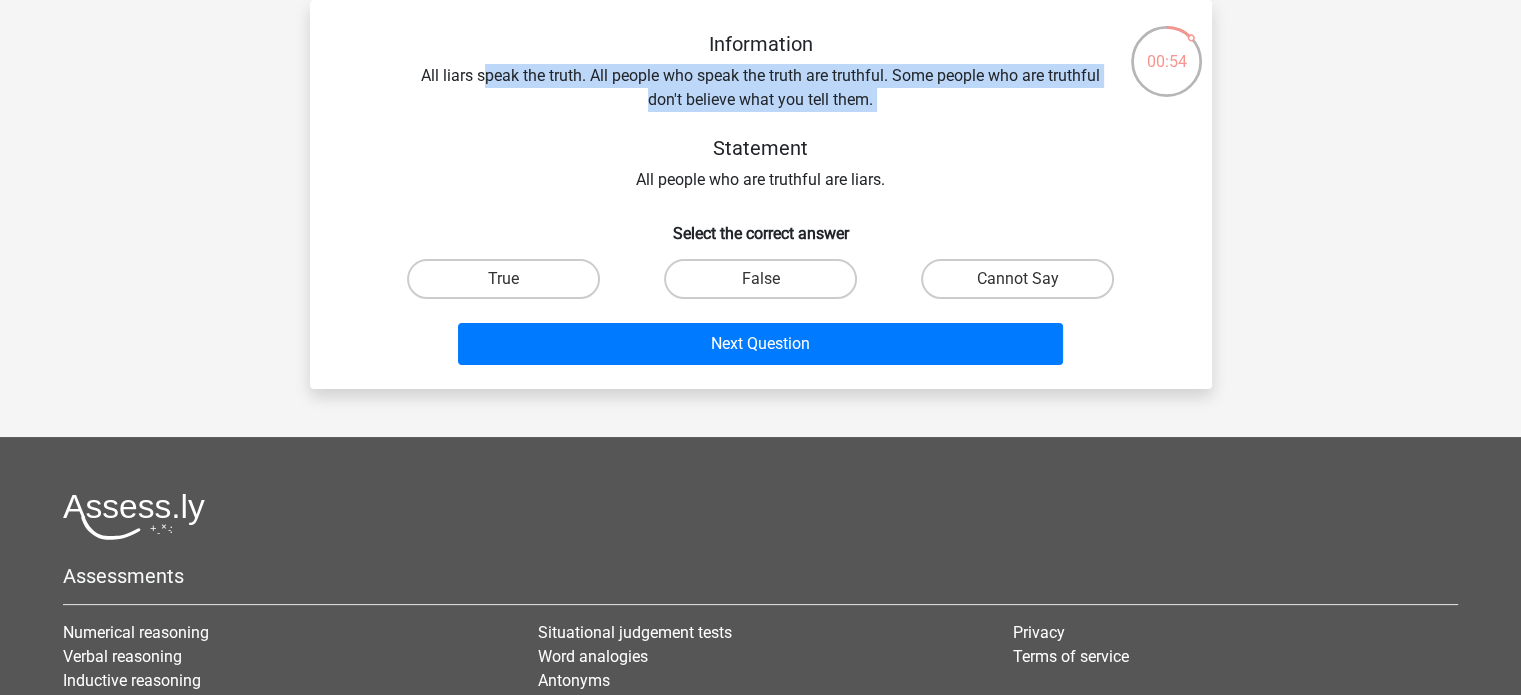 drag, startPoint x: 483, startPoint y: 81, endPoint x: 567, endPoint y: 119, distance: 92.19544 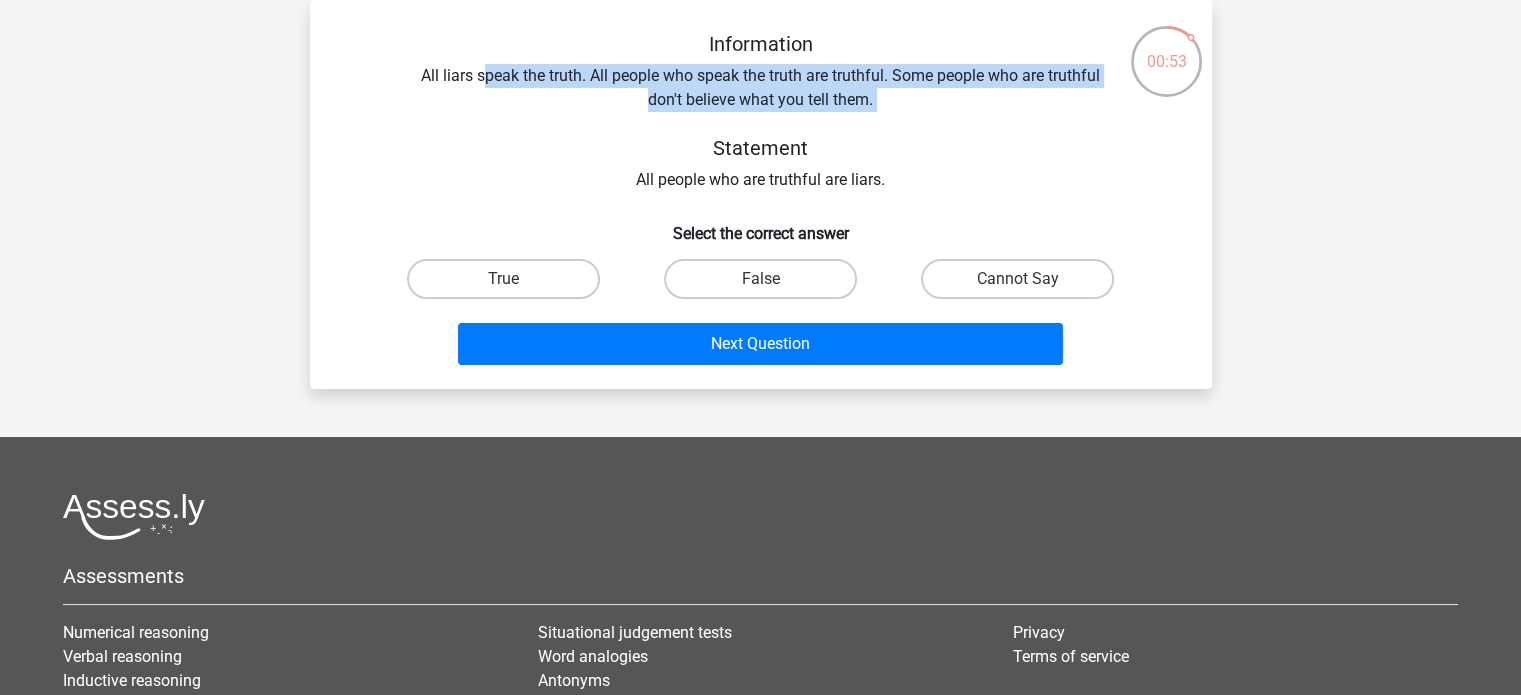click on "Information All liars speak the truth. All people who speak the truth are truthful. Some people who are truthful don't believe what you tell them. Statement All people who are truthful are liars." at bounding box center [761, 112] 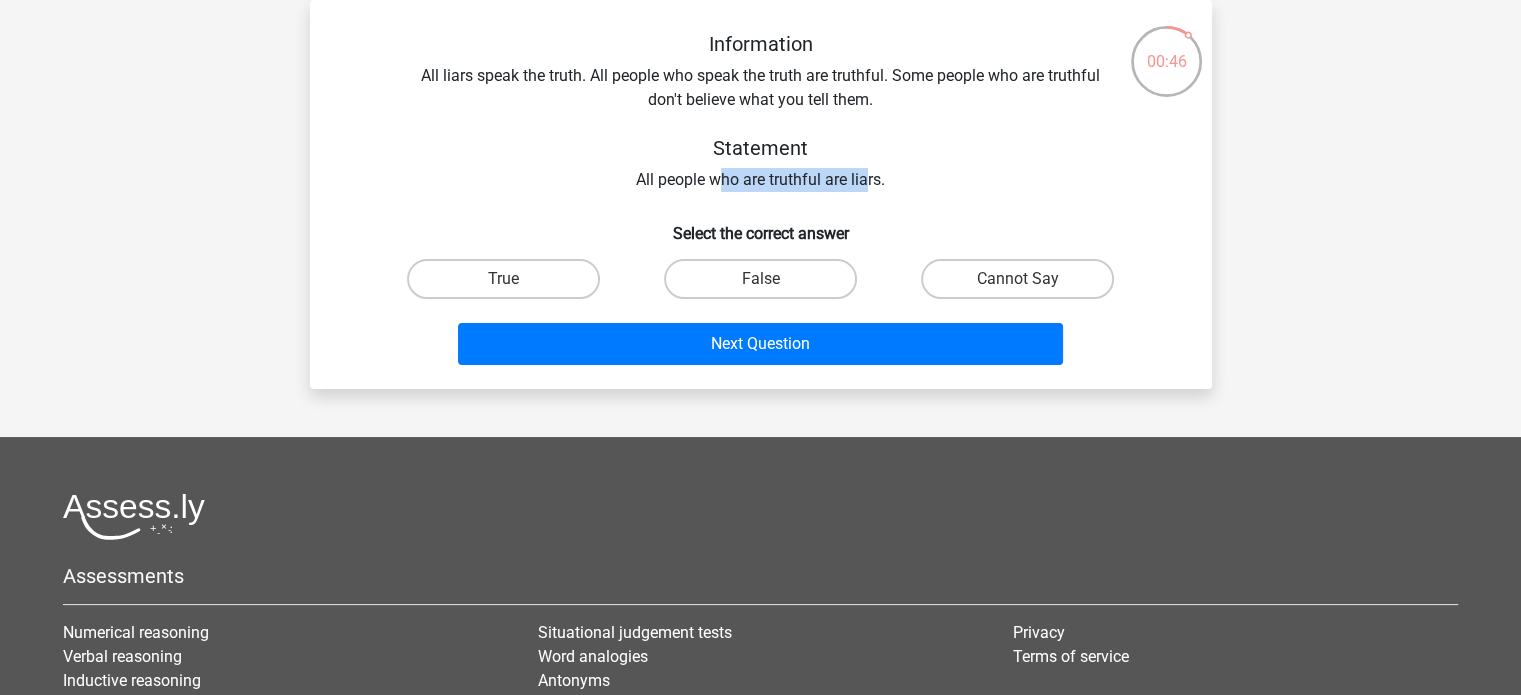 drag, startPoint x: 724, startPoint y: 168, endPoint x: 866, endPoint y: 180, distance: 142.50613 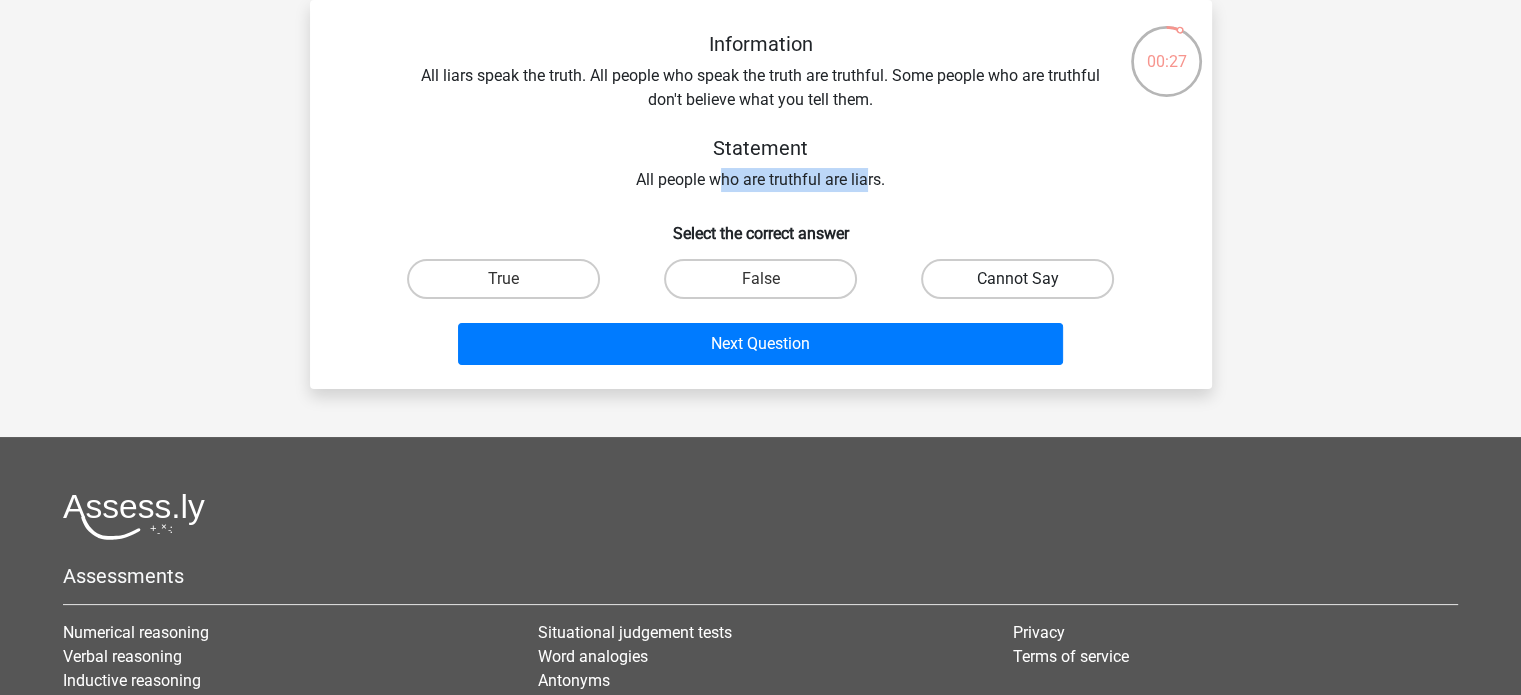 click on "Cannot Say" at bounding box center (1017, 279) 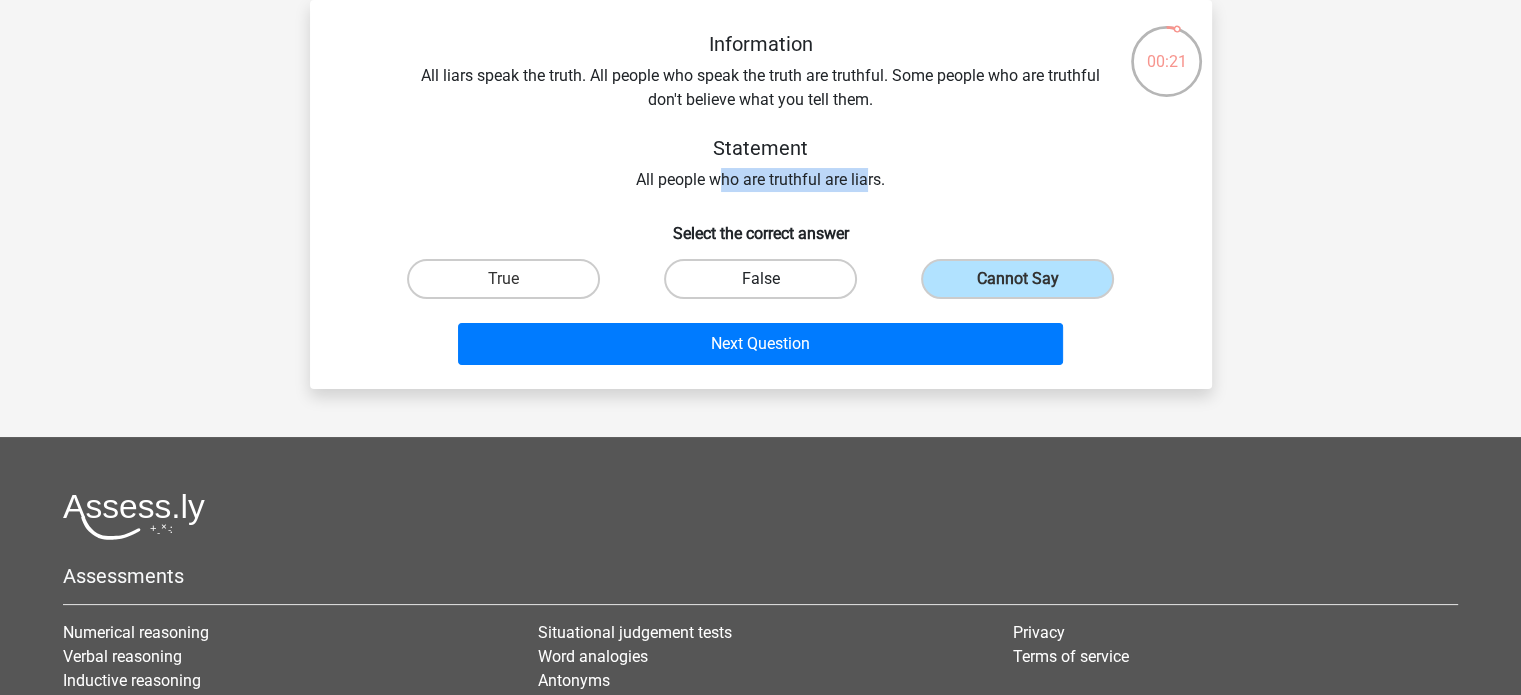 click on "False" at bounding box center [760, 279] 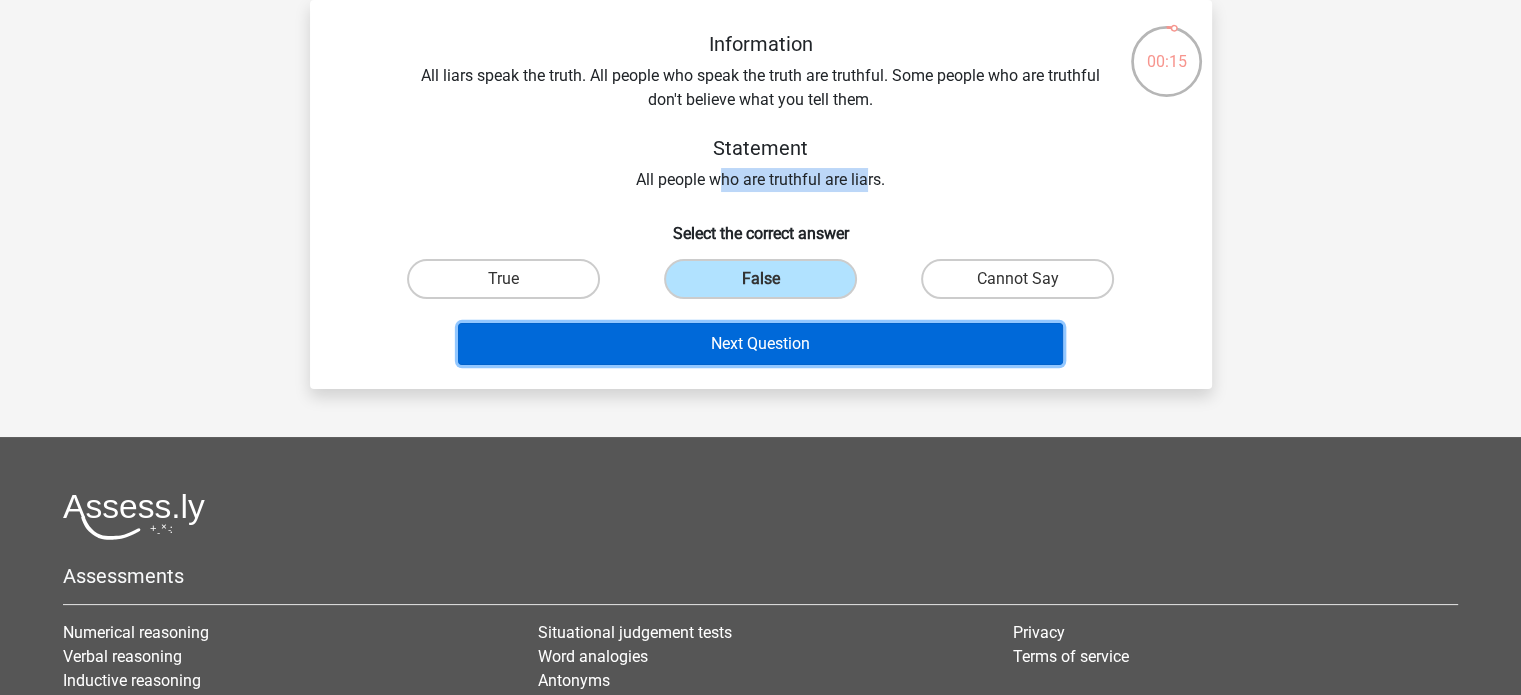click on "Next Question" at bounding box center [760, 344] 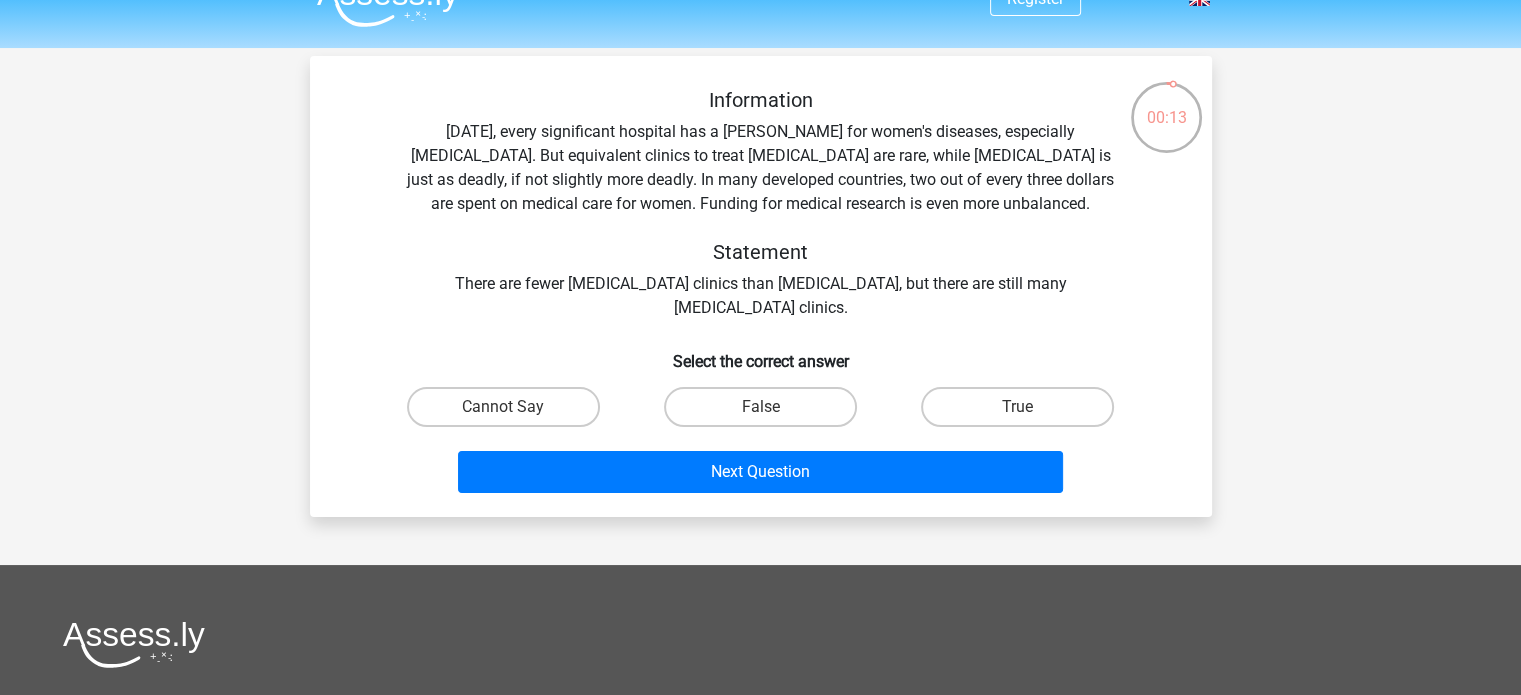 scroll, scrollTop: 35, scrollLeft: 0, axis: vertical 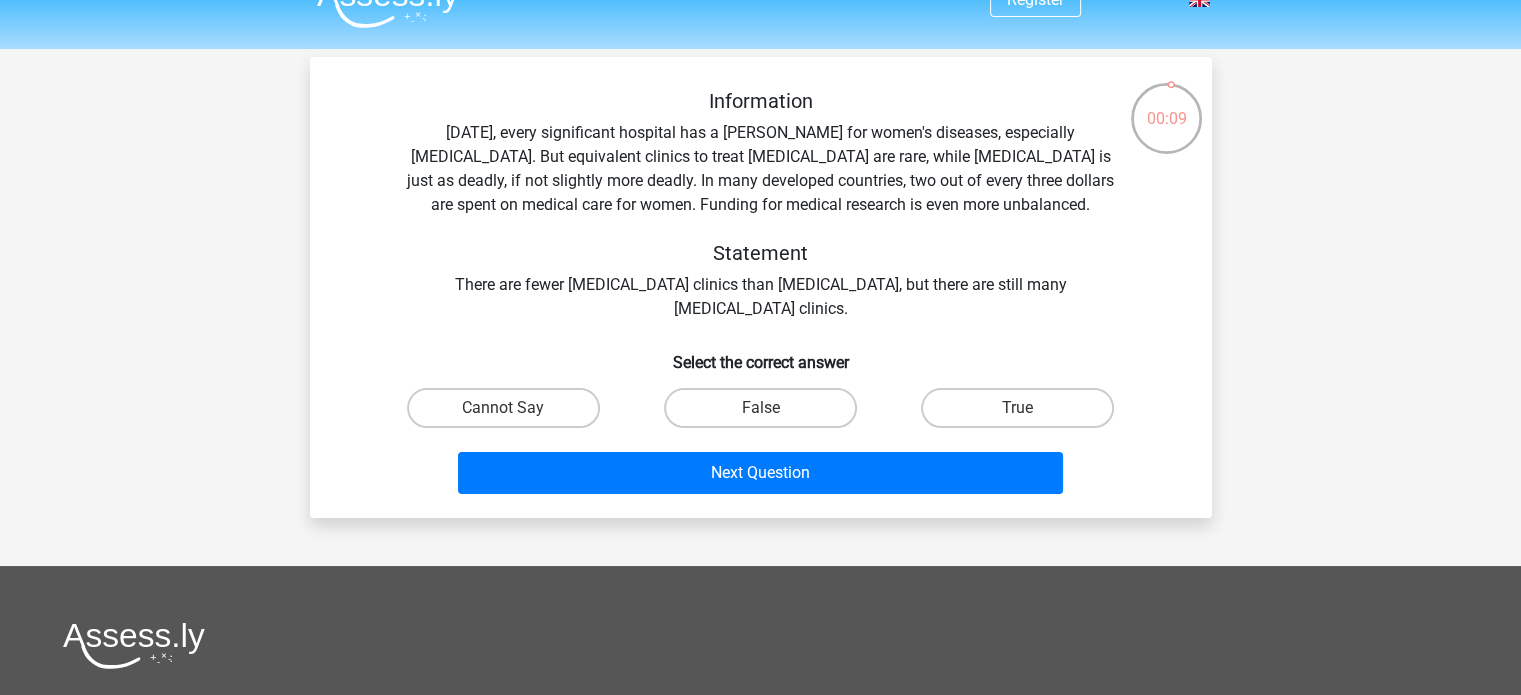 drag, startPoint x: 736, startPoint y: 271, endPoint x: 789, endPoint y: 311, distance: 66.4003 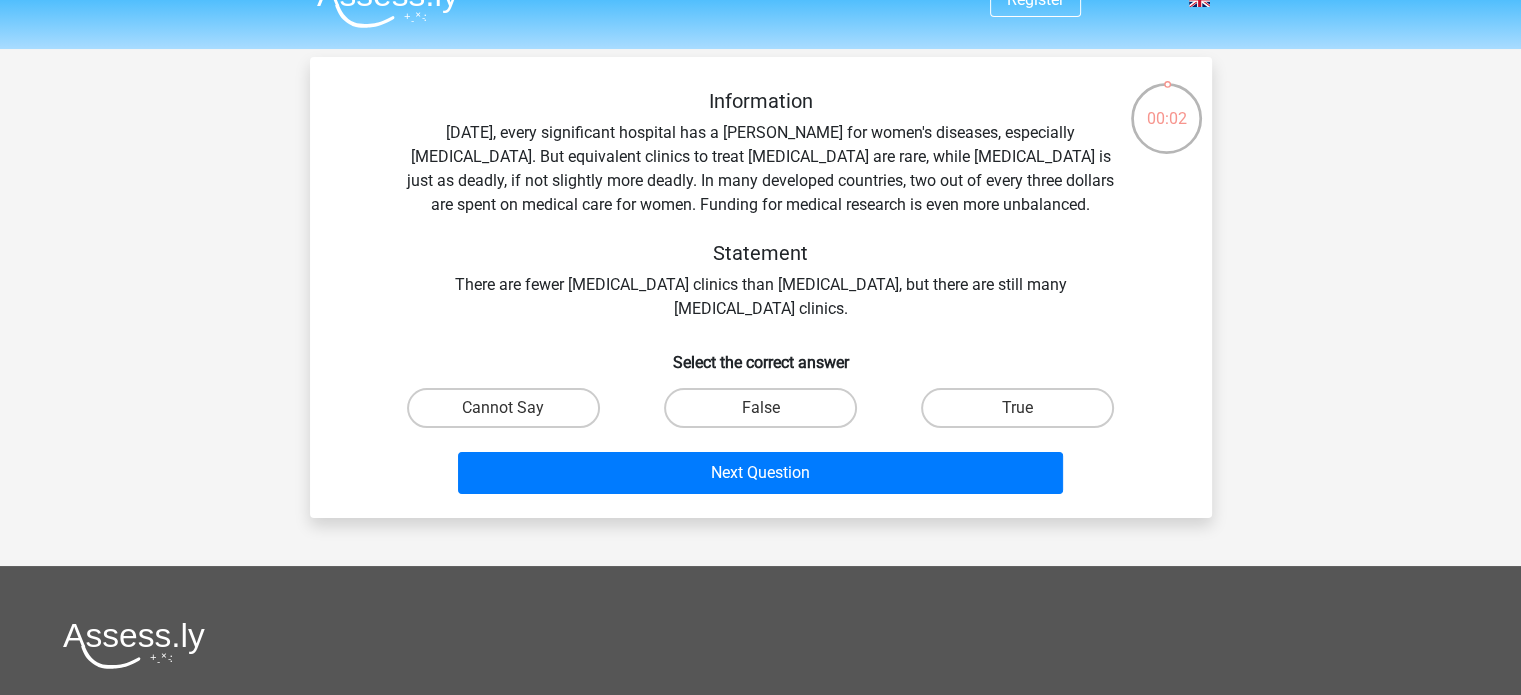 click on "Information Today, every significant hospital has a ward for women's diseases, especially breast cancer. But equivalent clinics to treat prostate cancer are rare, while prostate cancer is just as deadly, if not slightly more deadly. In many developed countries, two out of every three dollars are spent on medical care for women. Funding for medical research is even more unbalanced. Statement There are fewer prostate cancer clinics than breast cancer, but there are still many prostate cancer clinics." at bounding box center [761, 205] 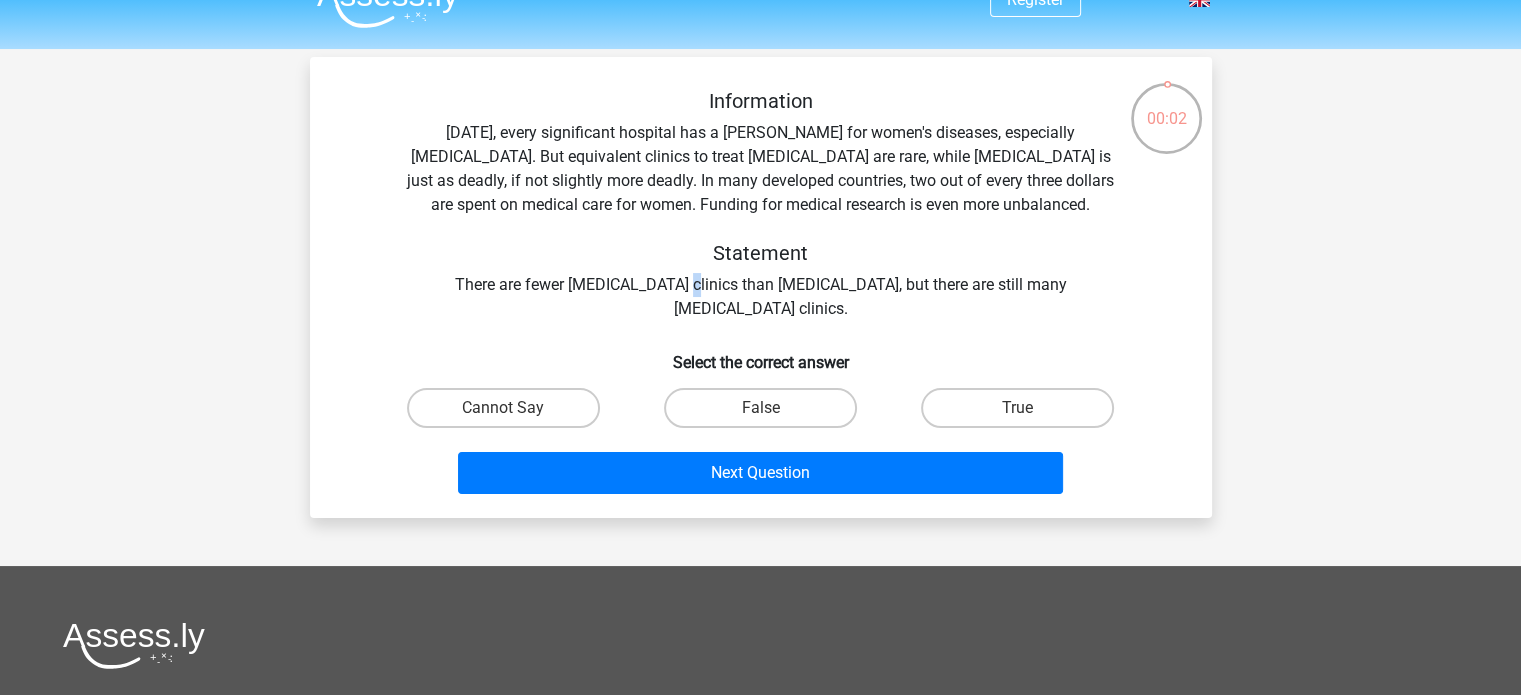 click on "Information Today, every significant hospital has a ward for women's diseases, especially breast cancer. But equivalent clinics to treat prostate cancer are rare, while prostate cancer is just as deadly, if not slightly more deadly. In many developed countries, two out of every three dollars are spent on medical care for women. Funding for medical research is even more unbalanced. Statement There are fewer prostate cancer clinics than breast cancer, but there are still many prostate cancer clinics." at bounding box center (761, 205) 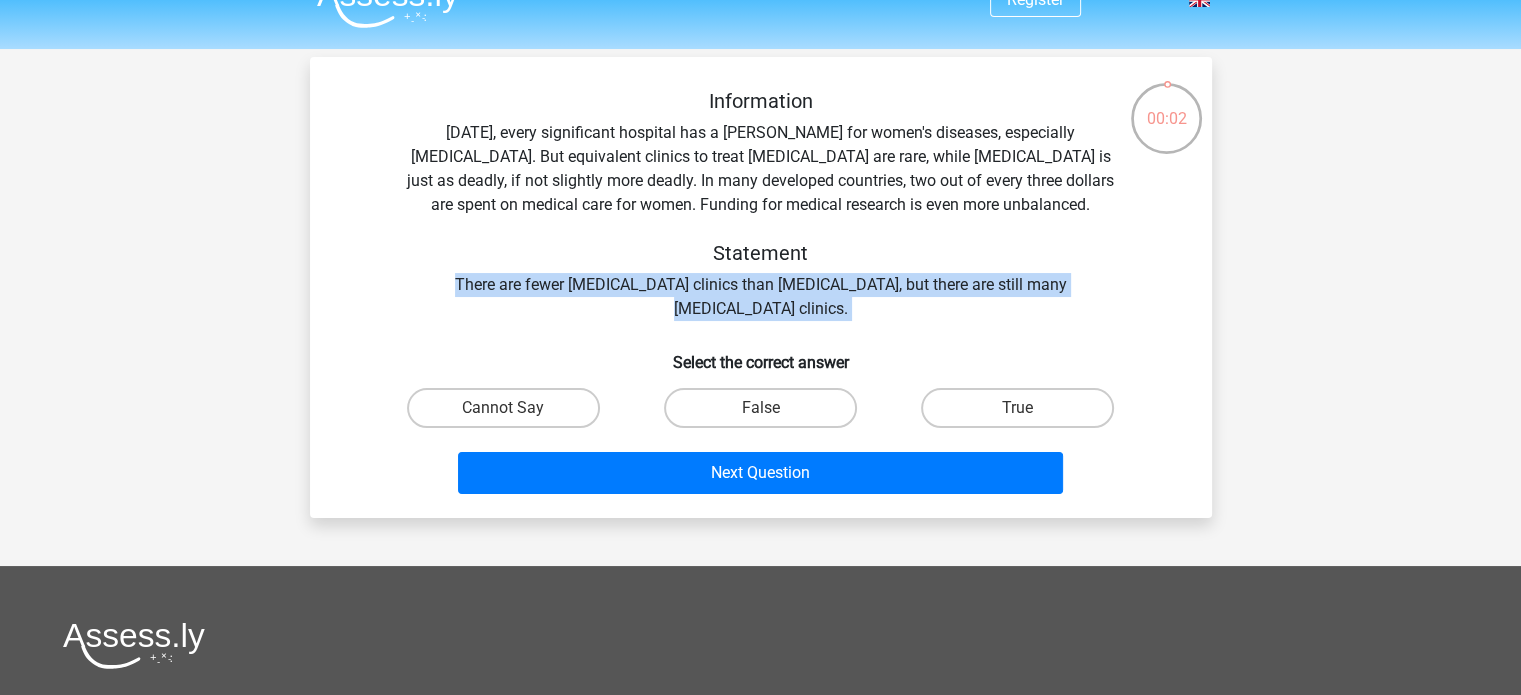 click on "Information Today, every significant hospital has a ward for women's diseases, especially breast cancer. But equivalent clinics to treat prostate cancer are rare, while prostate cancer is just as deadly, if not slightly more deadly. In many developed countries, two out of every three dollars are spent on medical care for women. Funding for medical research is even more unbalanced. Statement There are fewer prostate cancer clinics than breast cancer, but there are still many prostate cancer clinics." at bounding box center (761, 205) 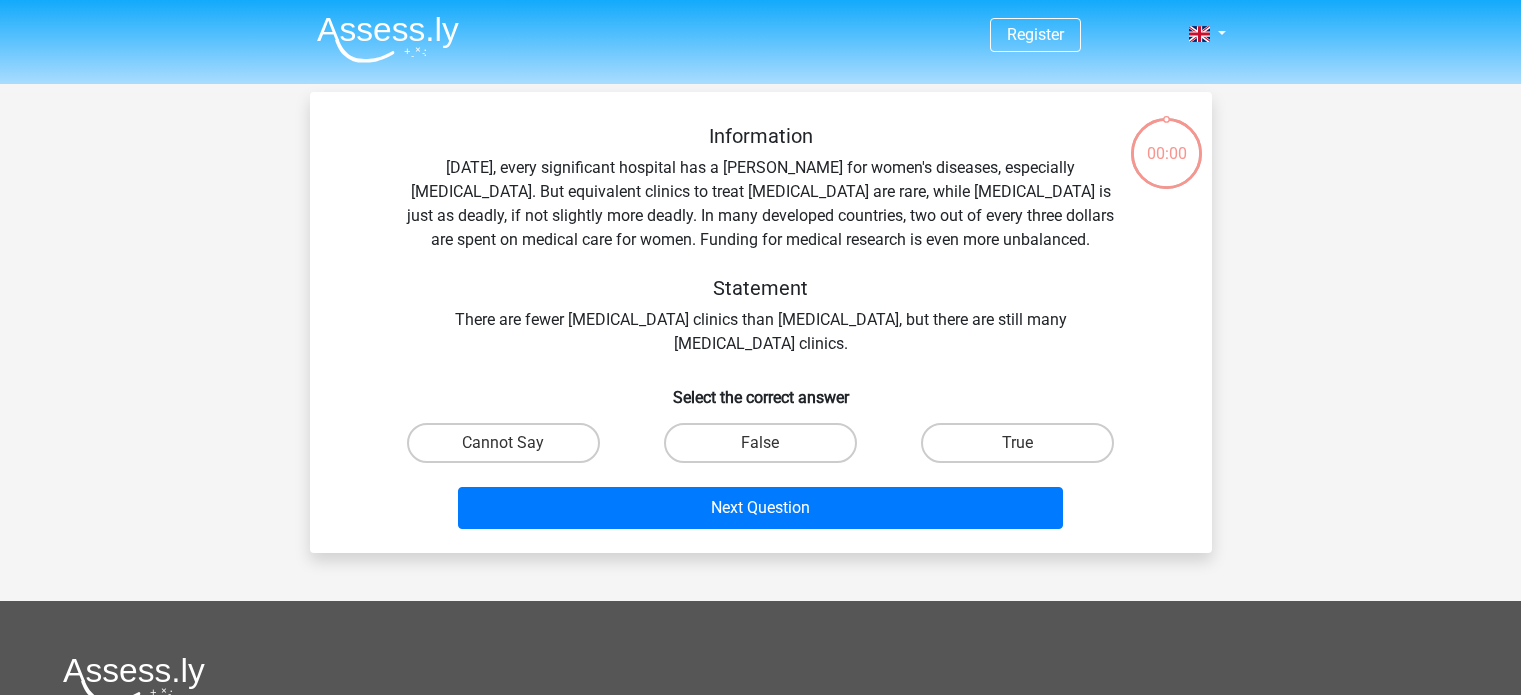 scroll, scrollTop: 35, scrollLeft: 0, axis: vertical 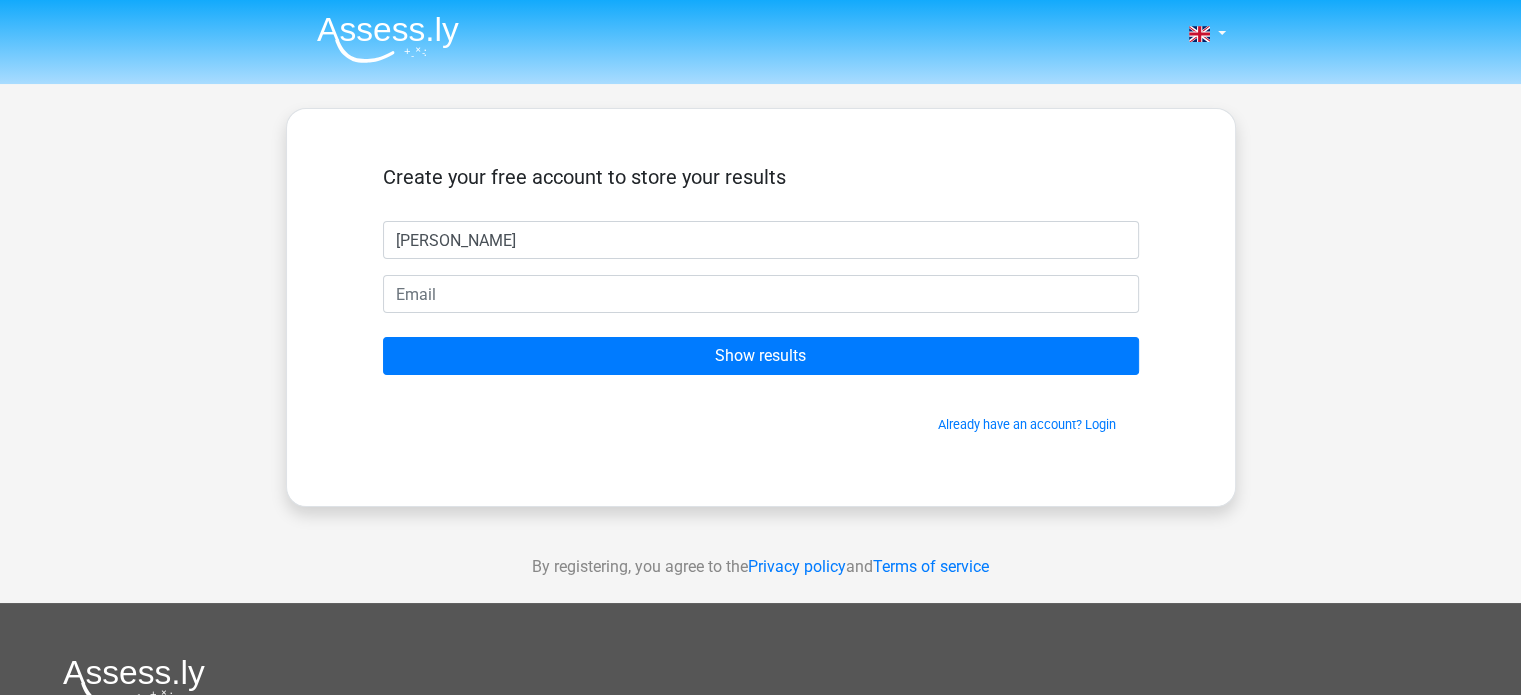 type on "[PERSON_NAME]" 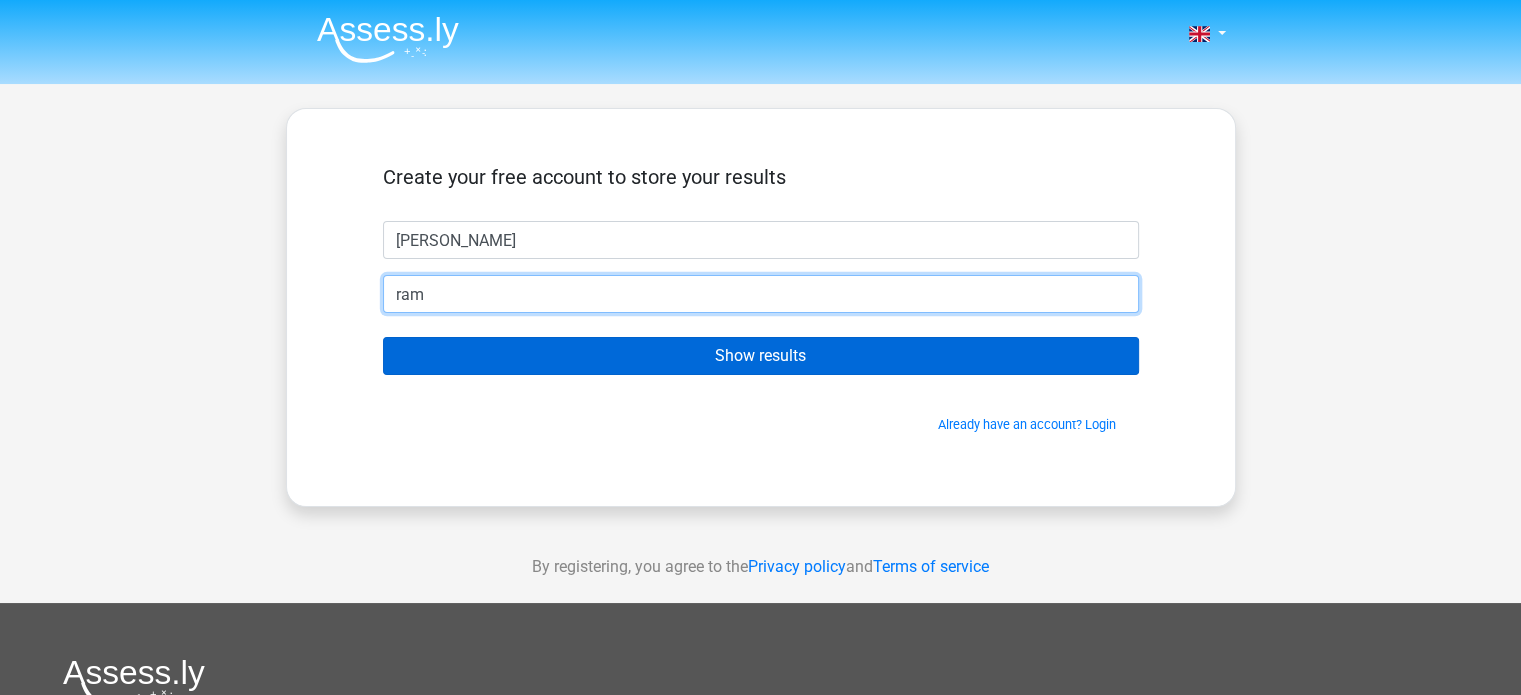 type on "[EMAIL_ADDRESS][DOMAIN_NAME]" 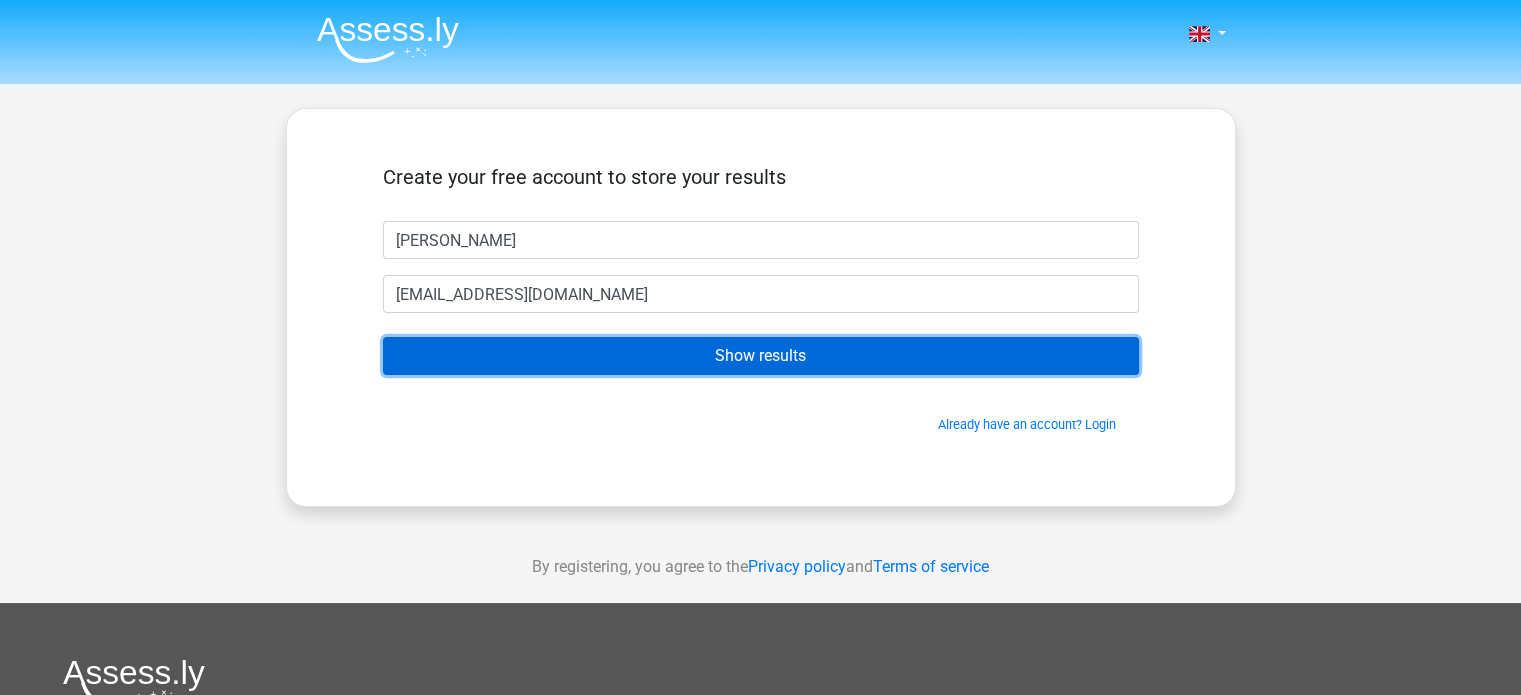 click on "Show results" at bounding box center [761, 356] 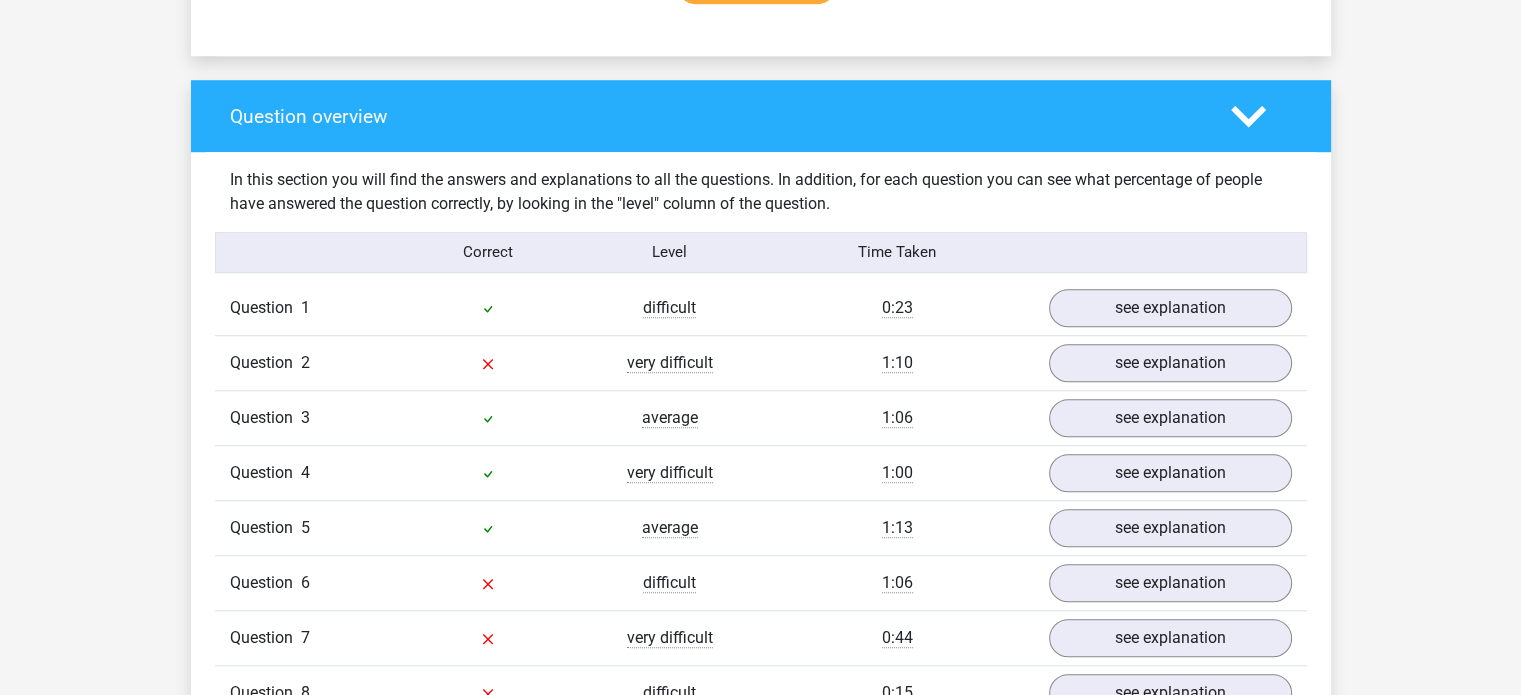 scroll, scrollTop: 1584, scrollLeft: 0, axis: vertical 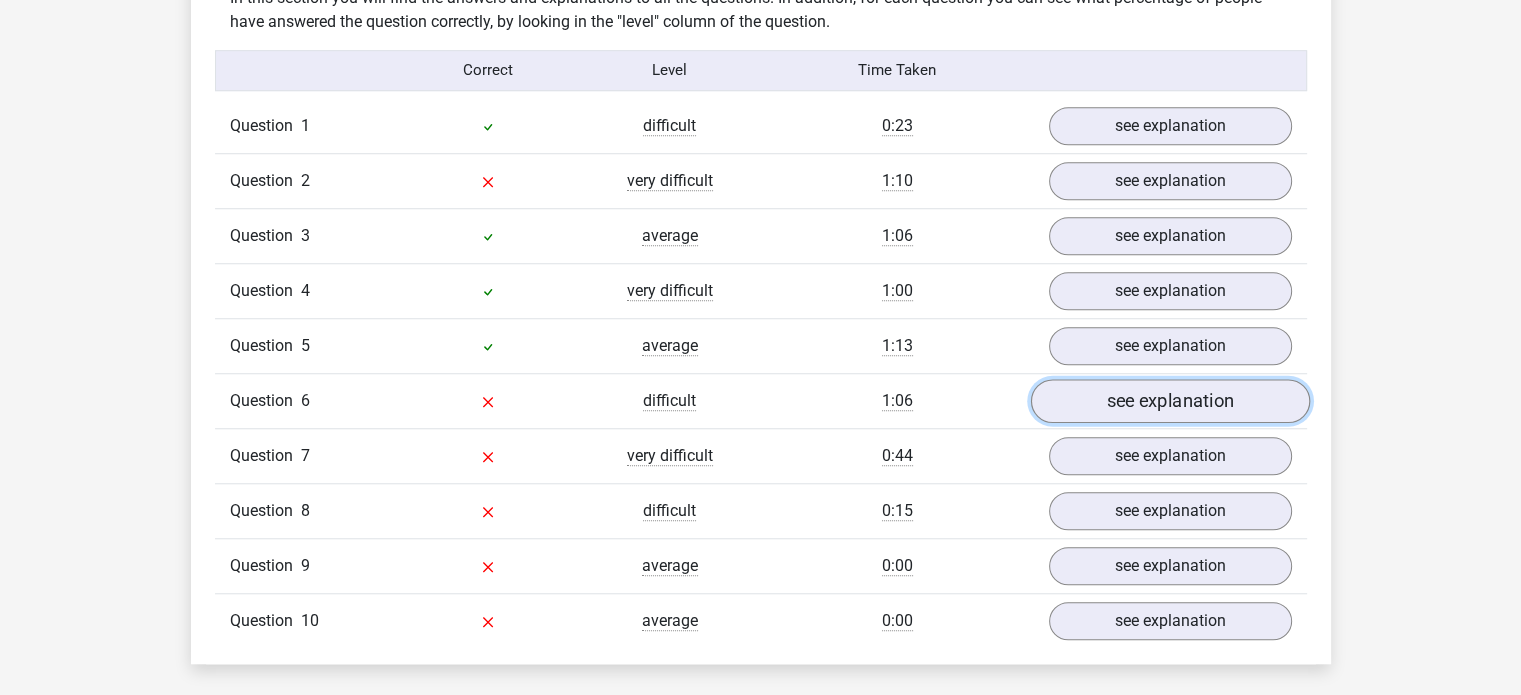 click on "see explanation" at bounding box center [1169, 401] 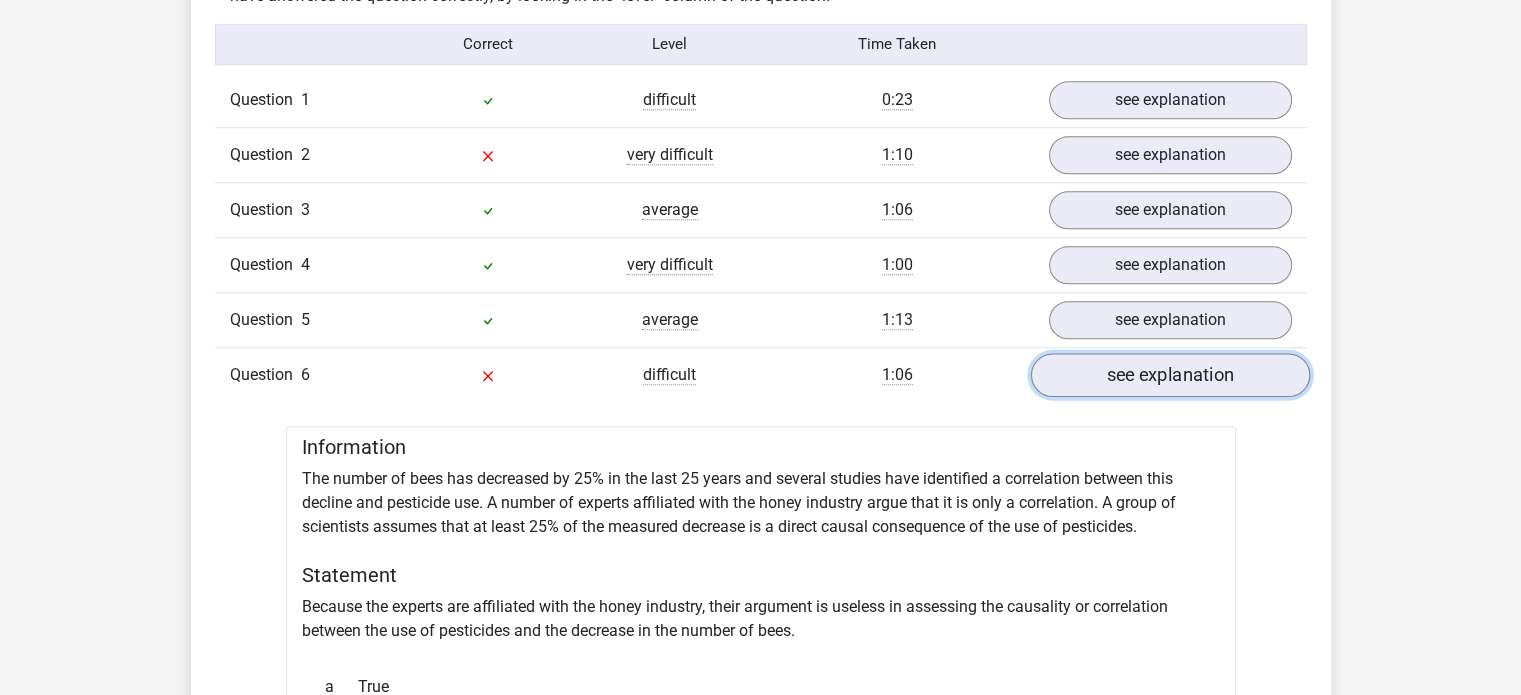 scroll, scrollTop: 1554, scrollLeft: 0, axis: vertical 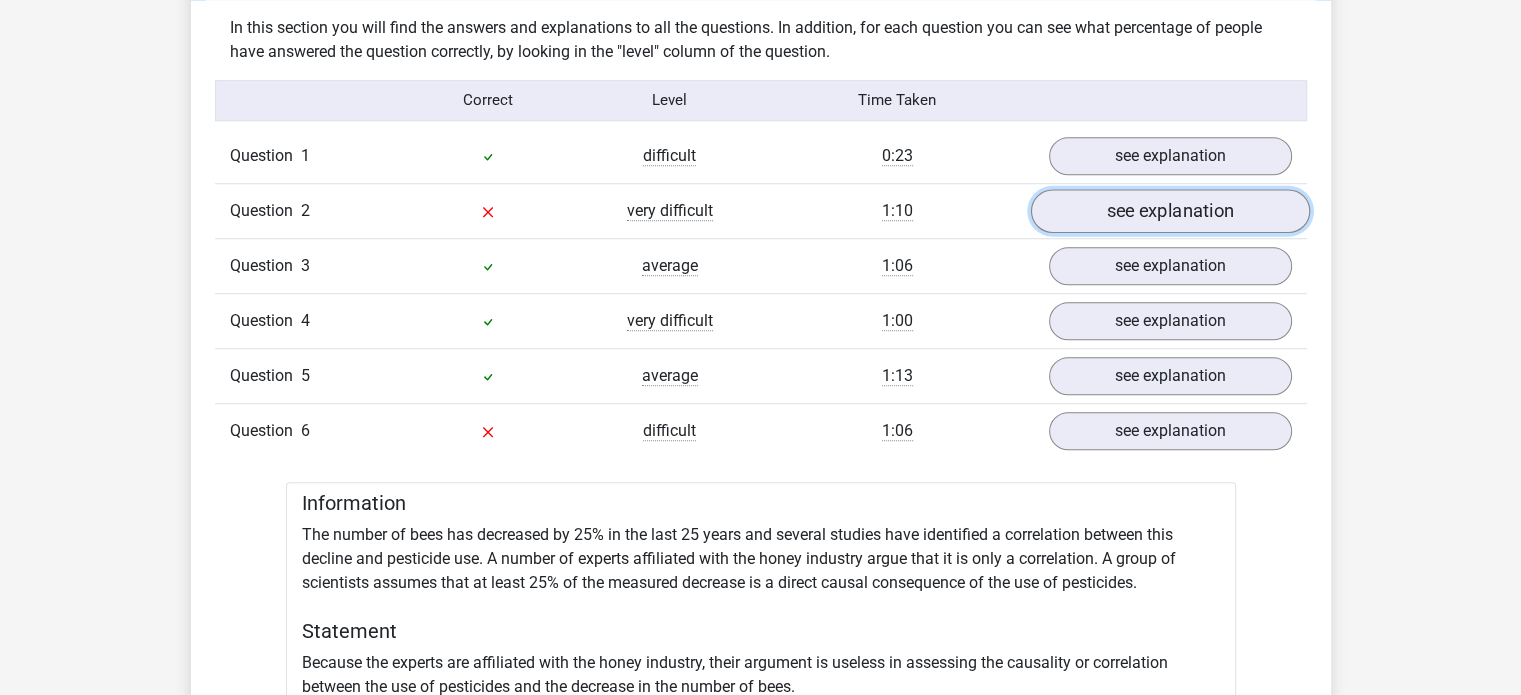 click on "see explanation" at bounding box center (1169, 211) 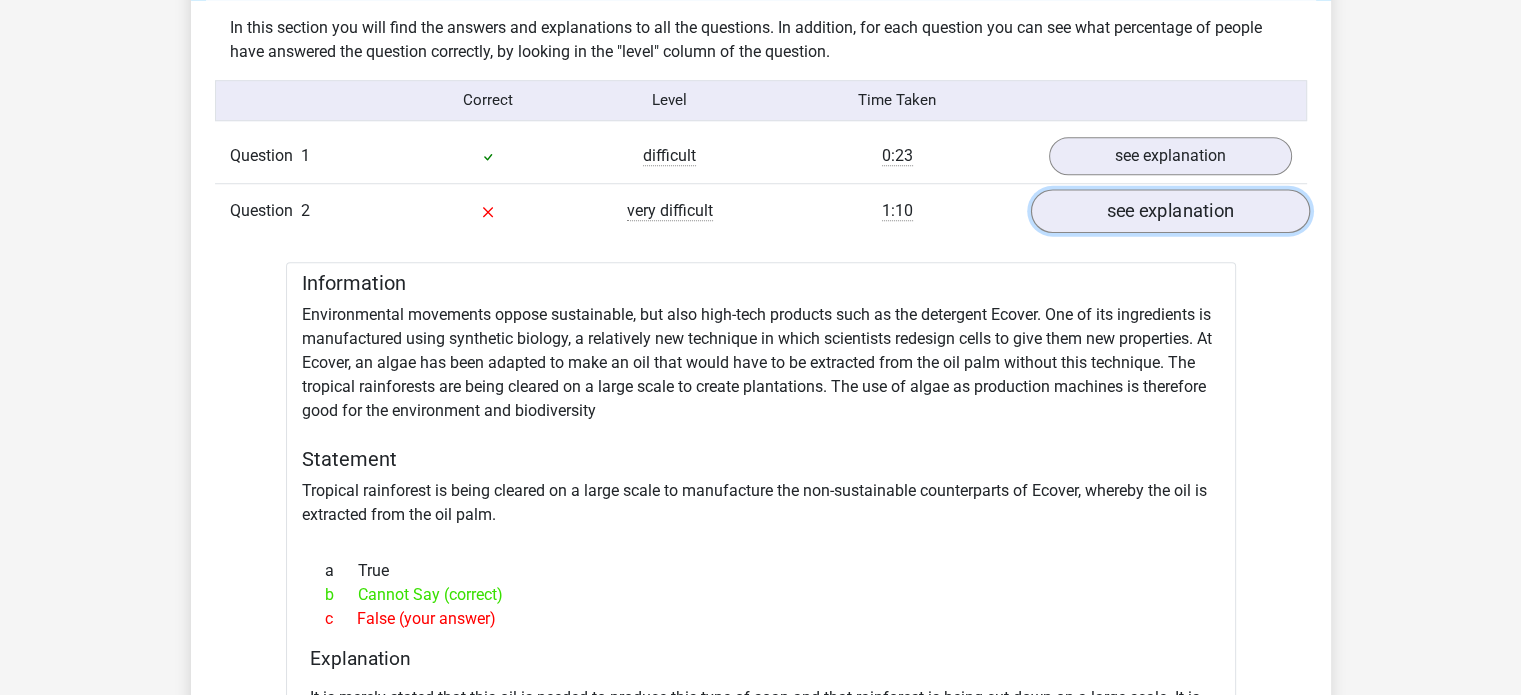 click on "see explanation" at bounding box center (1169, 211) 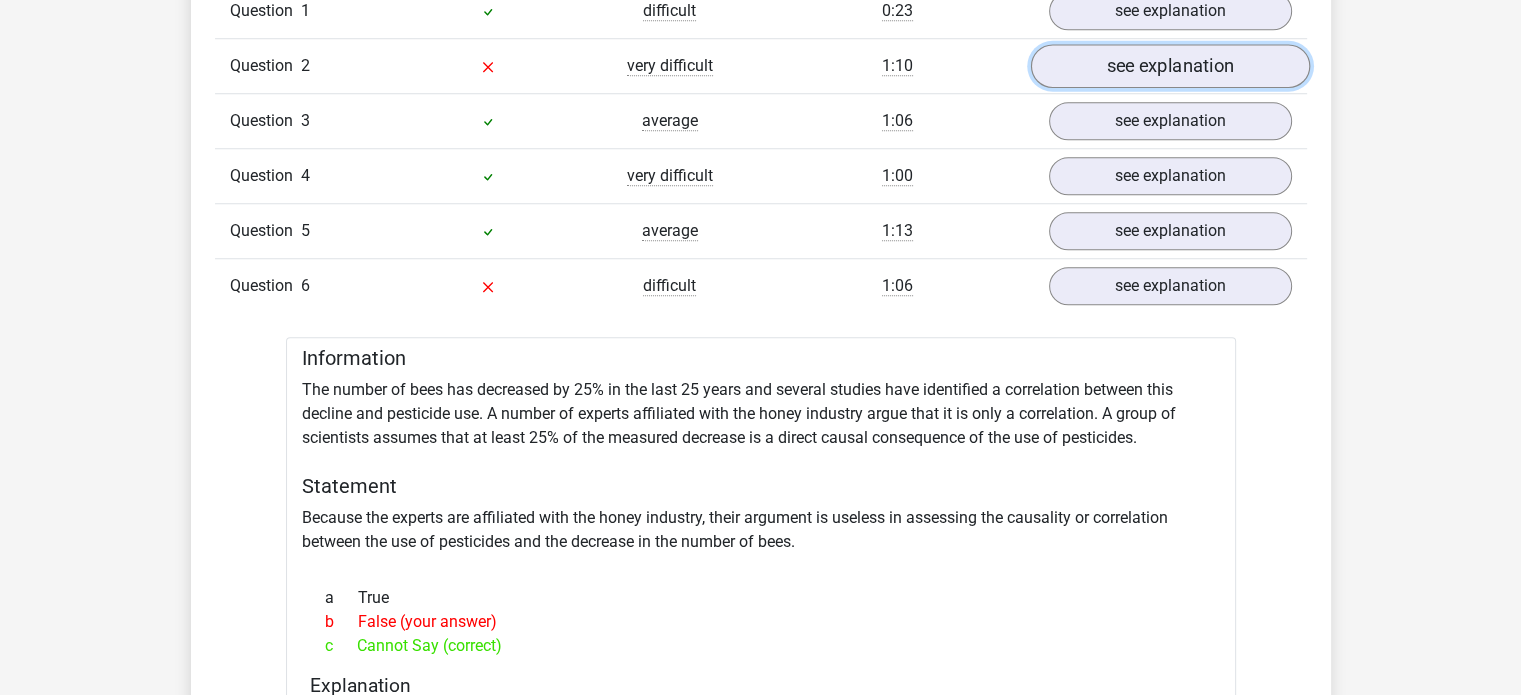 scroll, scrollTop: 1692, scrollLeft: 0, axis: vertical 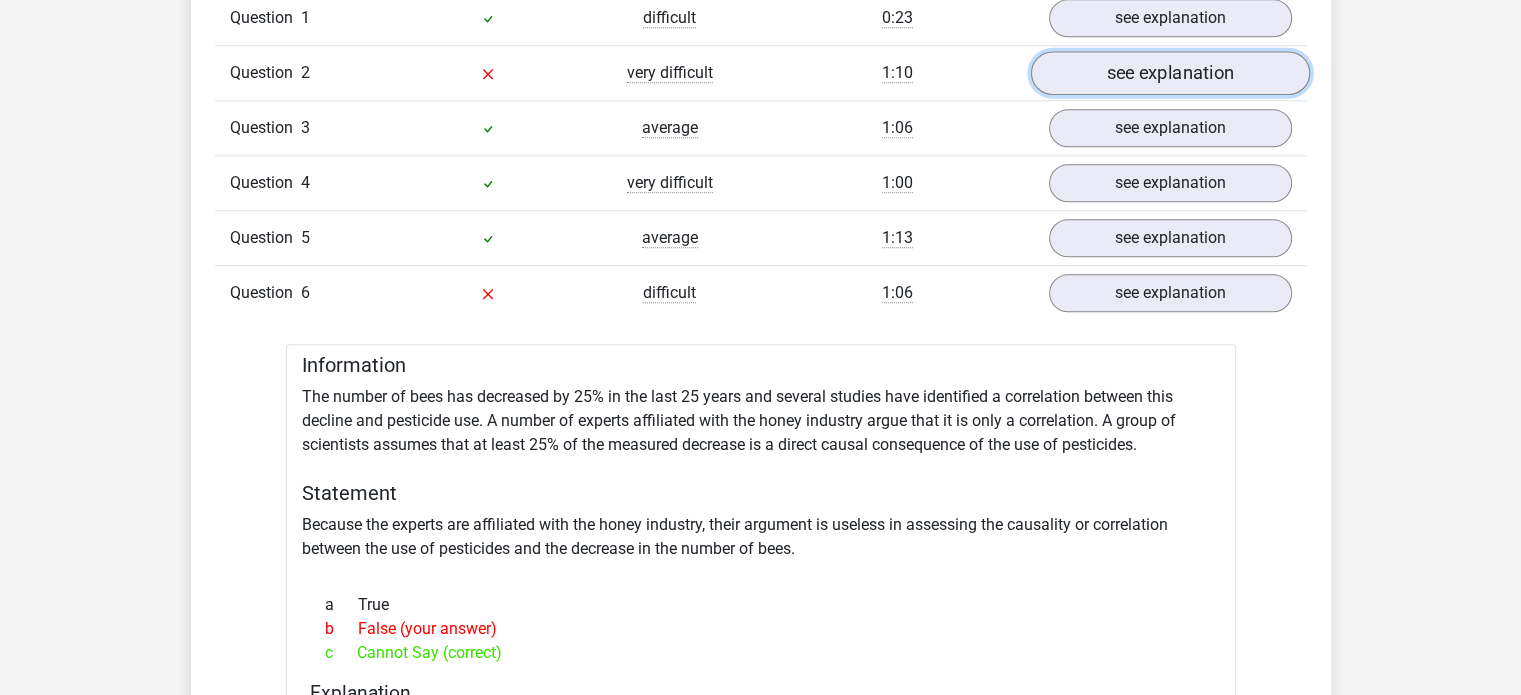 click on "see explanation" at bounding box center (1169, 73) 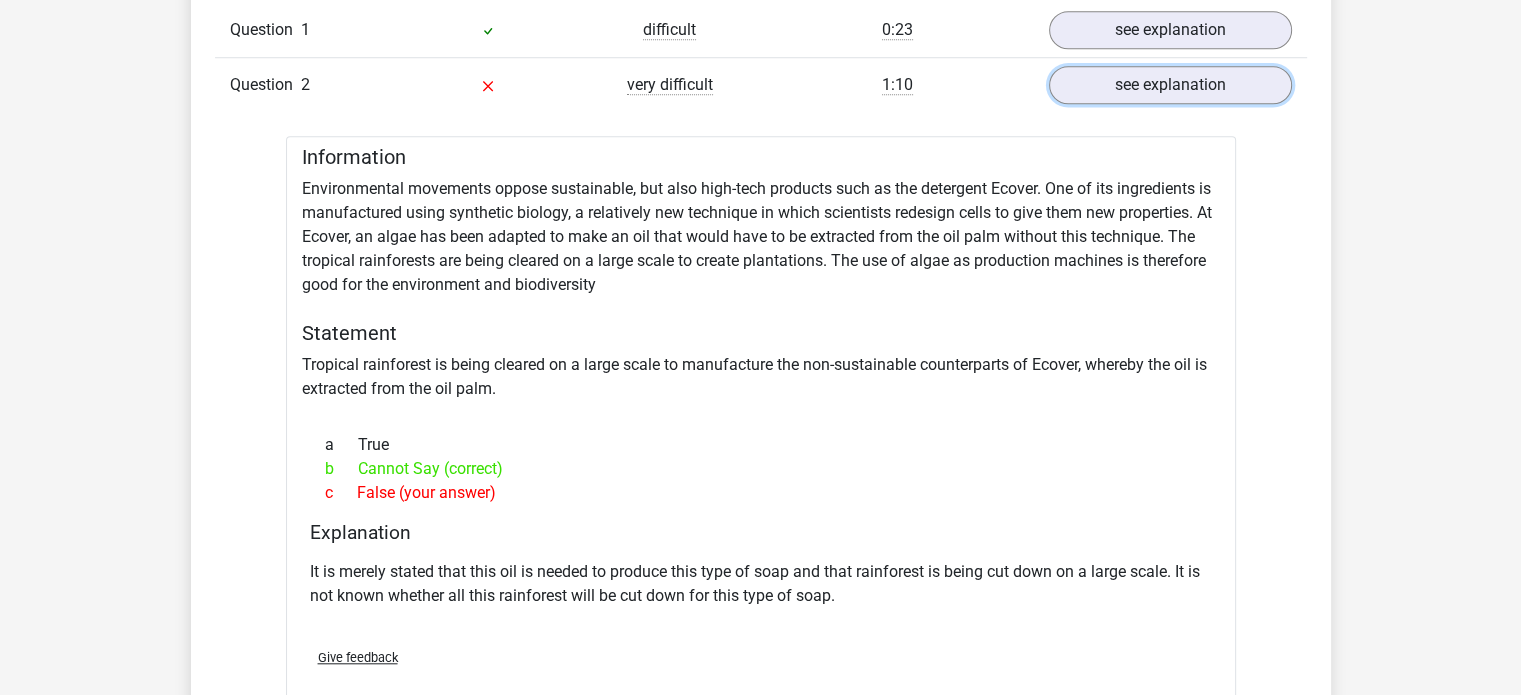scroll, scrollTop: 1678, scrollLeft: 0, axis: vertical 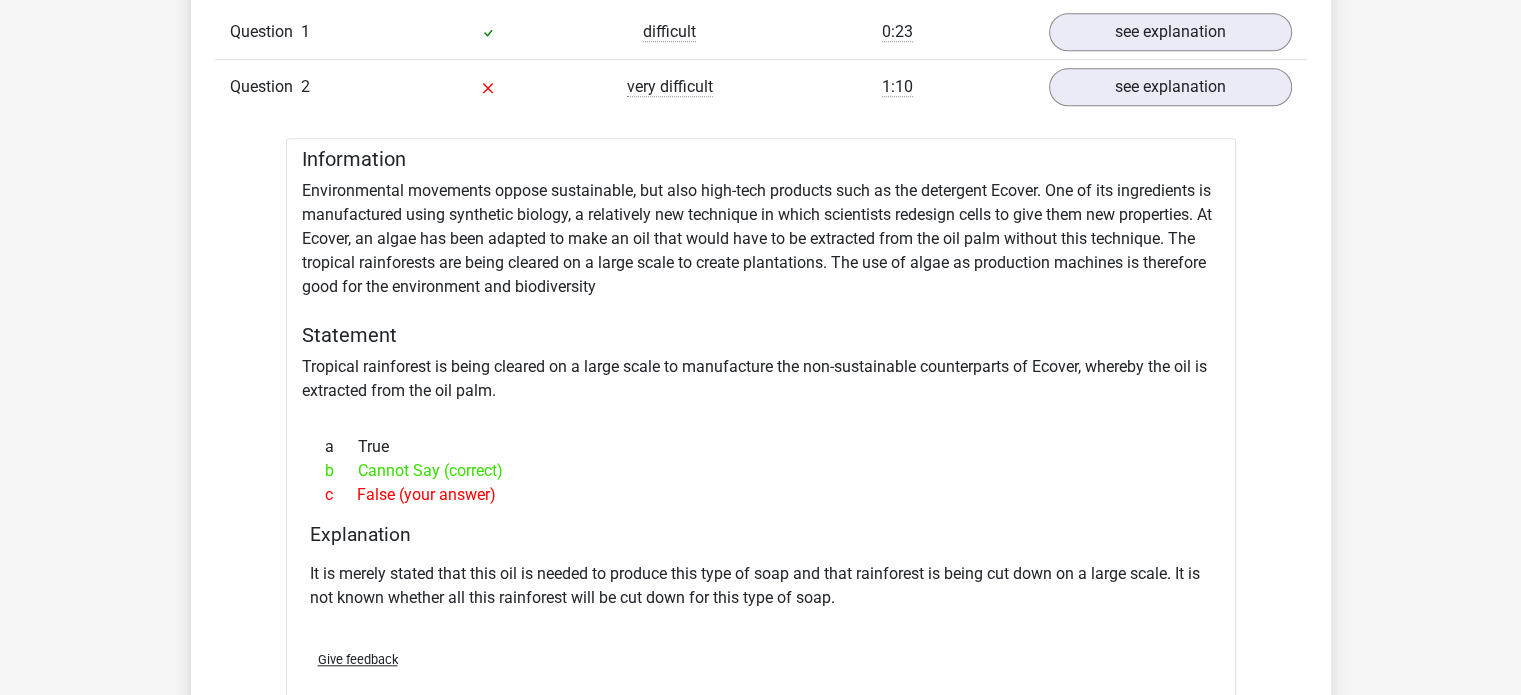 drag, startPoint x: 527, startPoint y: 415, endPoint x: 520, endPoint y: 473, distance: 58.420887 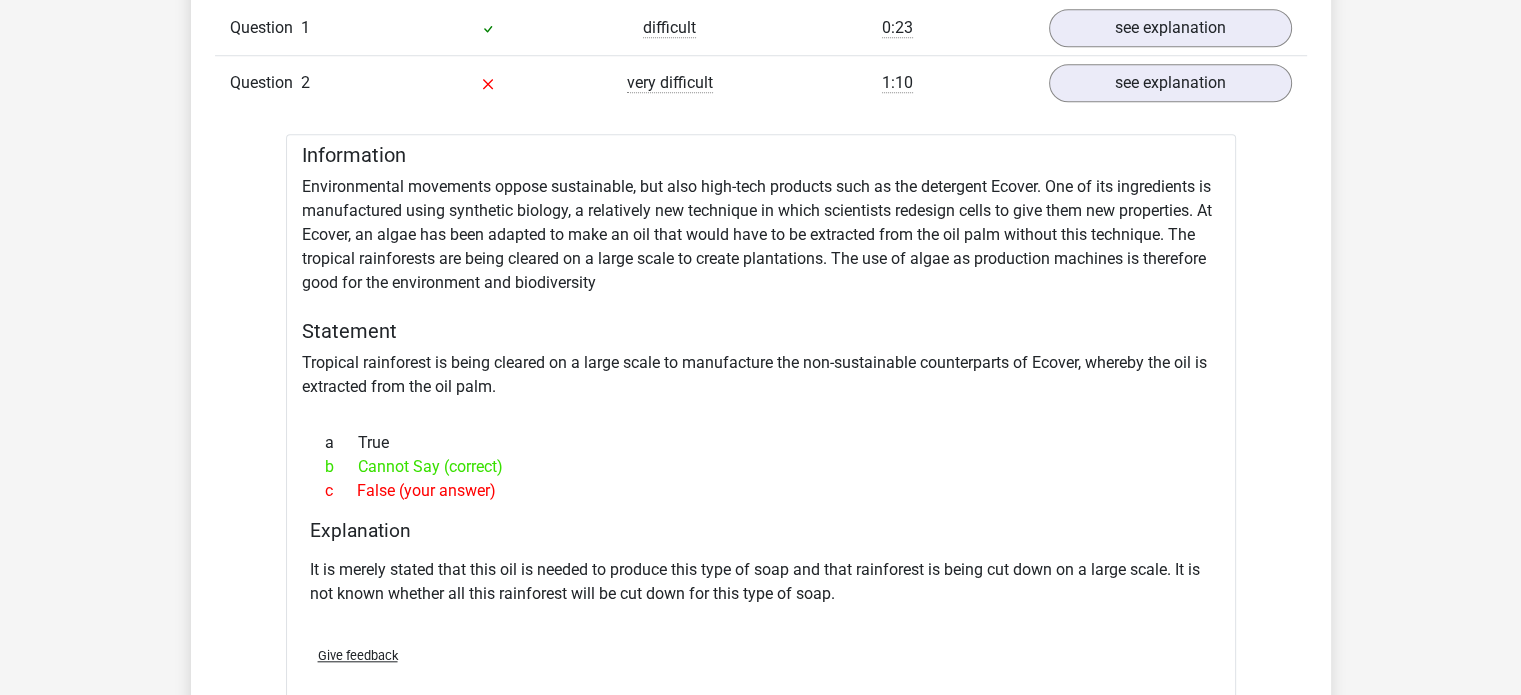 scroll, scrollTop: 1684, scrollLeft: 0, axis: vertical 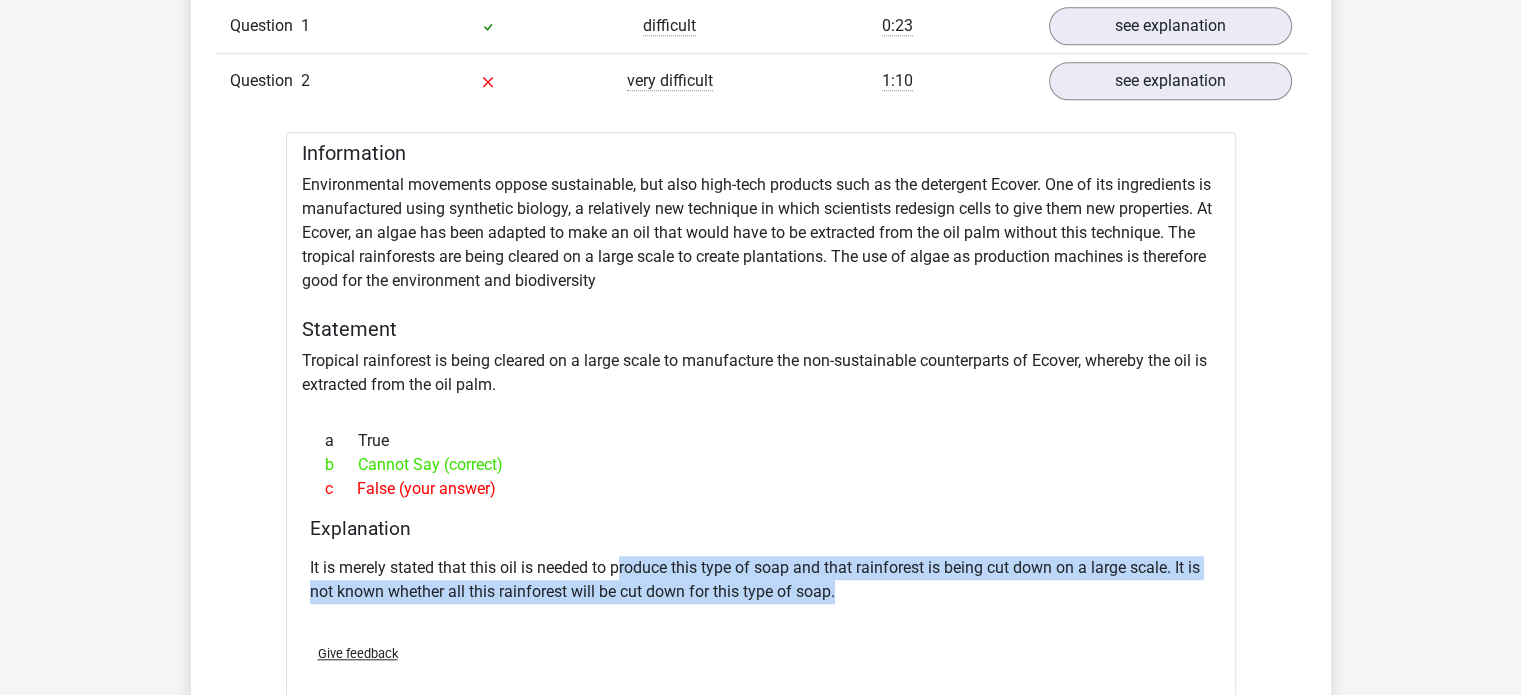 drag, startPoint x: 624, startPoint y: 573, endPoint x: 853, endPoint y: 607, distance: 231.51025 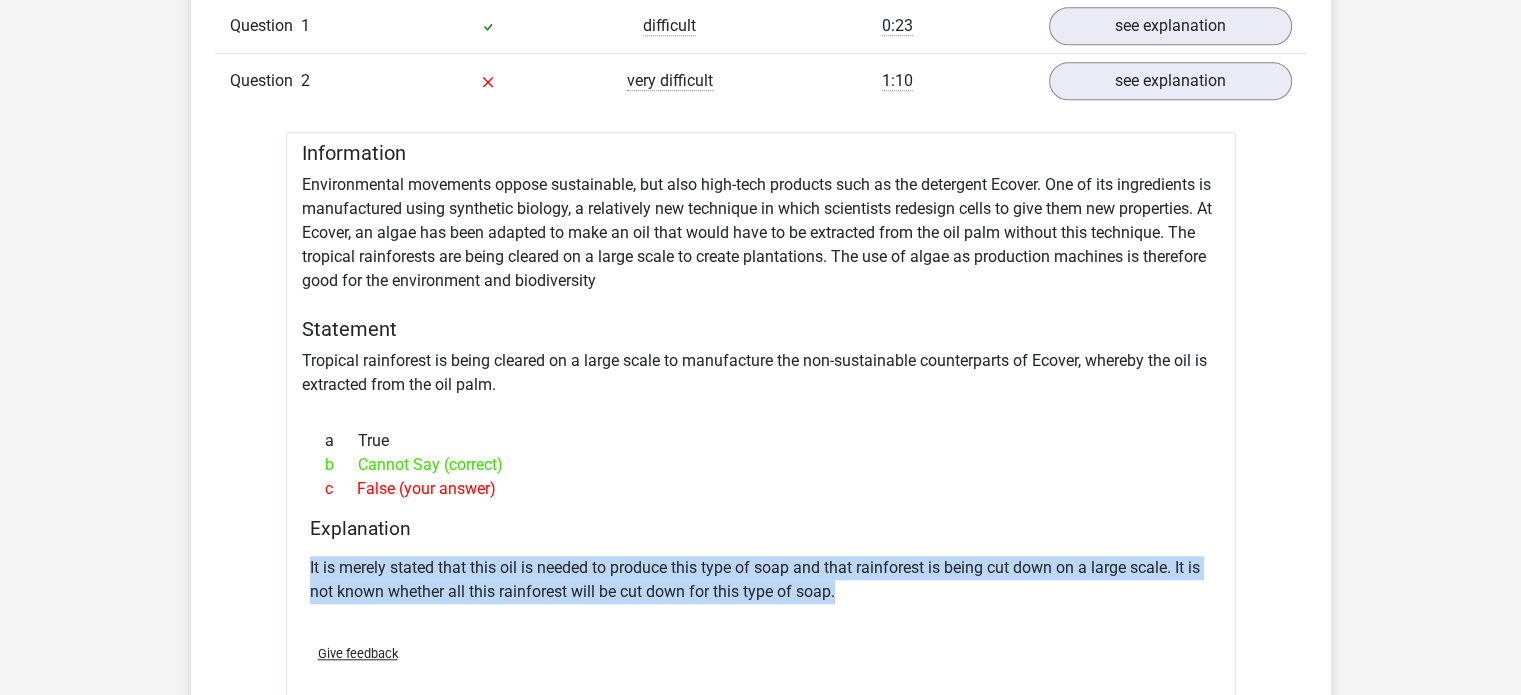 drag, startPoint x: 881, startPoint y: 604, endPoint x: 687, endPoint y: 523, distance: 210.23082 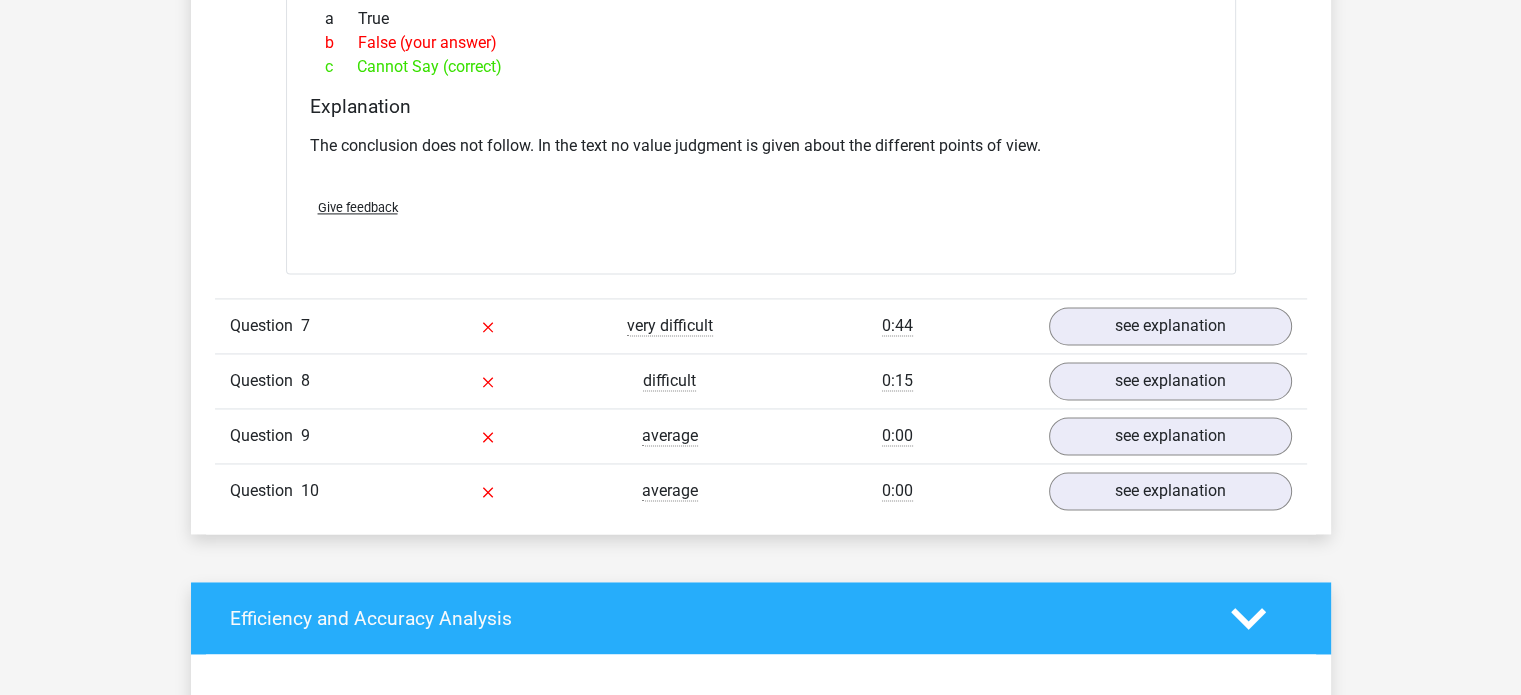 scroll, scrollTop: 2912, scrollLeft: 0, axis: vertical 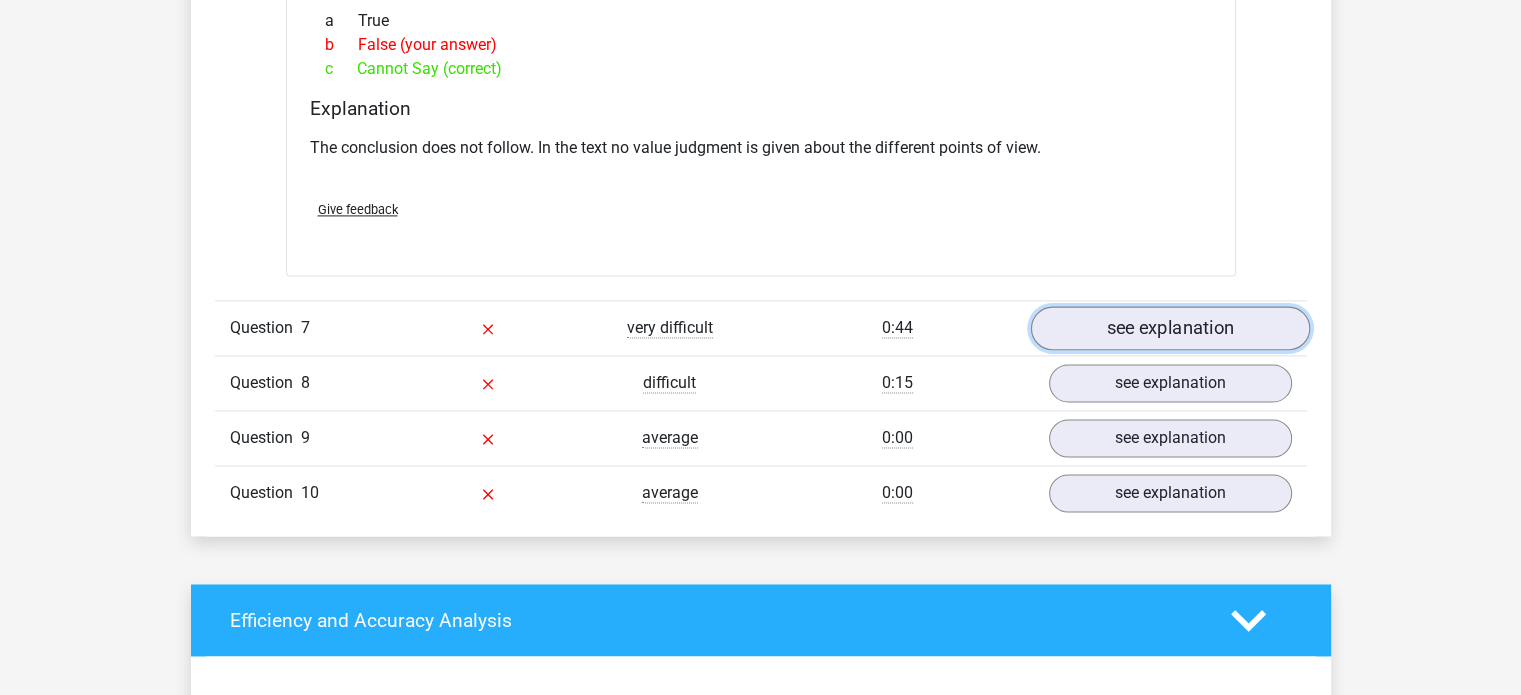 click on "see explanation" at bounding box center [1169, 328] 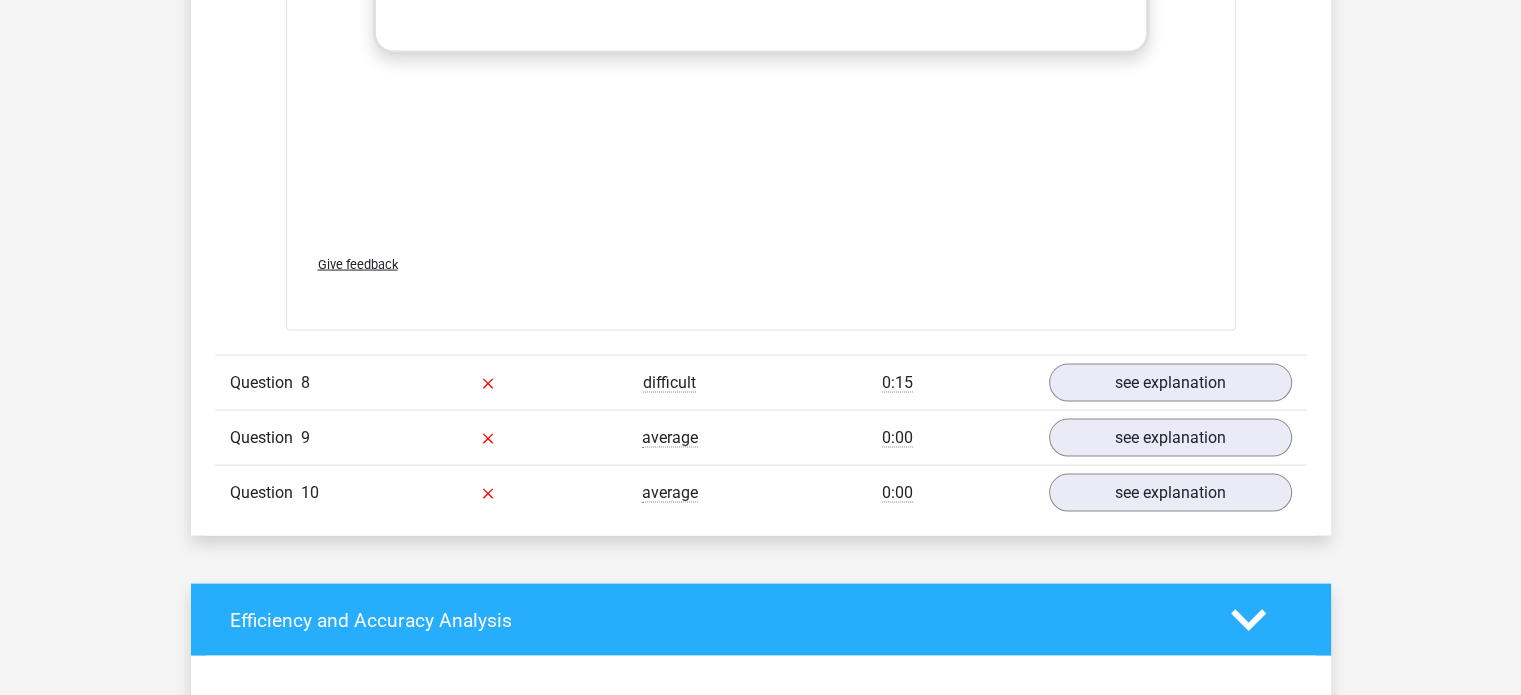 scroll, scrollTop: 3966, scrollLeft: 0, axis: vertical 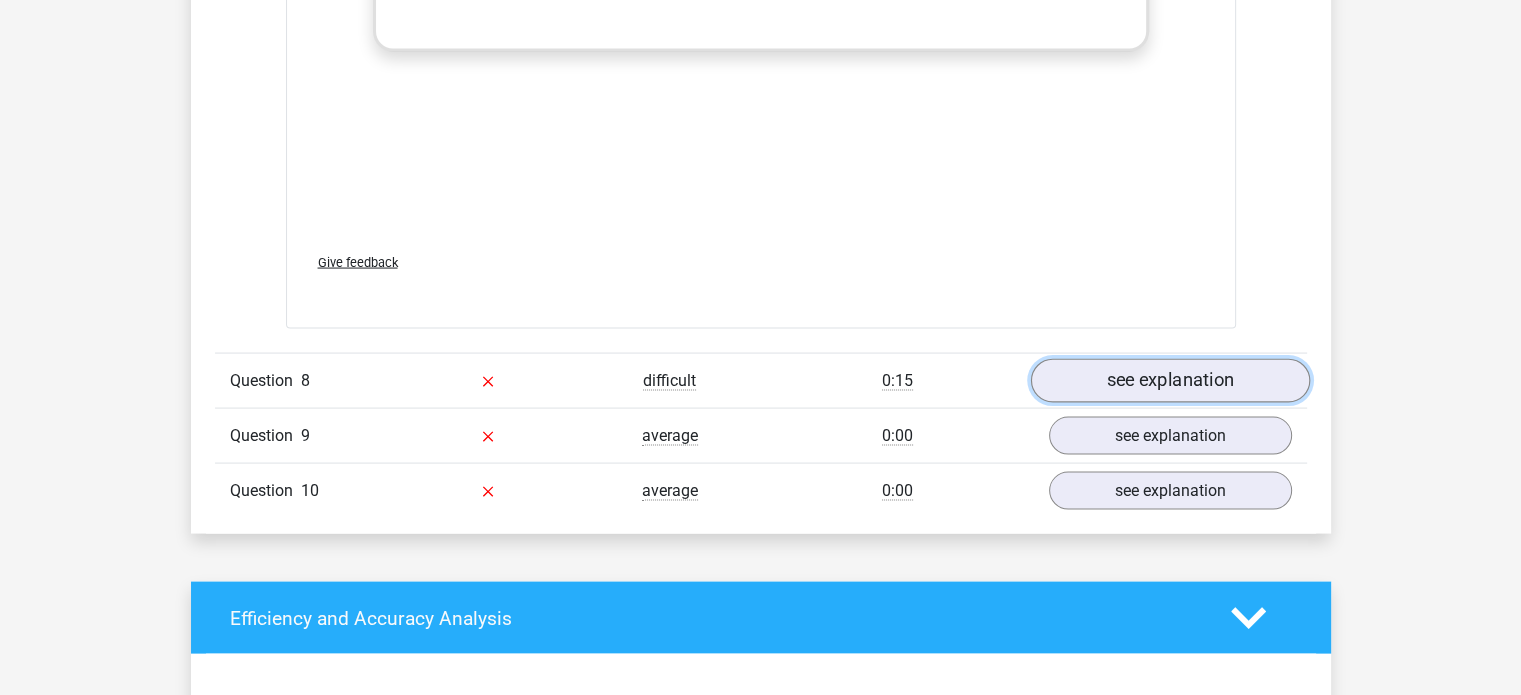 click on "see explanation" at bounding box center (1169, 382) 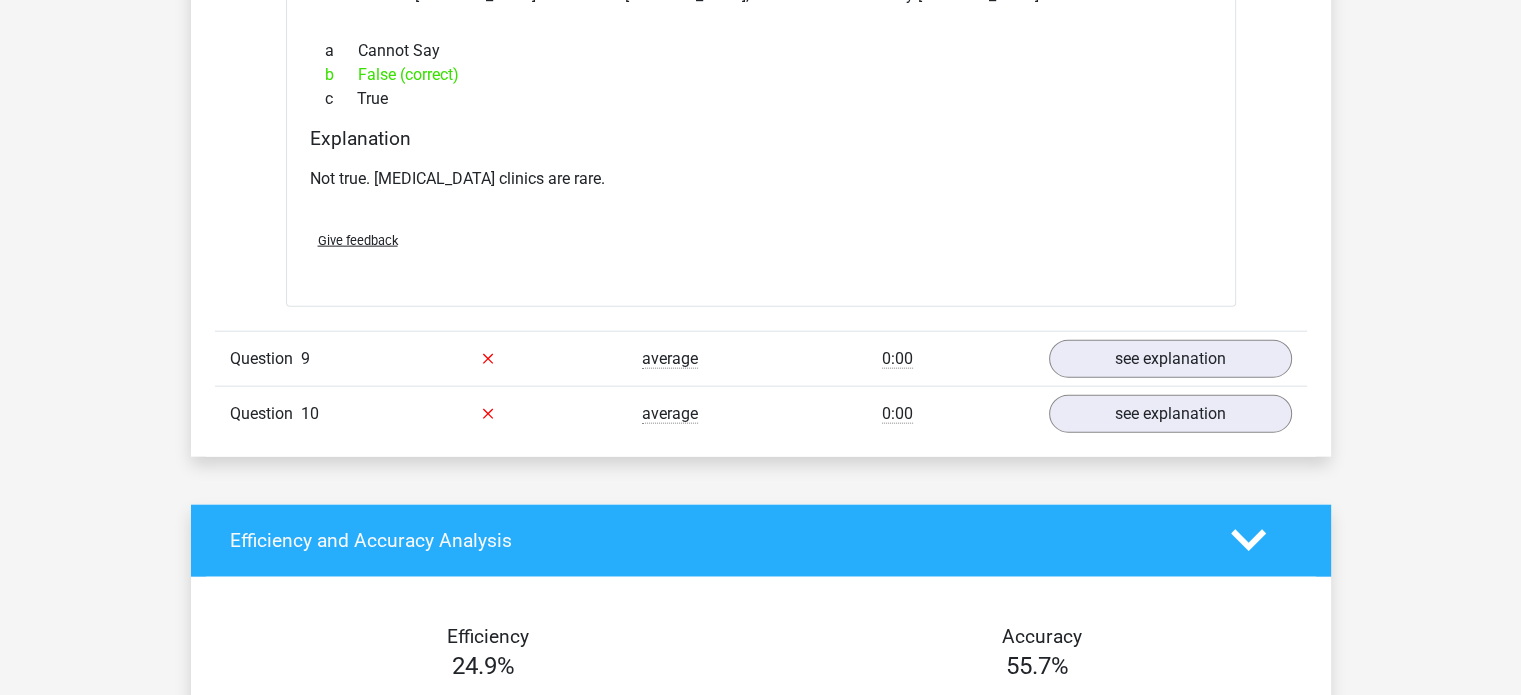 scroll, scrollTop: 4612, scrollLeft: 0, axis: vertical 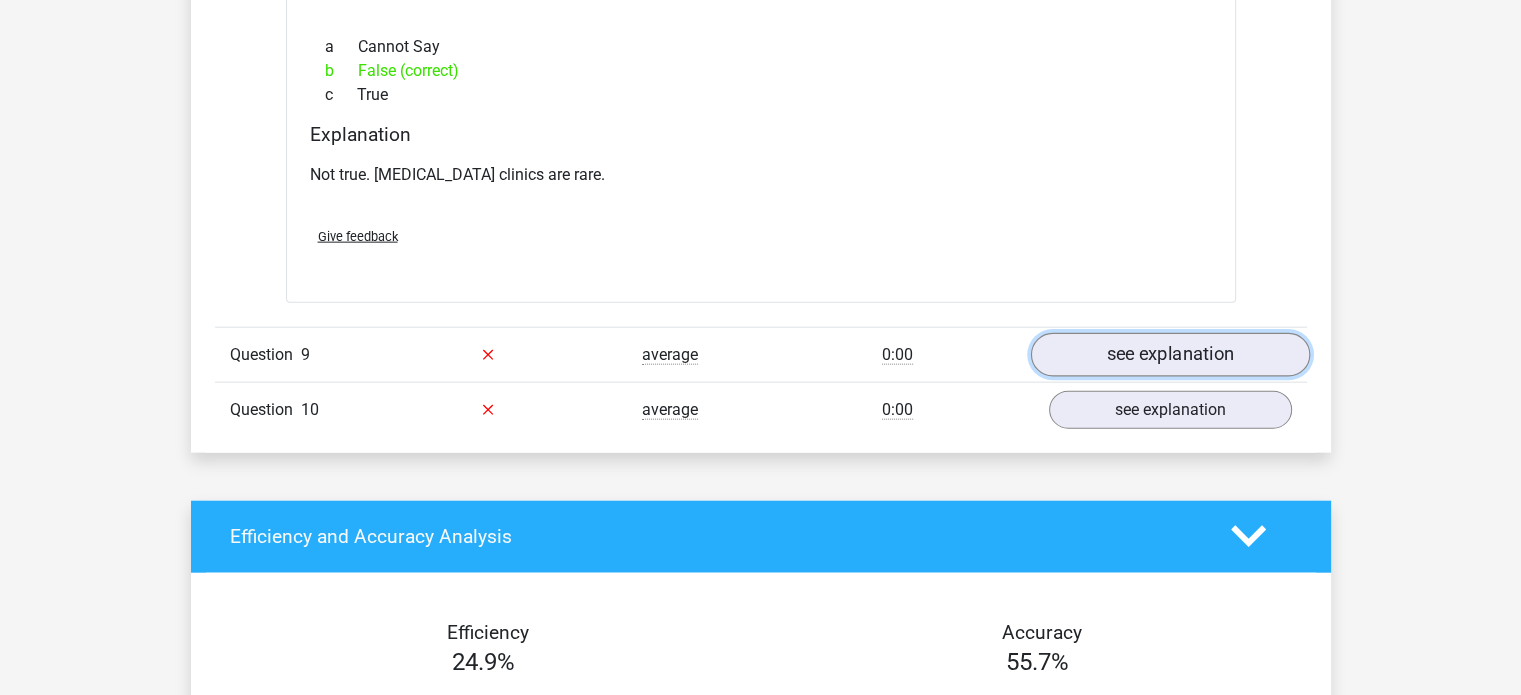 click on "see explanation" at bounding box center [1169, 355] 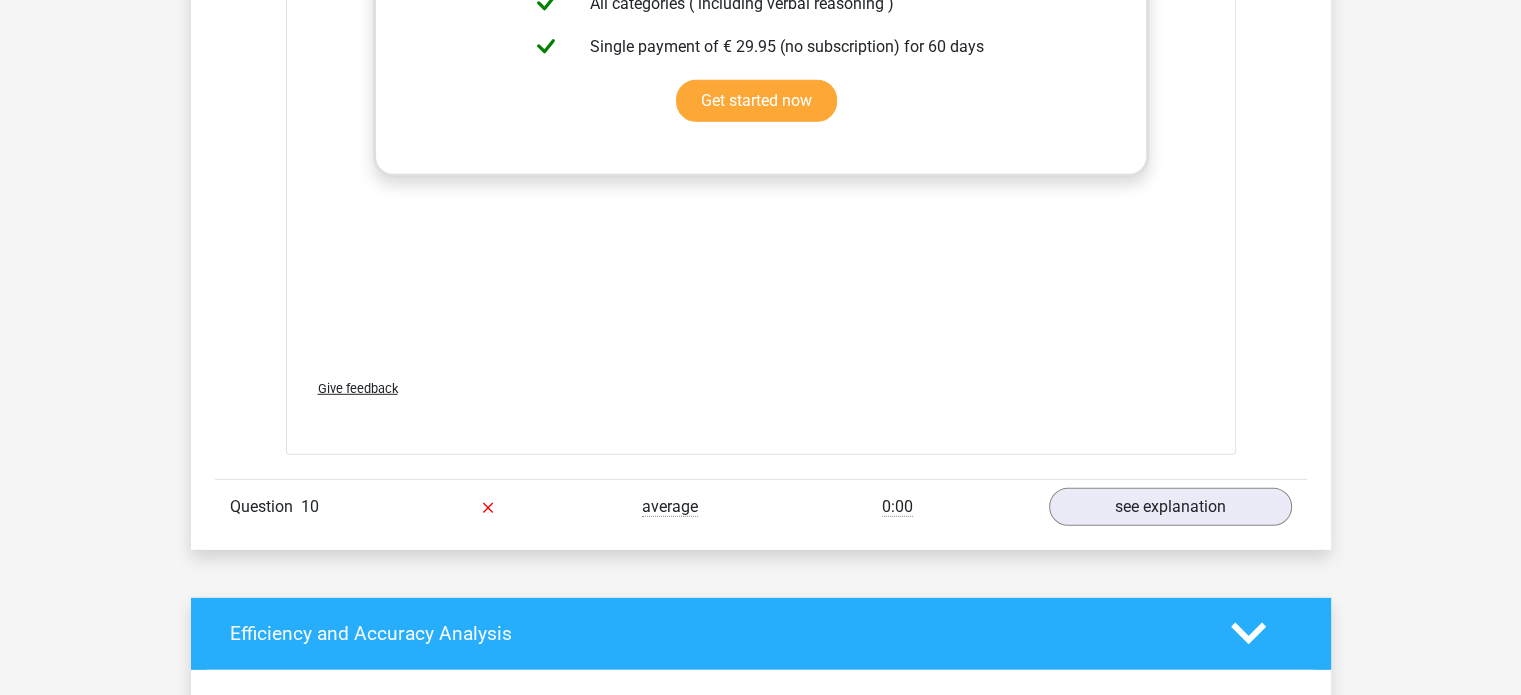 scroll, scrollTop: 5618, scrollLeft: 0, axis: vertical 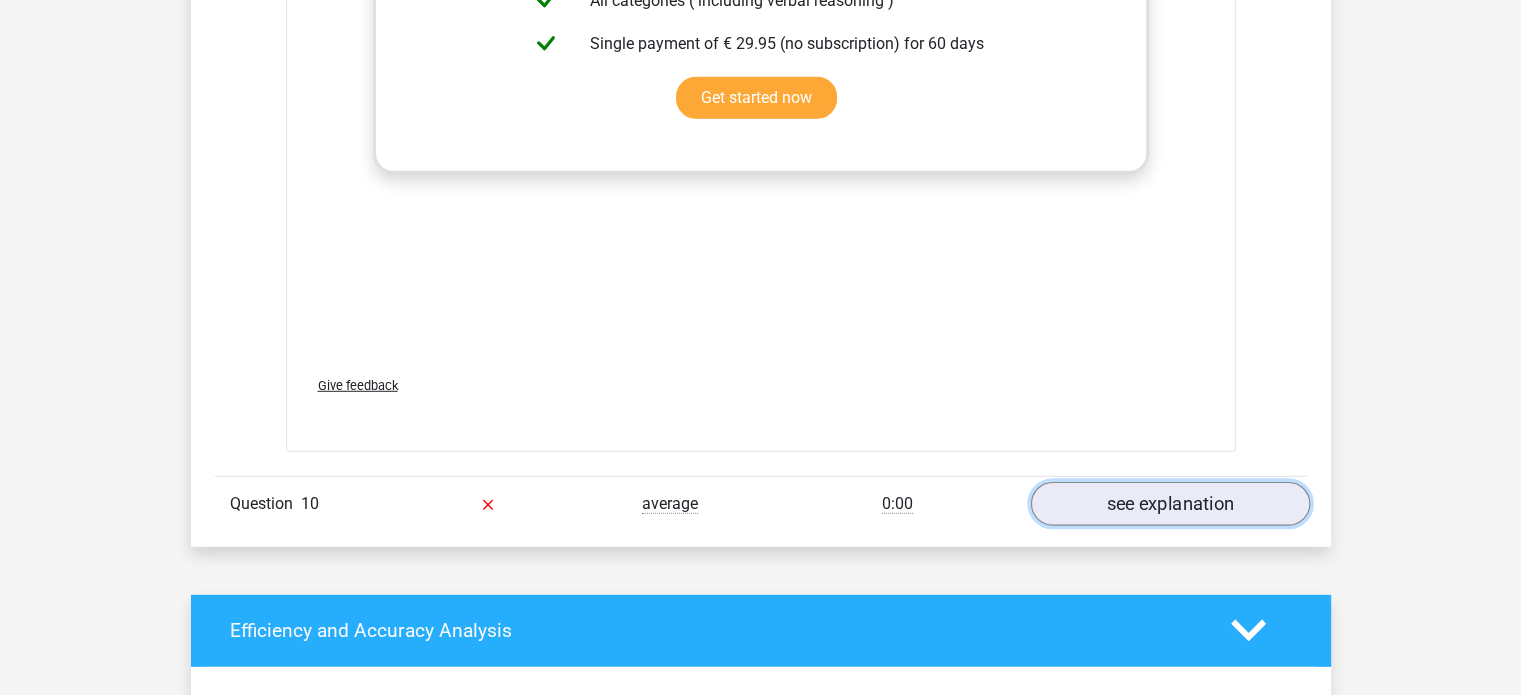 click on "see explanation" at bounding box center [1169, 504] 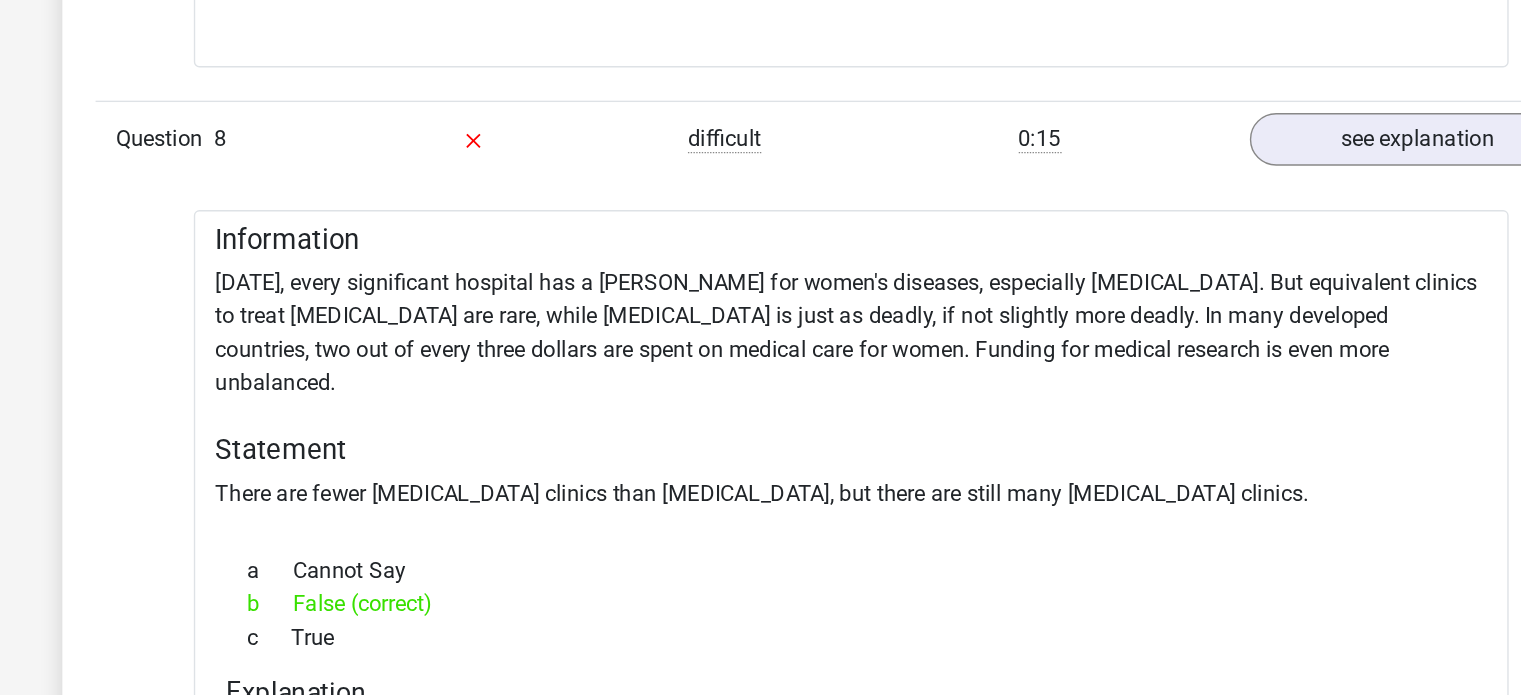 scroll, scrollTop: 4178, scrollLeft: 0, axis: vertical 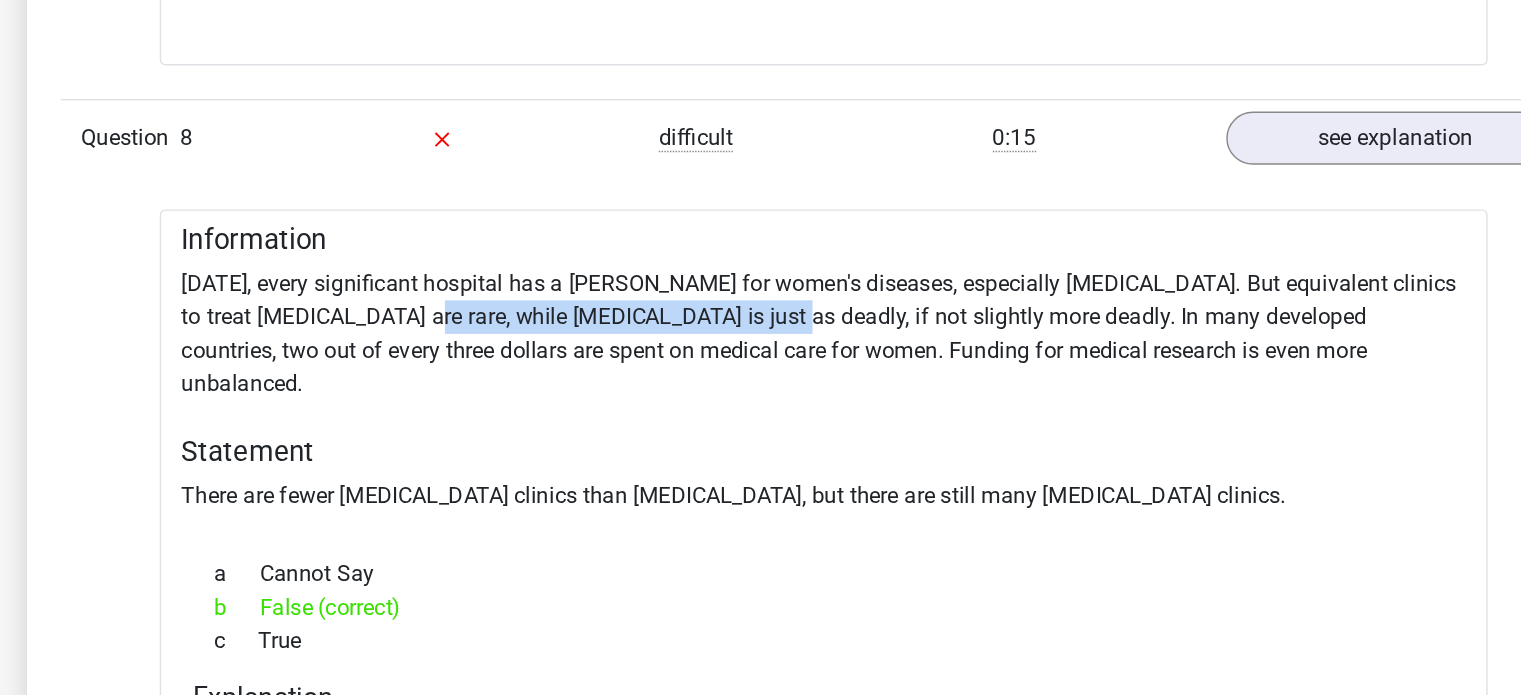 drag, startPoint x: 489, startPoint y: 289, endPoint x: 744, endPoint y: 297, distance: 255.12546 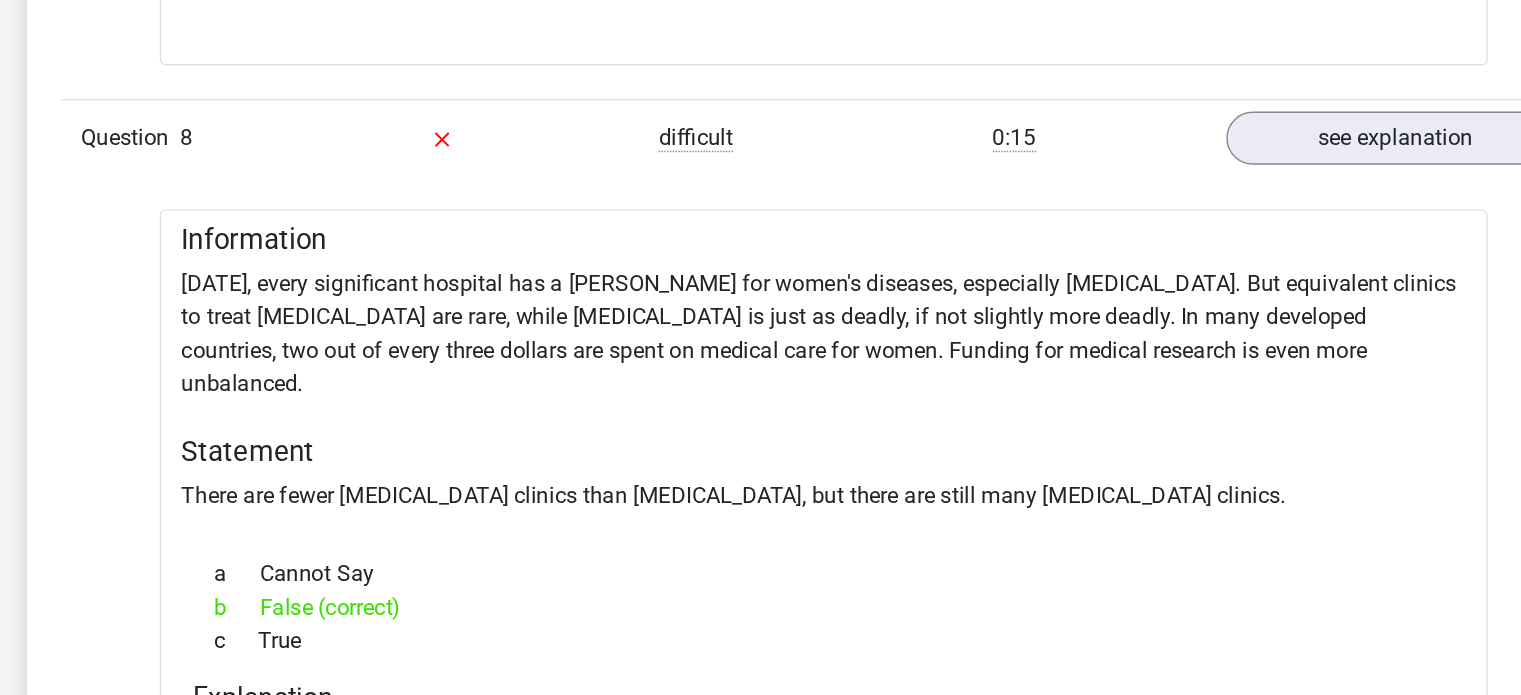 click on "Information [DATE], every significant hospital has a [PERSON_NAME] for women's diseases, especially [MEDICAL_DATA]. But equivalent clinics to treat [MEDICAL_DATA] are rare, while [MEDICAL_DATA] is just as deadly, if not slightly more deadly. In many developed countries, two out of every three dollars are spent on medical care for women. Funding for medical research is even more unbalanced. Statement There are fewer [MEDICAL_DATA] clinics than [MEDICAL_DATA], but there are still many [MEDICAL_DATA] clinics.
a
Cannot Say
b
False
(correct)
c
True" at bounding box center (761, 478) 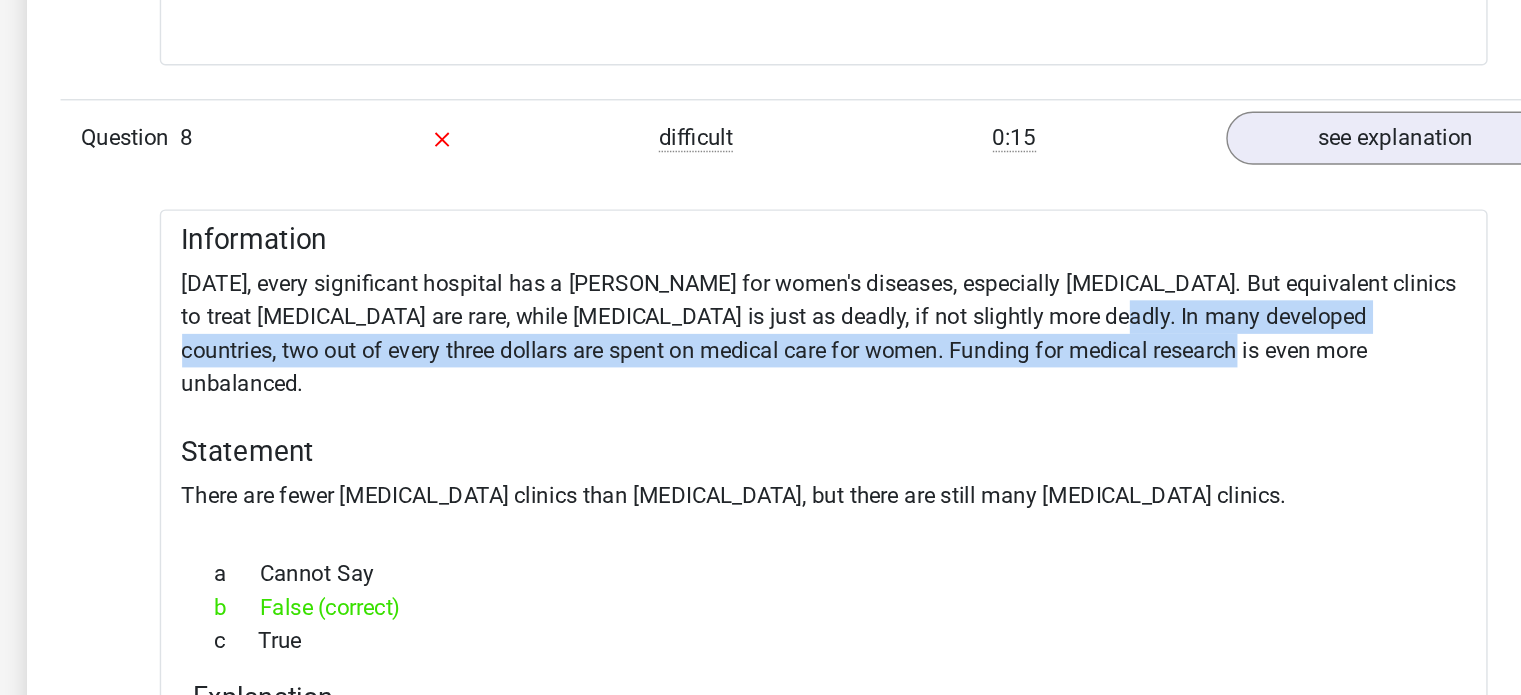 drag, startPoint x: 963, startPoint y: 299, endPoint x: 992, endPoint y: 324, distance: 38.28838 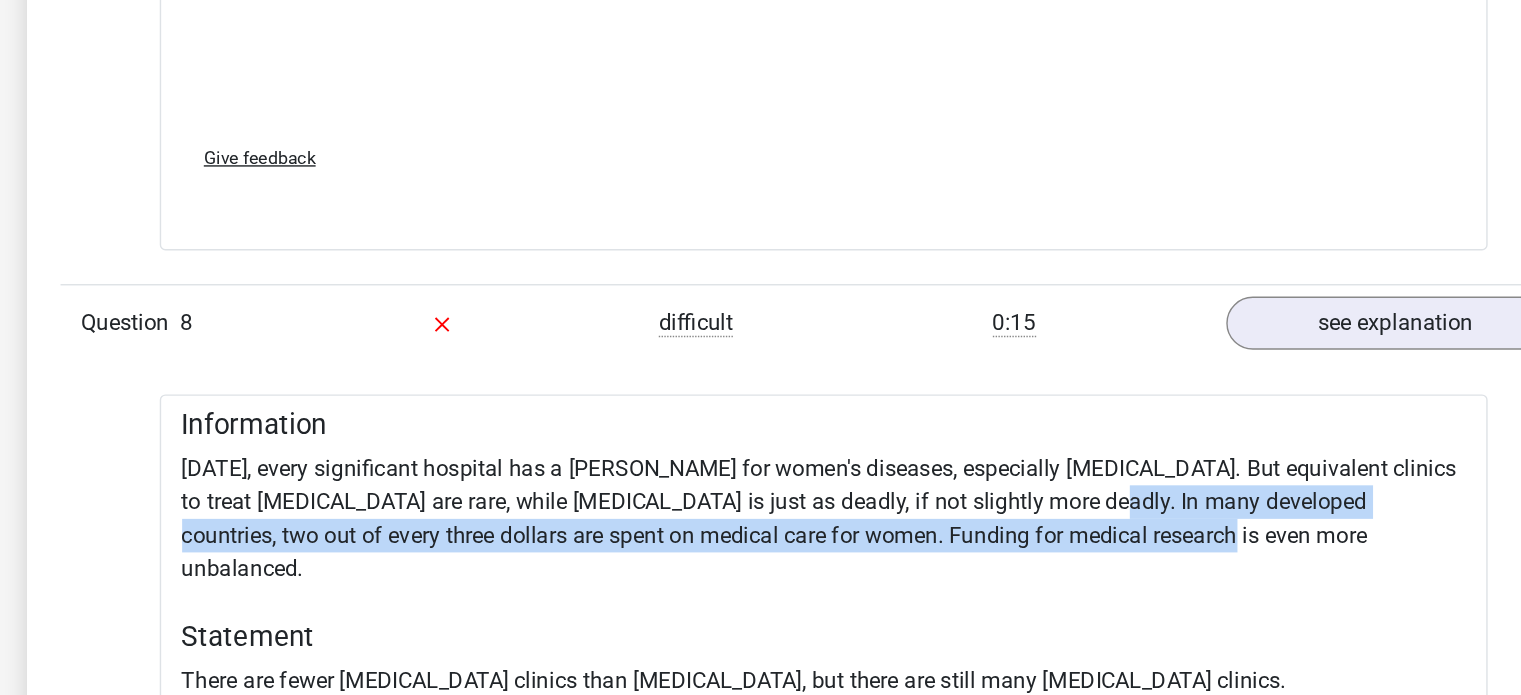 scroll, scrollTop: 4112, scrollLeft: 0, axis: vertical 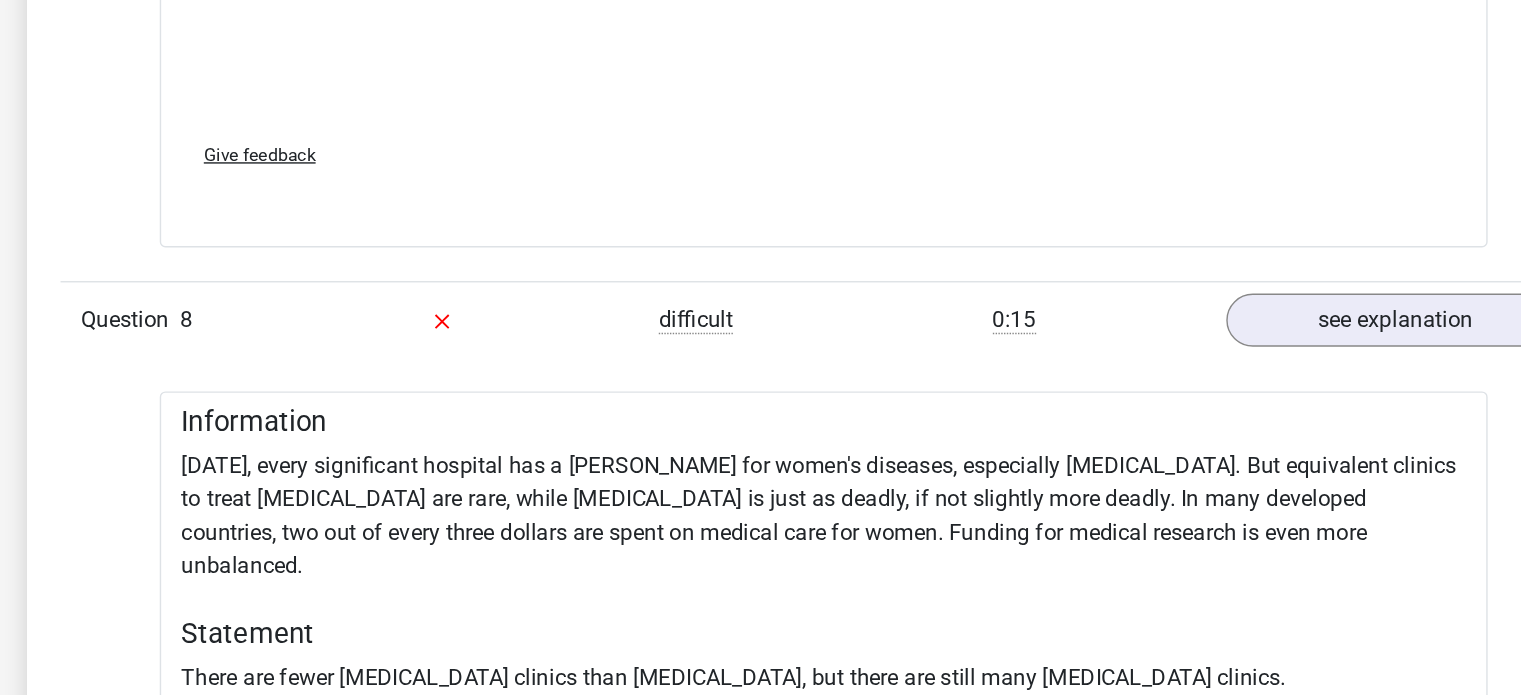 click on "0:15" at bounding box center (897, 235) 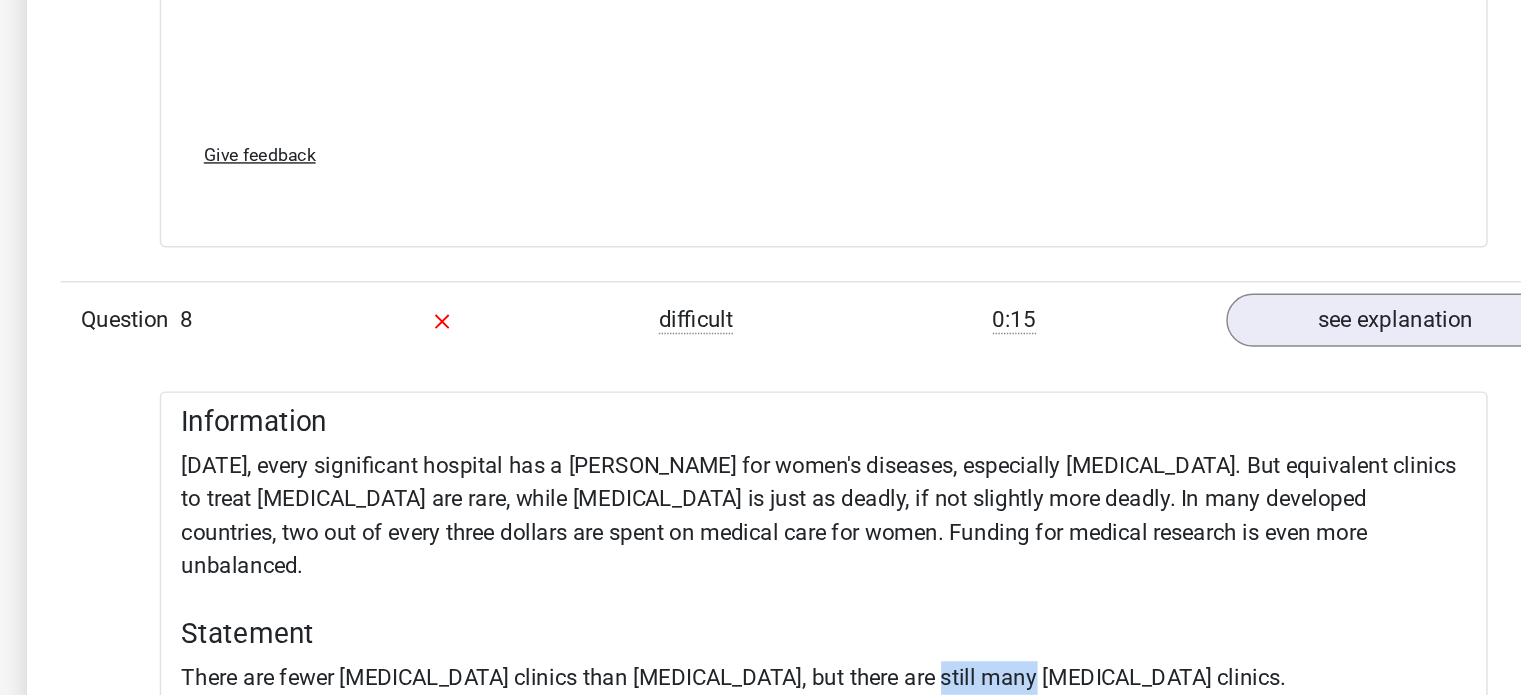 drag, startPoint x: 834, startPoint y: 447, endPoint x: 852, endPoint y: 465, distance: 25.455845 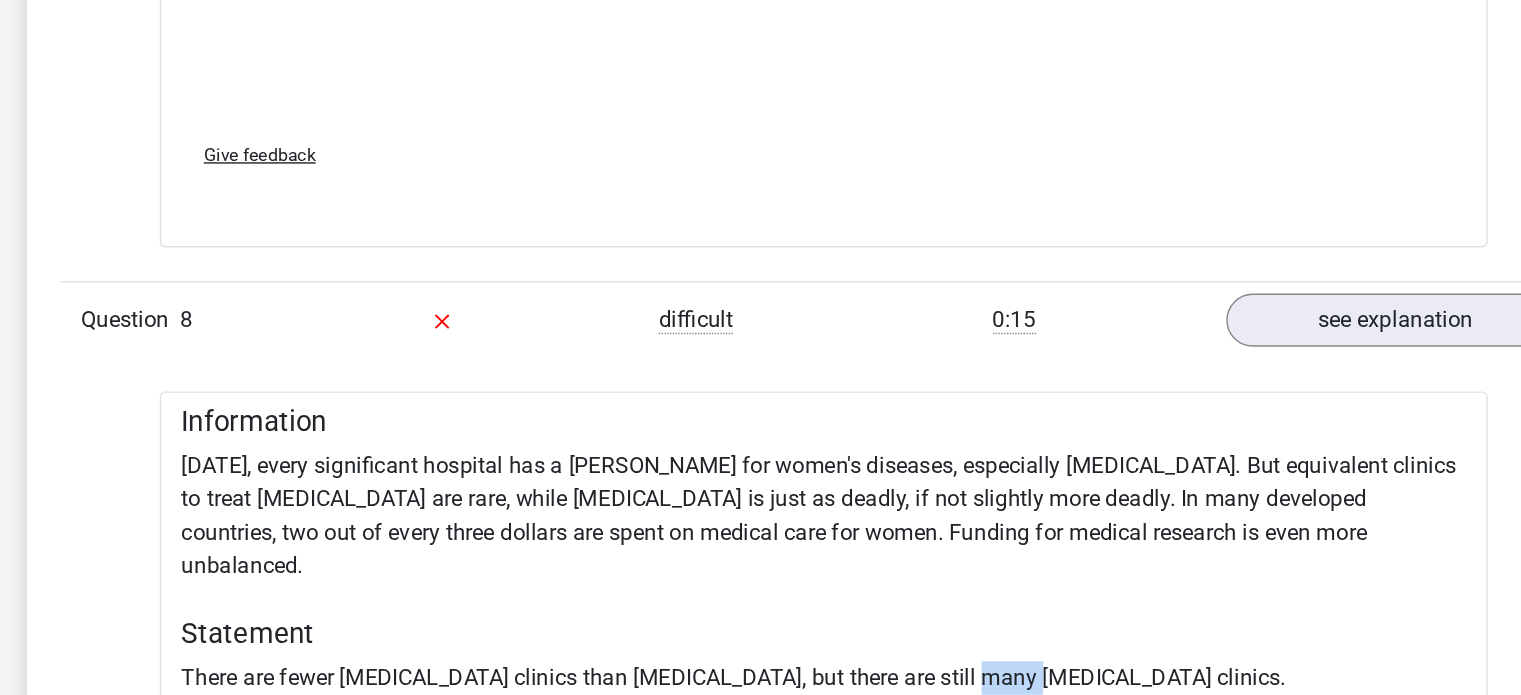 click on "Information [DATE], every significant hospital has a [PERSON_NAME] for women's diseases, especially [MEDICAL_DATA]. But equivalent clinics to treat [MEDICAL_DATA] are rare, while [MEDICAL_DATA] is just as deadly, if not slightly more deadly. In many developed countries, two out of every three dollars are spent on medical care for women. Funding for medical research is even more unbalanced. Statement There are fewer [MEDICAL_DATA] clinics than [MEDICAL_DATA], but there are still many [MEDICAL_DATA] clinics.
a
Cannot Say
b
False
(correct)
c
True" at bounding box center [761, 544] 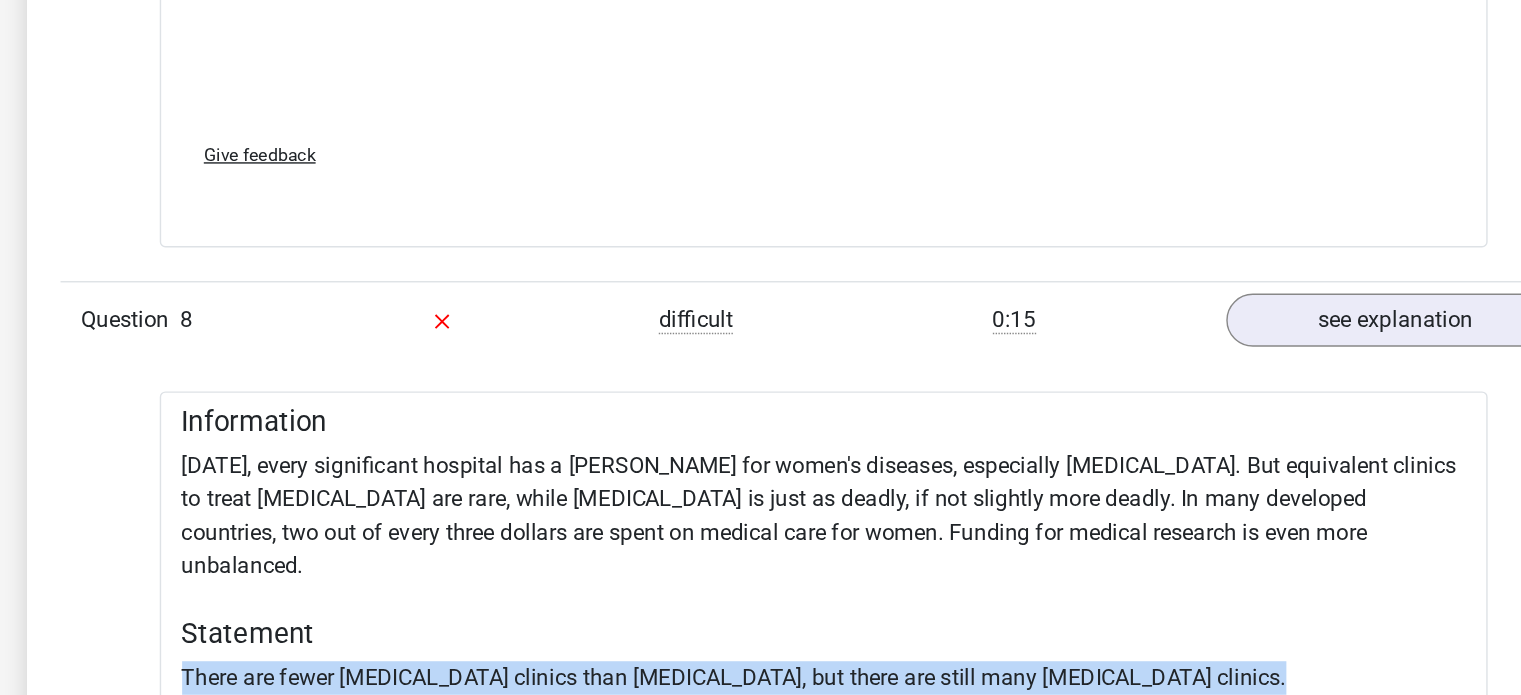 click on "Information [DATE], every significant hospital has a [PERSON_NAME] for women's diseases, especially [MEDICAL_DATA]. But equivalent clinics to treat [MEDICAL_DATA] are rare, while [MEDICAL_DATA] is just as deadly, if not slightly more deadly. In many developed countries, two out of every three dollars are spent on medical care for women. Funding for medical research is even more unbalanced. Statement There are fewer [MEDICAL_DATA] clinics than [MEDICAL_DATA], but there are still many [MEDICAL_DATA] clinics.
a
Cannot Say
b
False
(correct)
c
True" at bounding box center (761, 544) 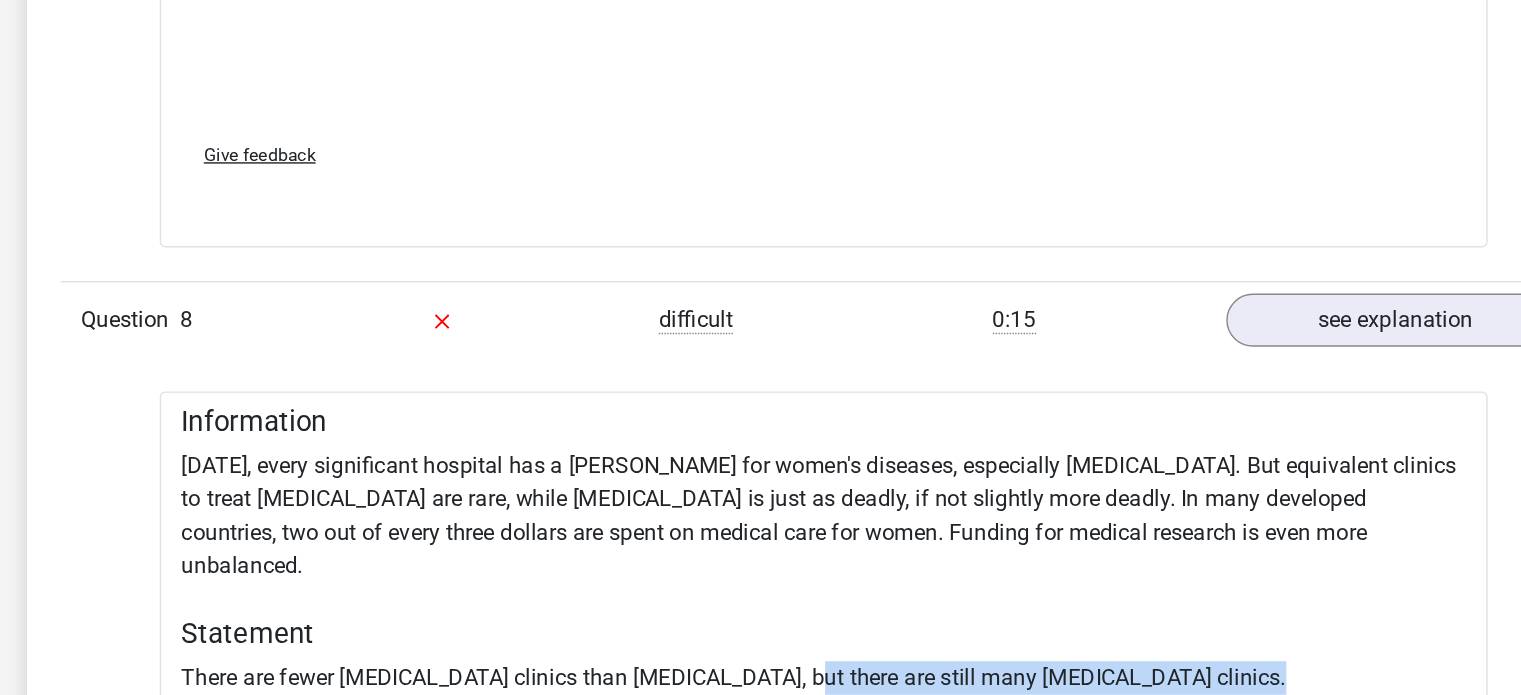 drag, startPoint x: 727, startPoint y: 459, endPoint x: 1031, endPoint y: 476, distance: 304.47495 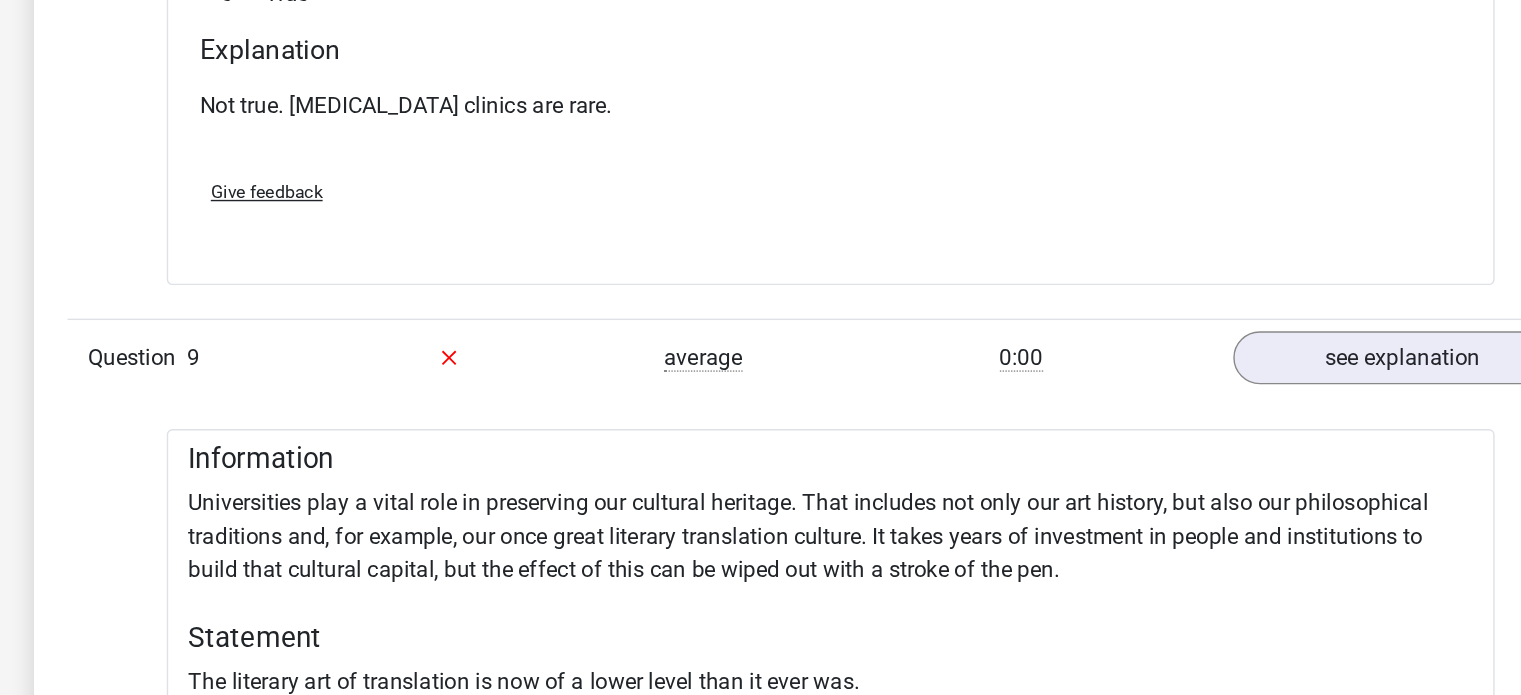 scroll, scrollTop: 4606, scrollLeft: 0, axis: vertical 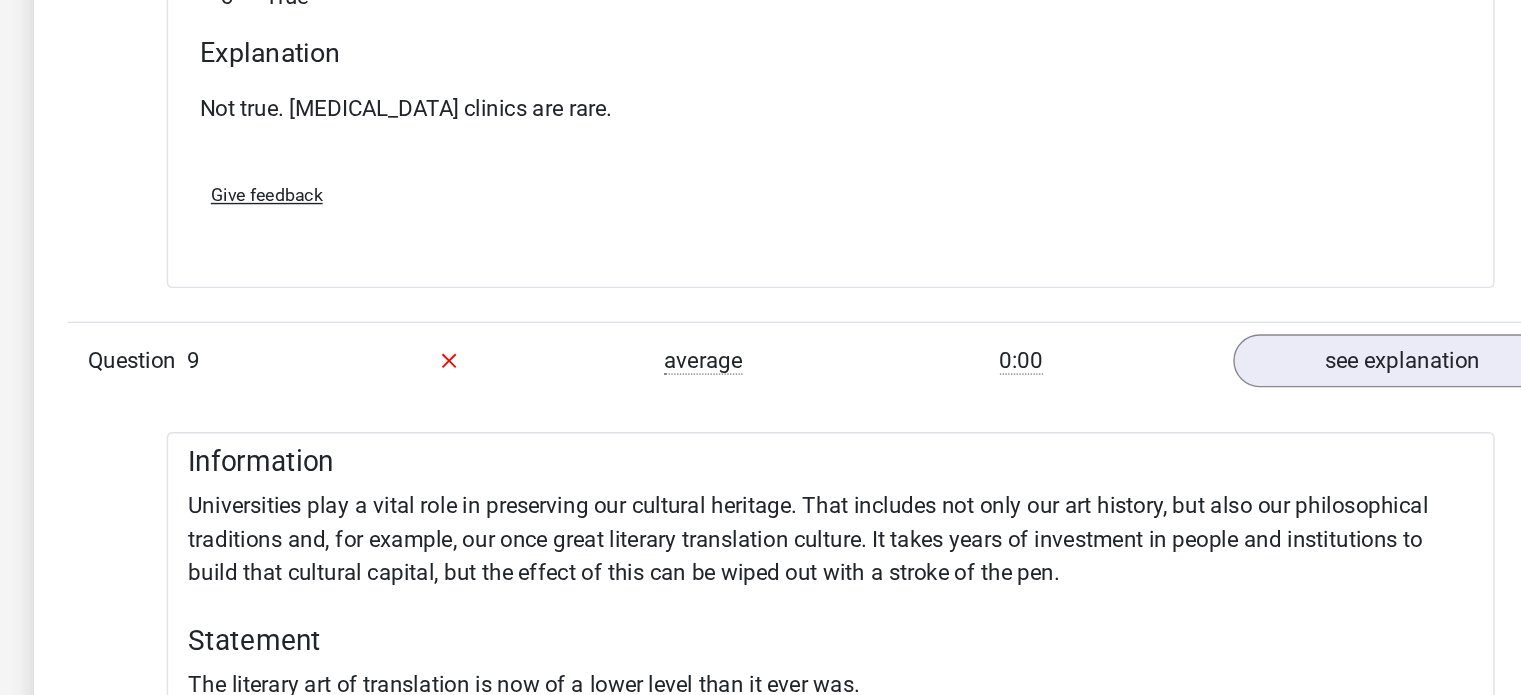 click on "Information Universities play a vital role in preserving our cultural heritage. That includes not only our art history, but also our philosophical traditions and, for example, our once great literary translation culture. It takes years of investment in people and institutions to build that cultural capital, but the effect of this can be wiped out with a stroke of the pen. Statement The literary art of translation is now of a lower level than it ever was.
a
Cannot Say
(correct)
b
False
c
True" at bounding box center (761, 938) 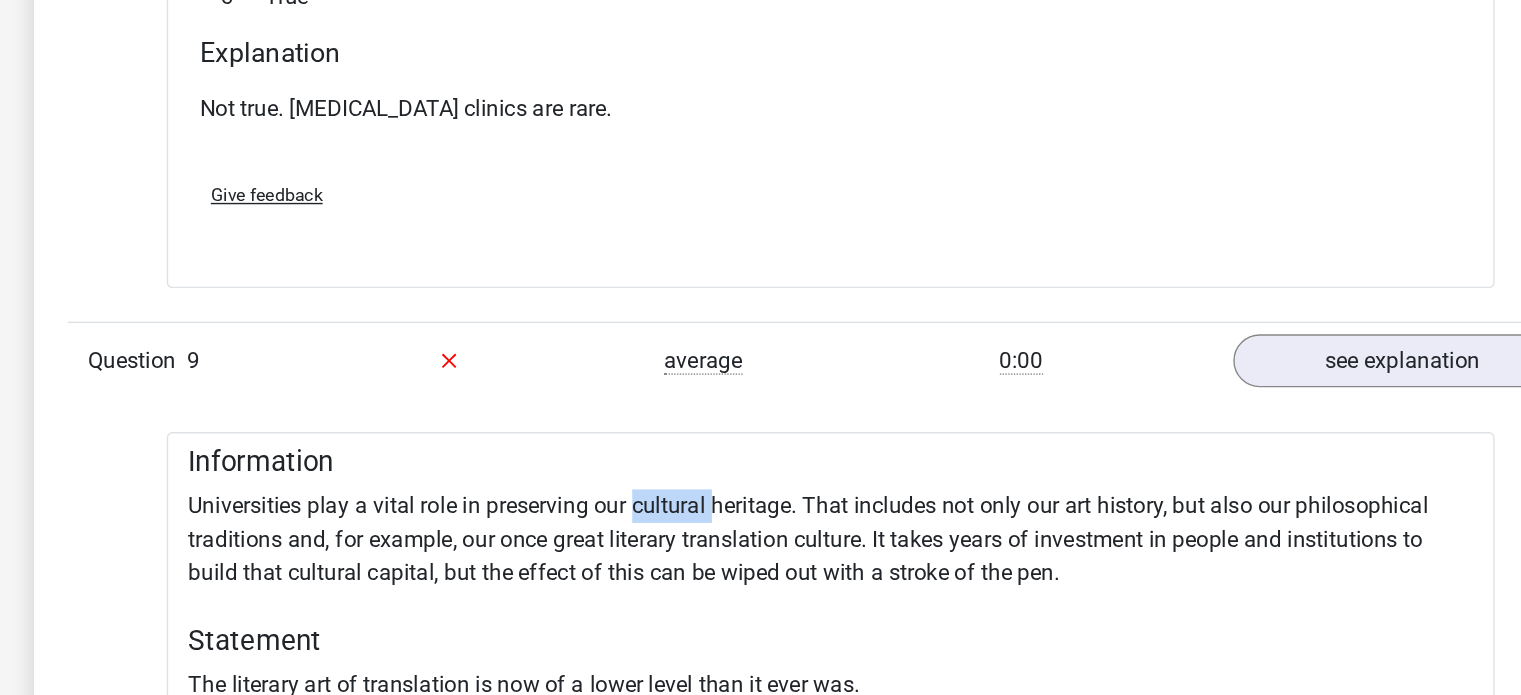 click on "Information Universities play a vital role in preserving our cultural heritage. That includes not only our art history, but also our philosophical traditions and, for example, our once great literary translation culture. It takes years of investment in people and institutions to build that cultural capital, but the effect of this can be wiped out with a stroke of the pen. Statement The literary art of translation is now of a lower level than it ever was.
a
Cannot Say
(correct)
b
False
c
True" at bounding box center (761, 938) 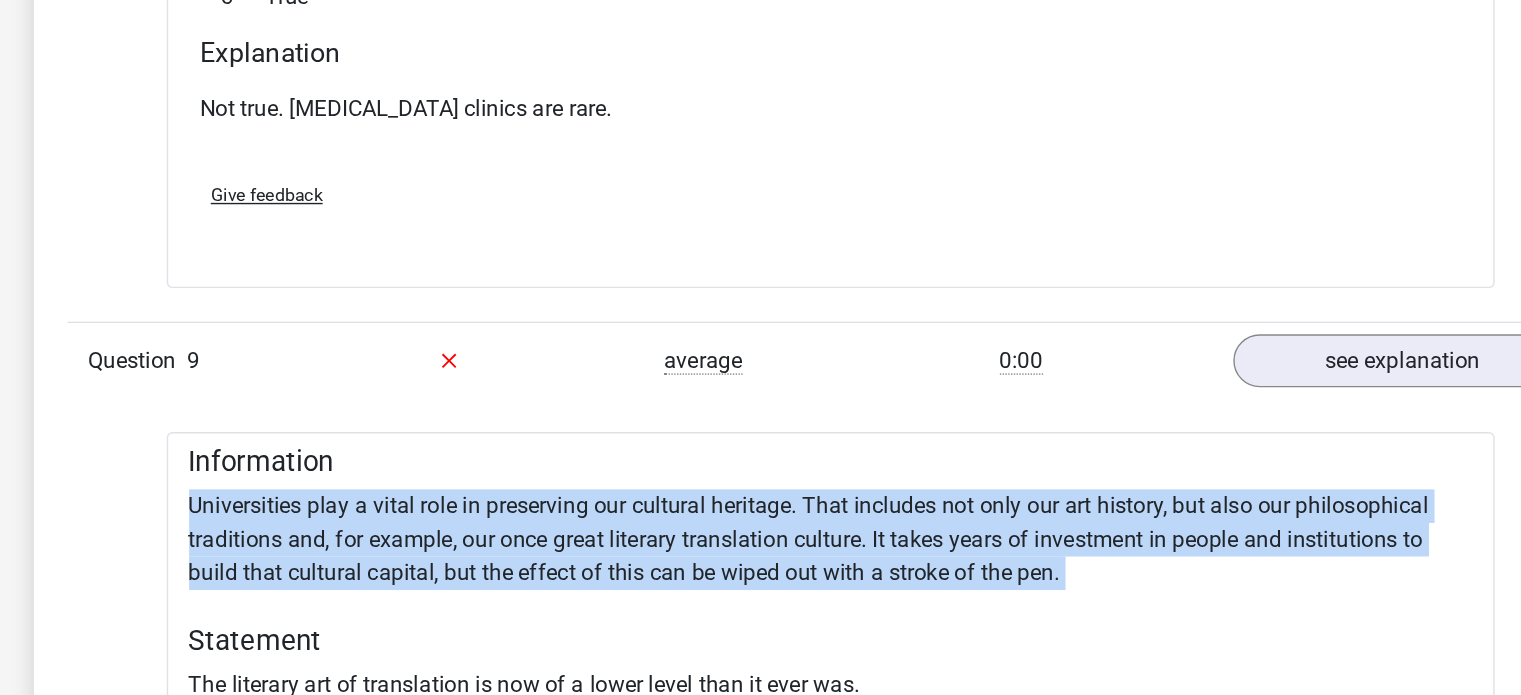 click on "Information Universities play a vital role in preserving our cultural heritage. That includes not only our art history, but also our philosophical traditions and, for example, our once great literary translation culture. It takes years of investment in people and institutions to build that cultural capital, but the effect of this can be wiped out with a stroke of the pen. Statement The literary art of translation is now of a lower level than it ever was.
a
Cannot Say
(correct)
b
False
c
True" at bounding box center [761, 938] 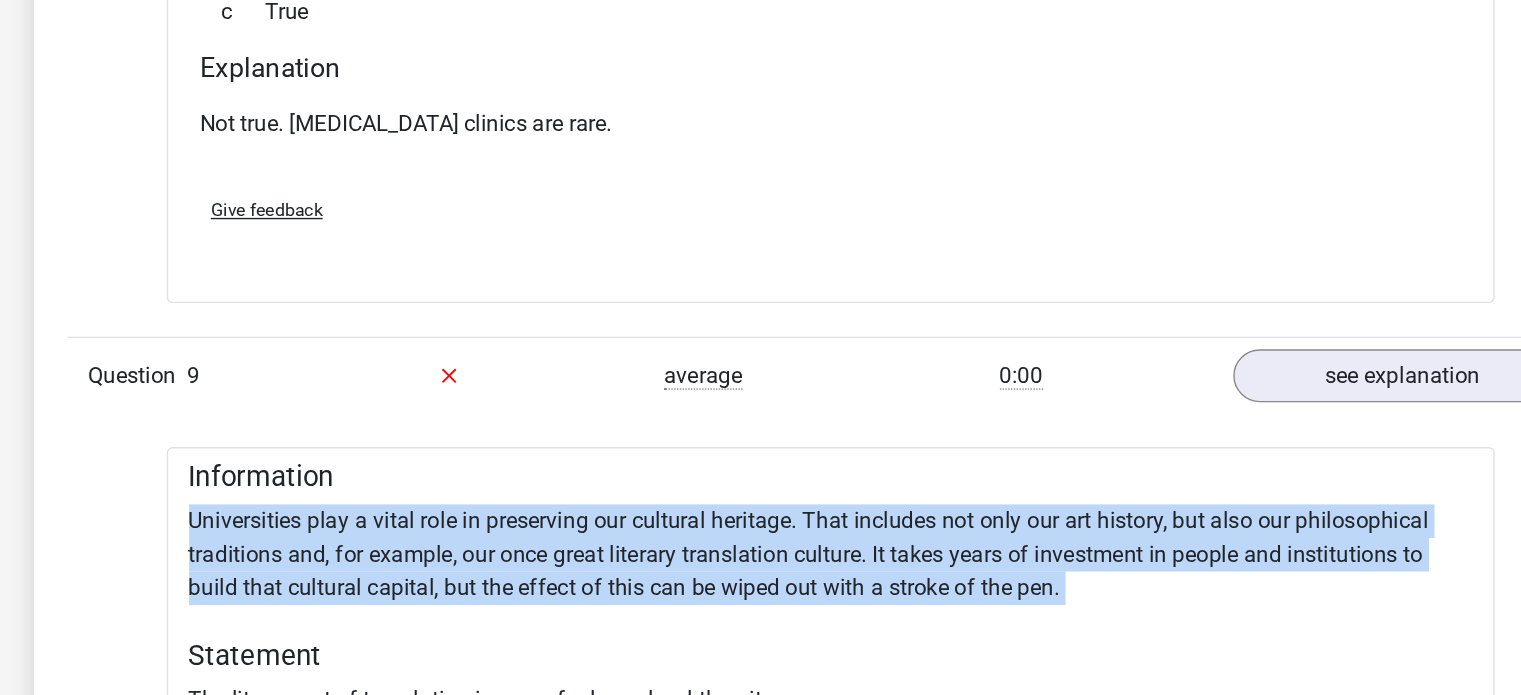 scroll, scrollTop: 4662, scrollLeft: 0, axis: vertical 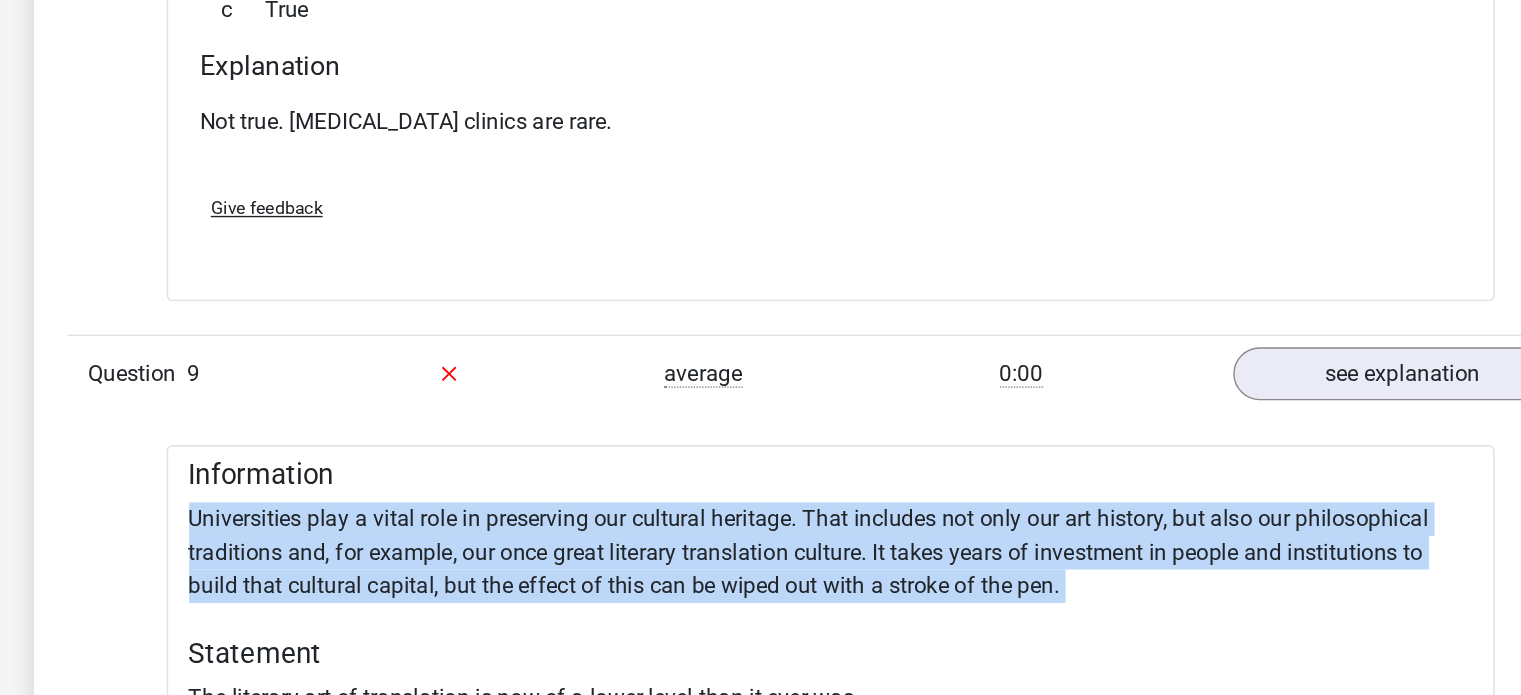 click on "Information Universities play a vital role in preserving our cultural heritage. That includes not only our art history, but also our philosophical traditions and, for example, our once great literary translation culture. It takes years of investment in people and institutions to build that cultural capital, but the effect of this can be wiped out with a stroke of the pen. Statement The literary art of translation is now of a lower level than it ever was.
a
Cannot Say
(correct)
b
False
c
True" at bounding box center (761, 882) 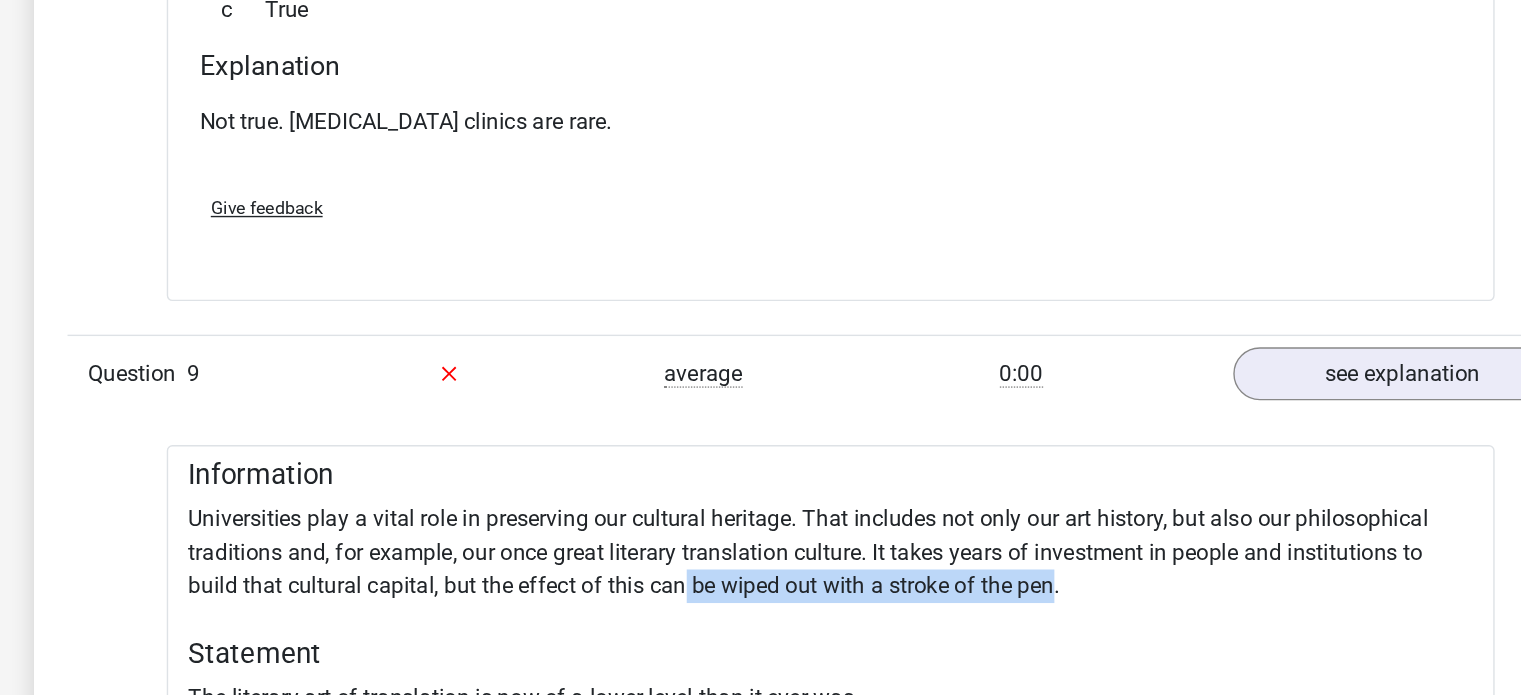 drag, startPoint x: 656, startPoint y: 427, endPoint x: 919, endPoint y: 426, distance: 263.0019 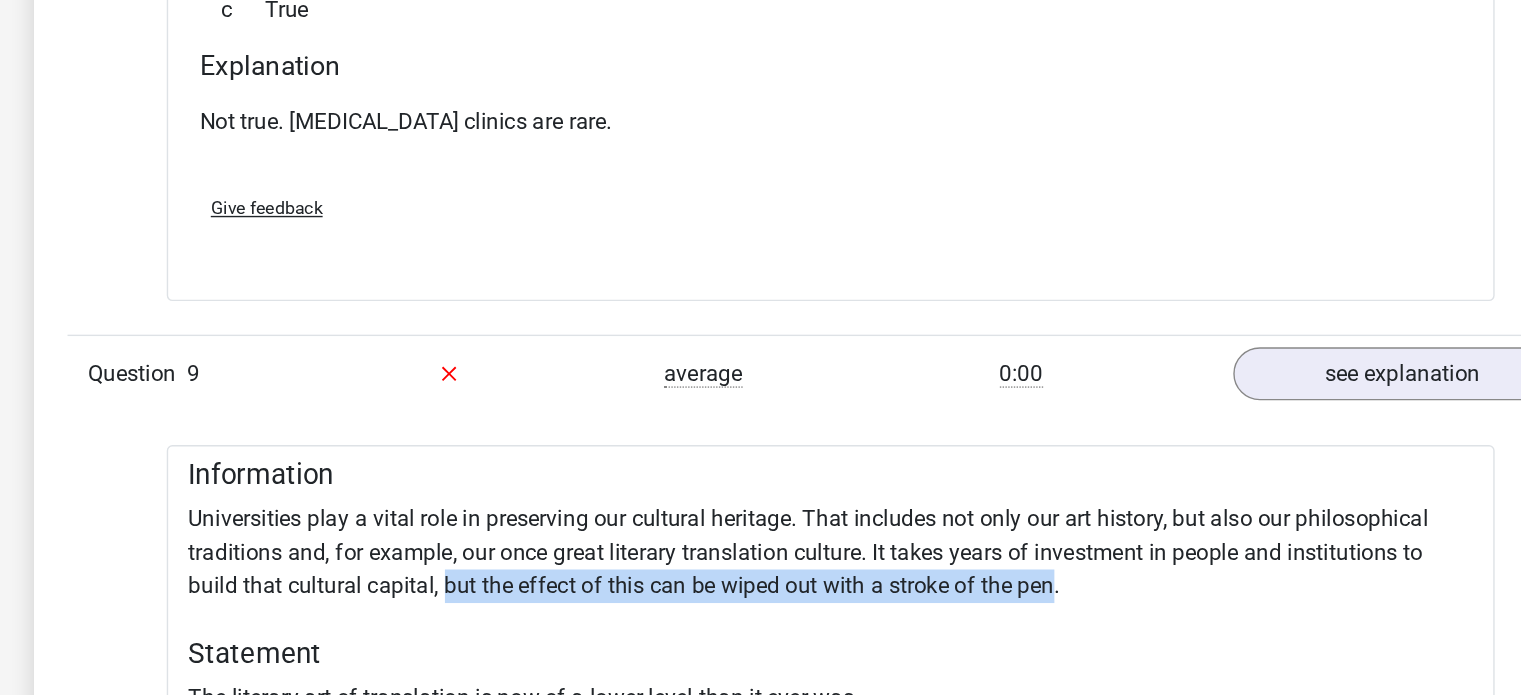 drag, startPoint x: 923, startPoint y: 427, endPoint x: 487, endPoint y: 421, distance: 436.0413 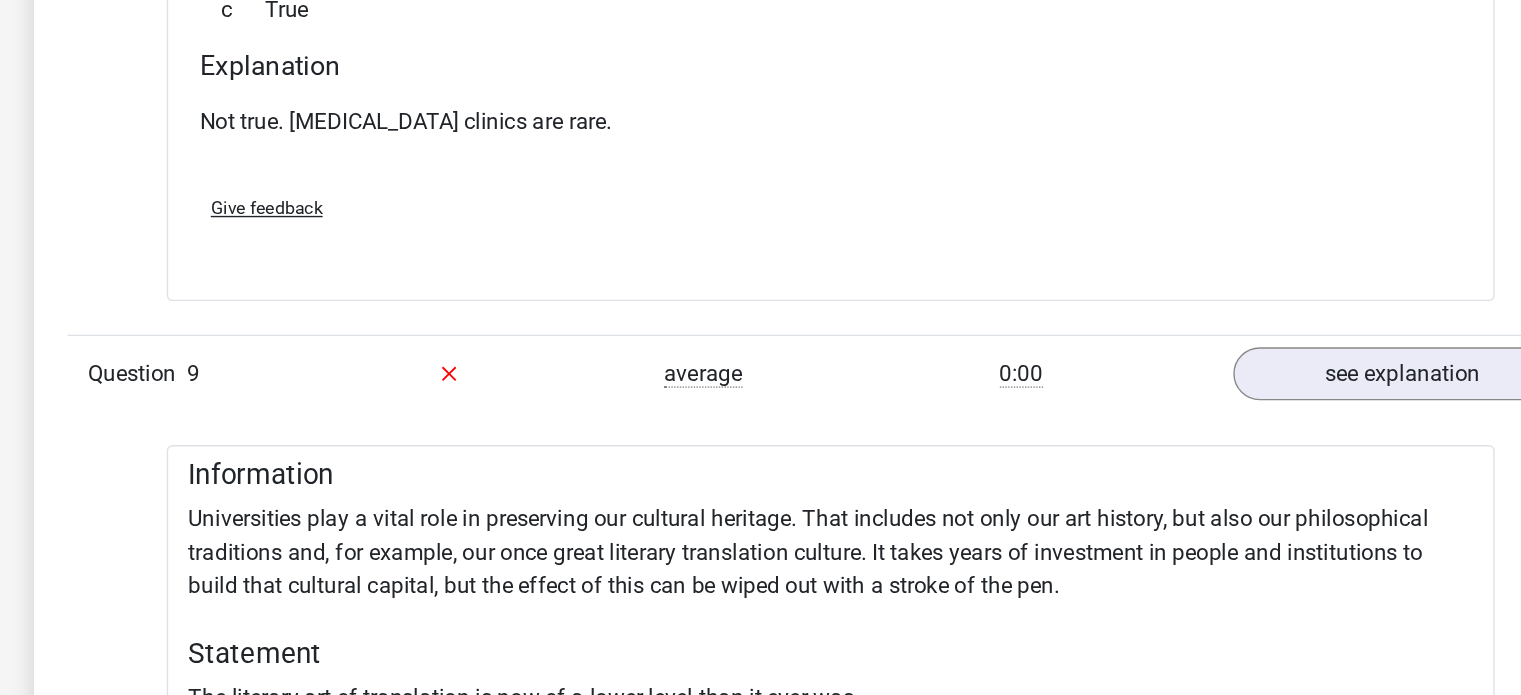 click on "Information Universities play a vital role in preserving our cultural heritage. That includes not only our art history, but also our philosophical traditions and, for example, our once great literary translation culture. It takes years of investment in people and institutions to build that cultural capital, but the effect of this can be wiped out with a stroke of the pen. Statement The literary art of translation is now of a lower level than it ever was.
a
Cannot Say
(correct)
b
False
c
True" at bounding box center (761, 882) 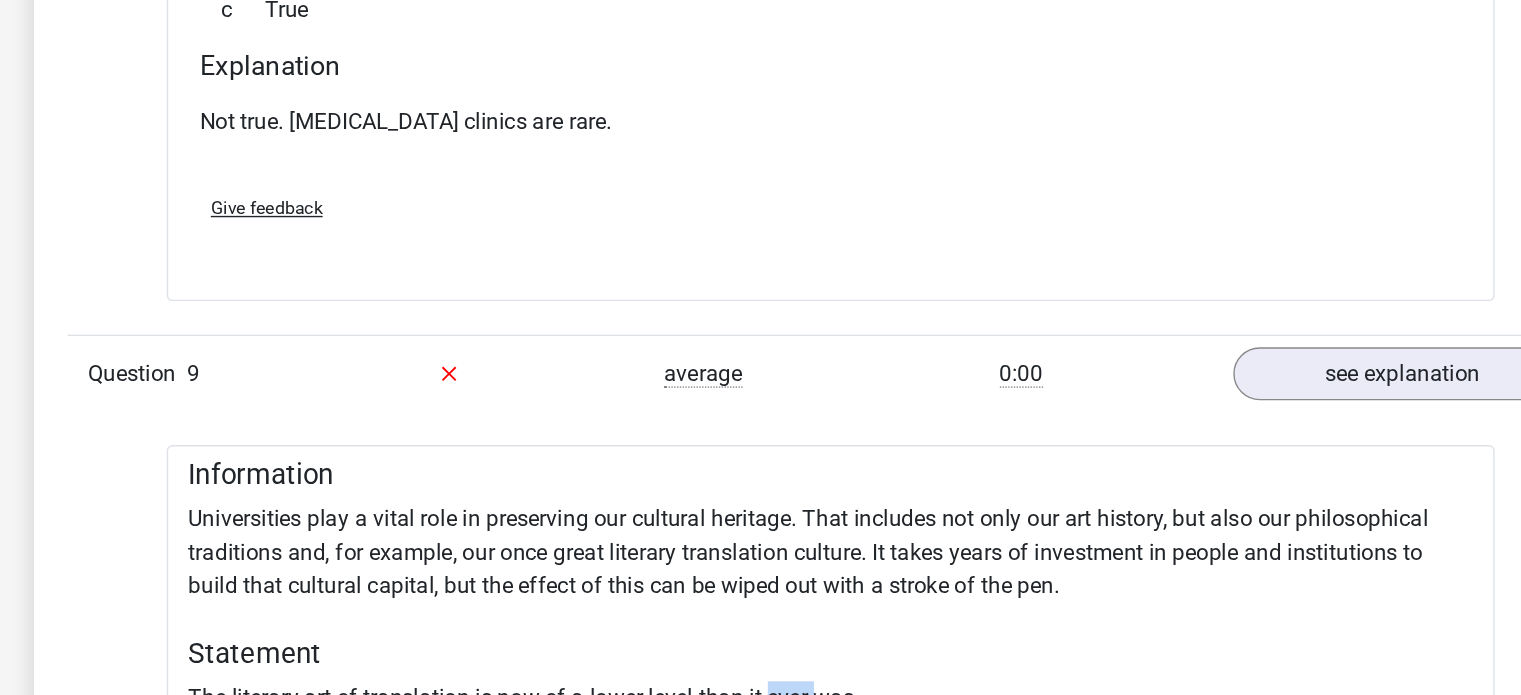 click on "Information Universities play a vital role in preserving our cultural heritage. That includes not only our art history, but also our philosophical traditions and, for example, our once great literary translation culture. It takes years of investment in people and institutions to build that cultural capital, but the effect of this can be wiped out with a stroke of the pen. Statement The literary art of translation is now of a lower level than it ever was.
a
Cannot Say
(correct)
b
False
c
True" at bounding box center [761, 882] 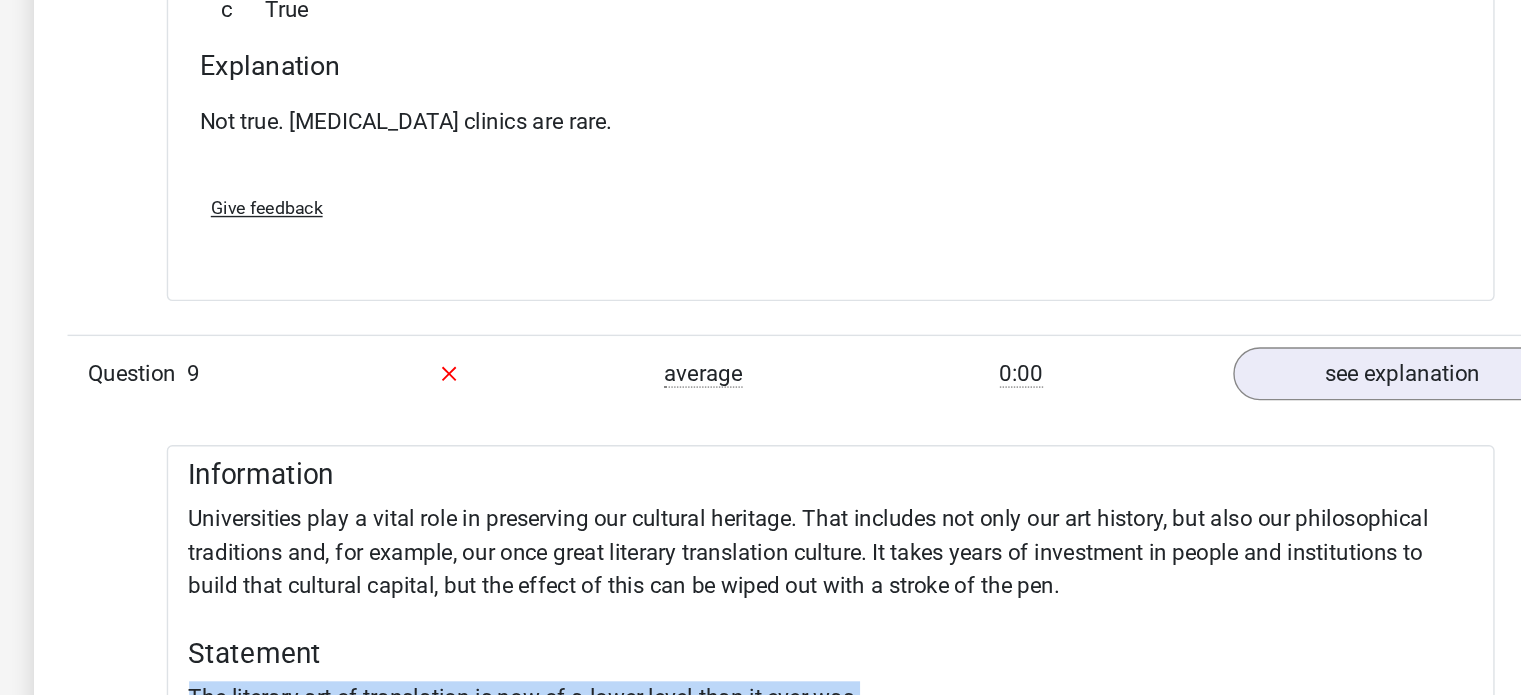 click on "Information Universities play a vital role in preserving our cultural heritage. That includes not only our art history, but also our philosophical traditions and, for example, our once great literary translation culture. It takes years of investment in people and institutions to build that cultural capital, but the effect of this can be wiped out with a stroke of the pen. Statement The literary art of translation is now of a lower level than it ever was.
a
Cannot Say
(correct)
b
False
c
True" at bounding box center [761, 882] 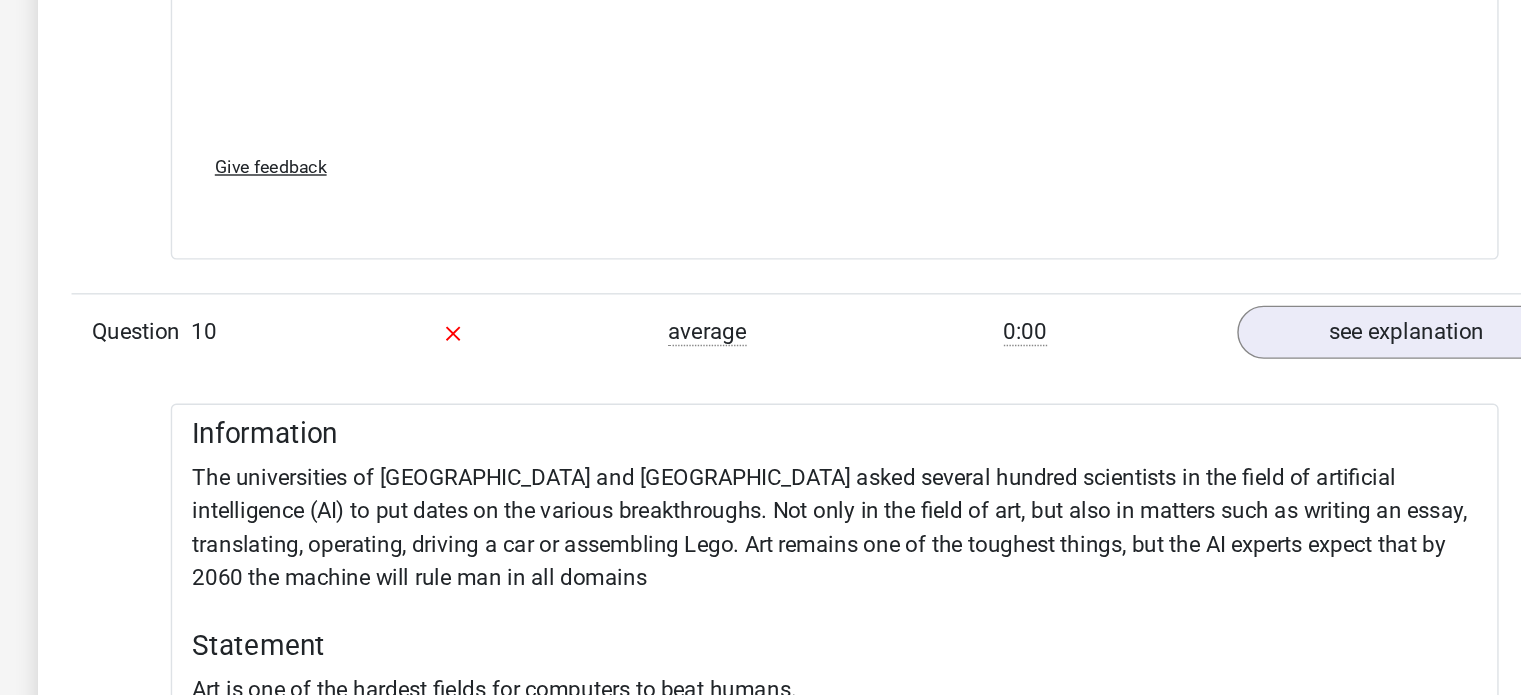scroll, scrollTop: 5759, scrollLeft: 0, axis: vertical 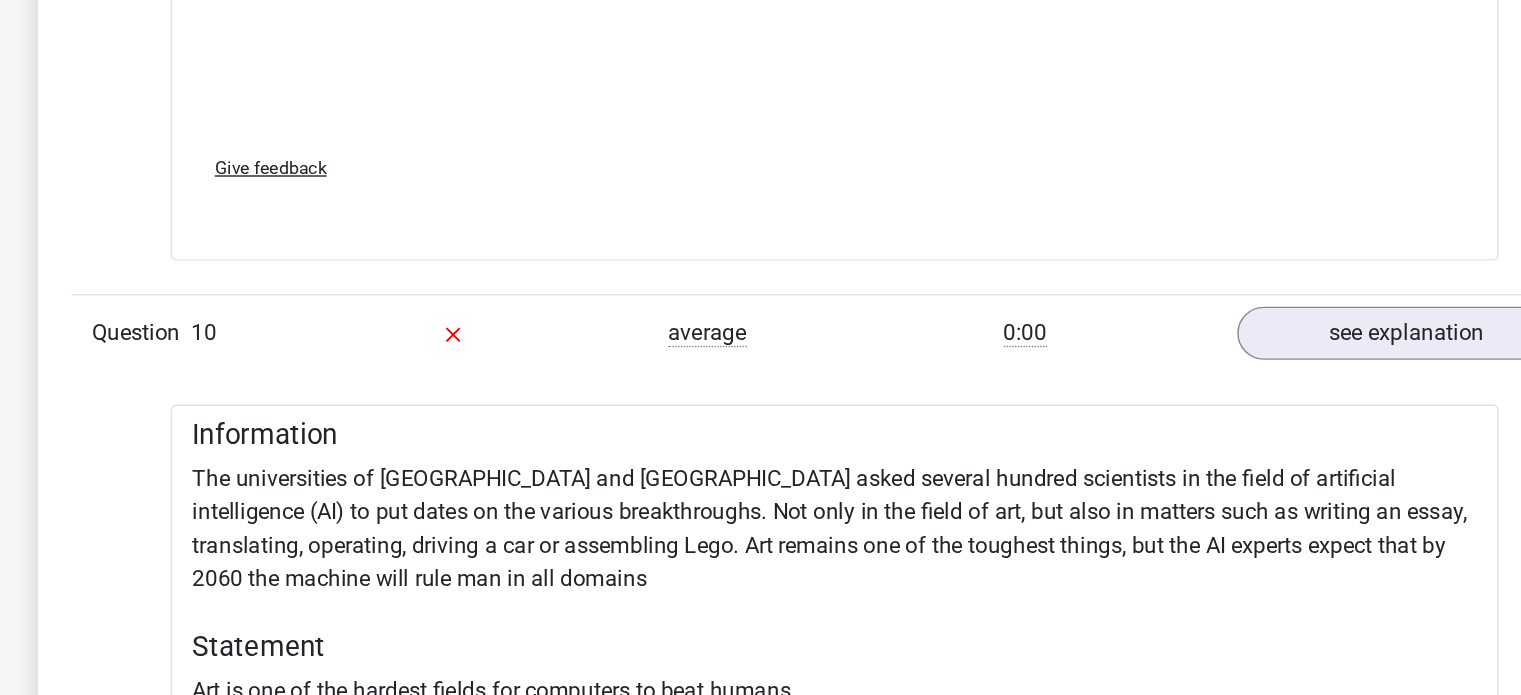 click on "Information The universities of [GEOGRAPHIC_DATA] and [GEOGRAPHIC_DATA] asked several hundred scientists in the field of artificial intelligence (AI) to put dates on the various breakthroughs. Not only in the field of art, but also in matters such as writing an essay, translating, operating, driving a car or assembling Lego. Art remains one of the toughest things, but the AI ​​experts expect that by 2060 the machine will rule man in all domains Statement Art is one of the hardest fields for computers to beat humans.
a
False
b
Cannot Say
c
True
(correct)" at bounding box center [761, 952] 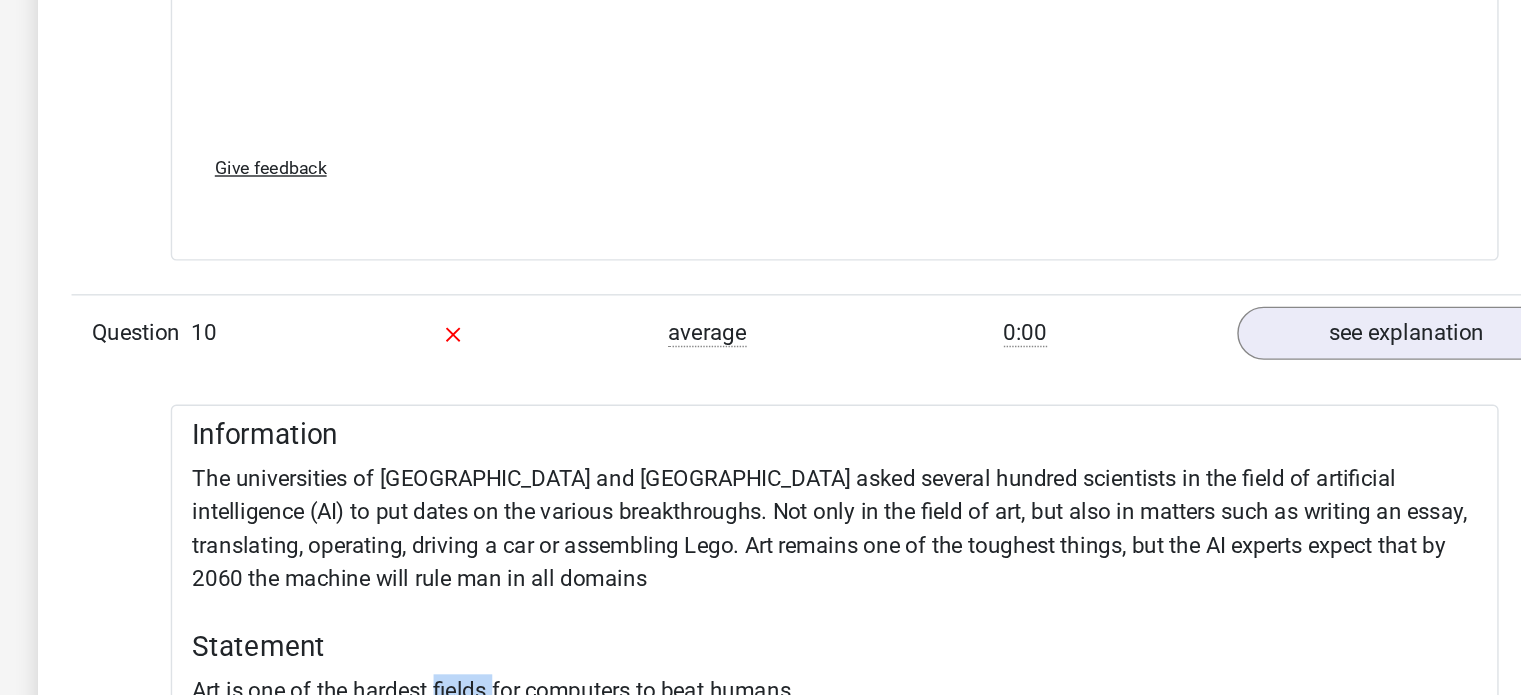 click on "Information The universities of [GEOGRAPHIC_DATA] and [GEOGRAPHIC_DATA] asked several hundred scientists in the field of artificial intelligence (AI) to put dates on the various breakthroughs. Not only in the field of art, but also in matters such as writing an essay, translating, operating, driving a car or assembling Lego. Art remains one of the toughest things, but the AI ​​experts expect that by 2060 the machine will rule man in all domains Statement Art is one of the hardest fields for computers to beat humans.
a
False
b
Cannot Say
c
True
(correct)" at bounding box center [761, 952] 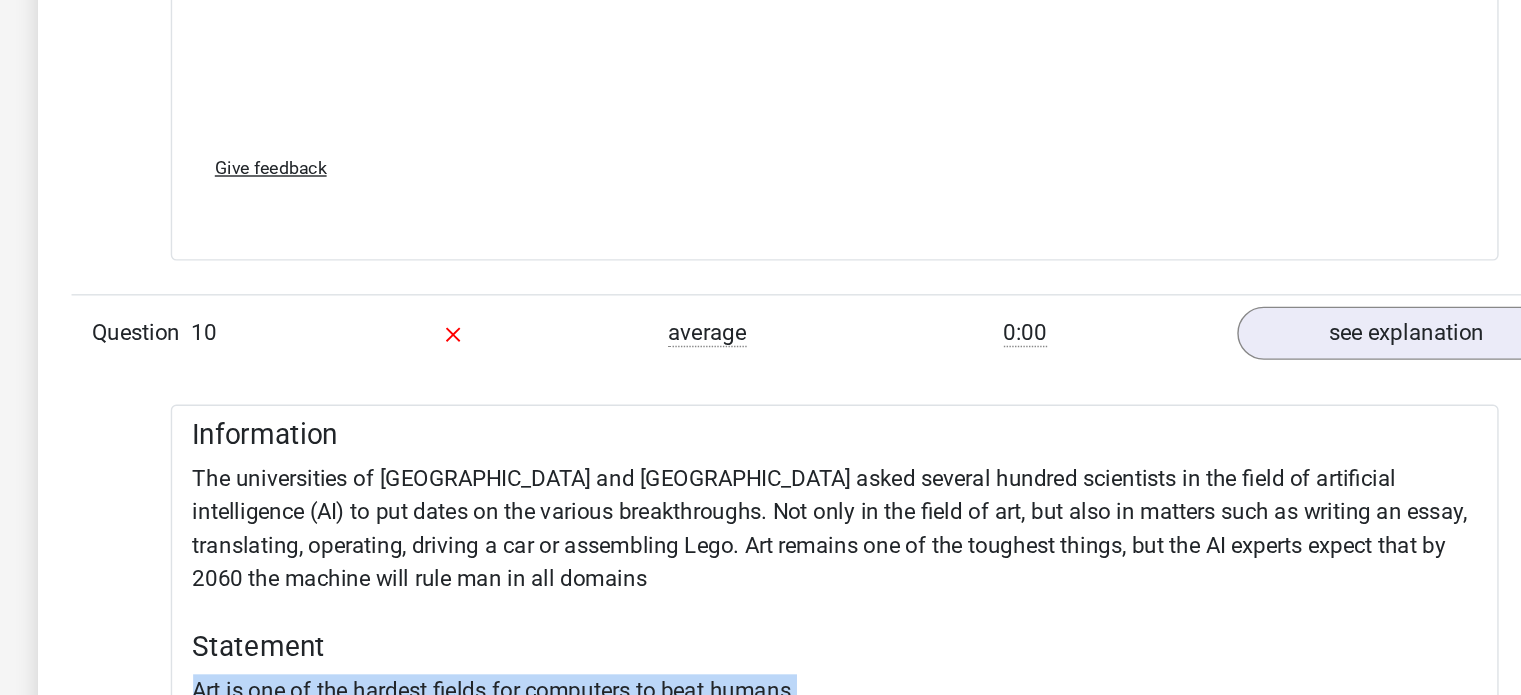 click on "Information The universities of [GEOGRAPHIC_DATA] and [GEOGRAPHIC_DATA] asked several hundred scientists in the field of artificial intelligence (AI) to put dates on the various breakthroughs. Not only in the field of art, but also in matters such as writing an essay, translating, operating, driving a car or assembling Lego. Art remains one of the toughest things, but the AI ​​experts expect that by 2060 the machine will rule man in all domains Statement Art is one of the hardest fields for computers to beat humans.
a
False
b
Cannot Say
c
True
(correct)" at bounding box center (761, 952) 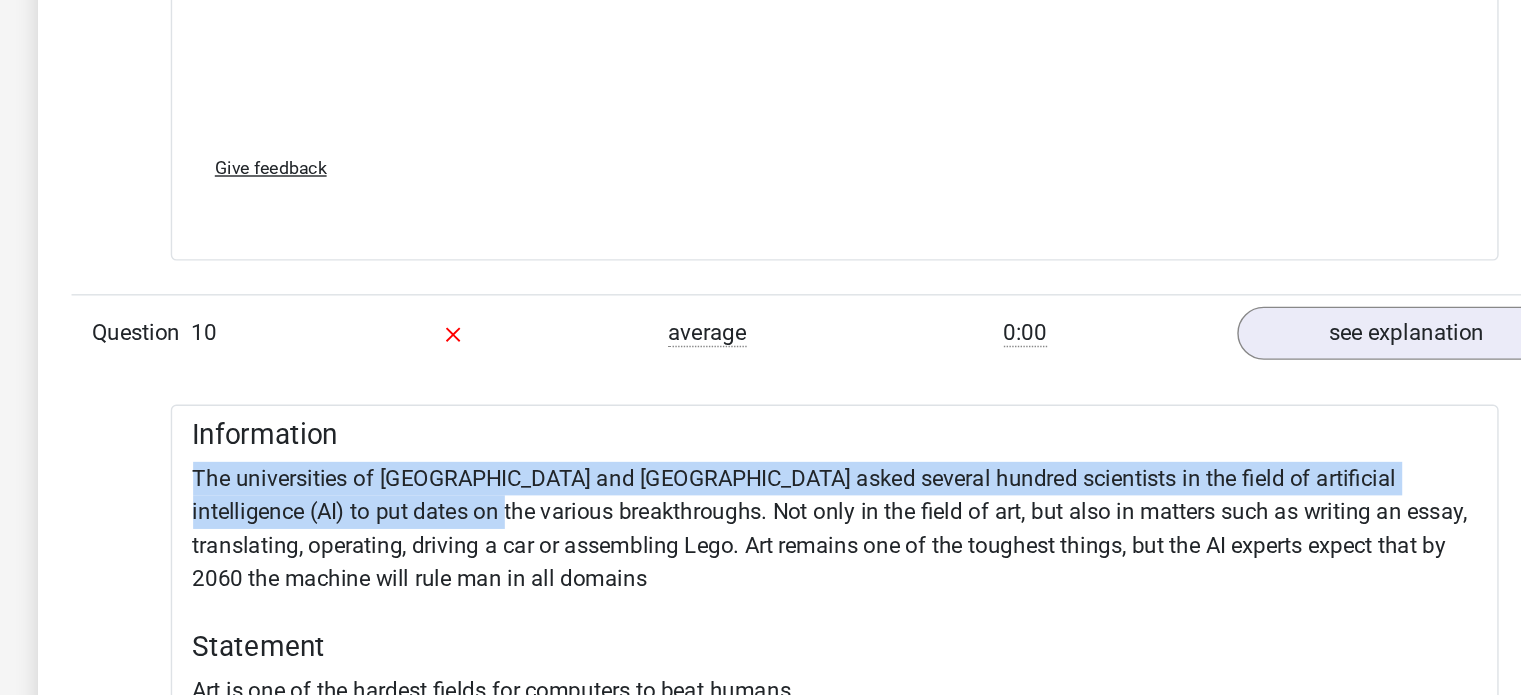 drag, startPoint x: 305, startPoint y: 431, endPoint x: 453, endPoint y: 457, distance: 150.26643 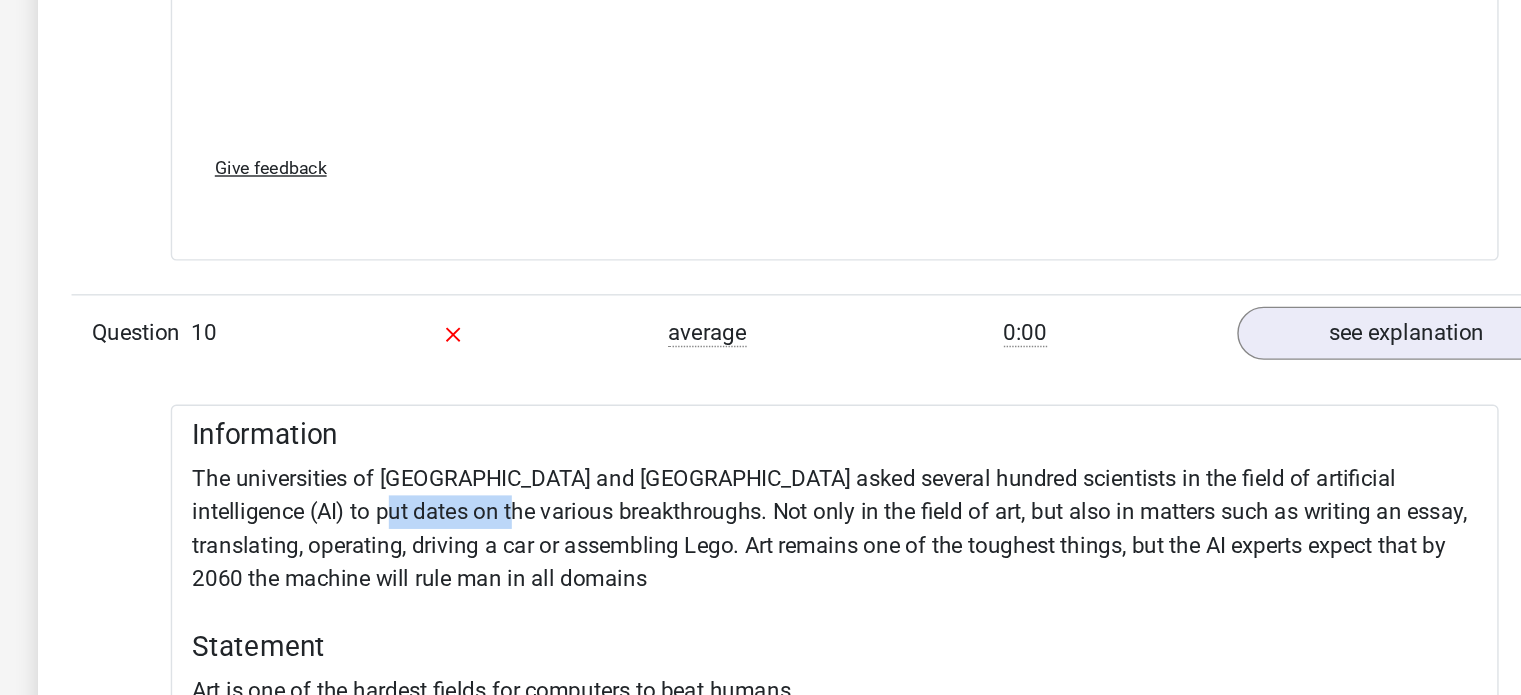 click on "Information The universities of [GEOGRAPHIC_DATA] and [GEOGRAPHIC_DATA] asked several hundred scientists in the field of artificial intelligence (AI) to put dates on the various breakthroughs. Not only in the field of art, but also in matters such as writing an essay, translating, operating, driving a car or assembling Lego. Art remains one of the toughest things, but the AI ​​experts expect that by 2060 the machine will rule man in all domains Statement Art is one of the hardest fields for computers to beat humans.
a
False
b
Cannot Say
c
True
(correct)" at bounding box center [761, 952] 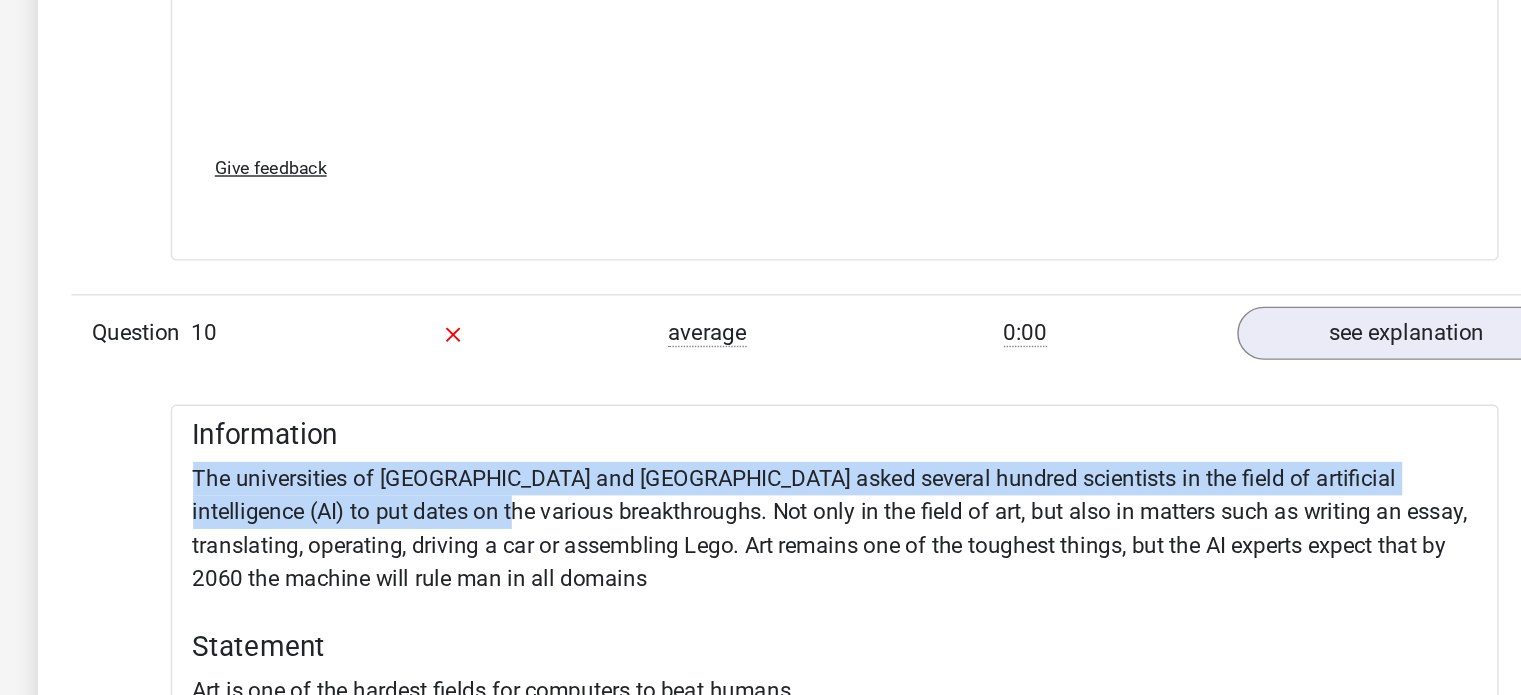 drag, startPoint x: 293, startPoint y: 434, endPoint x: 461, endPoint y: 468, distance: 171.40594 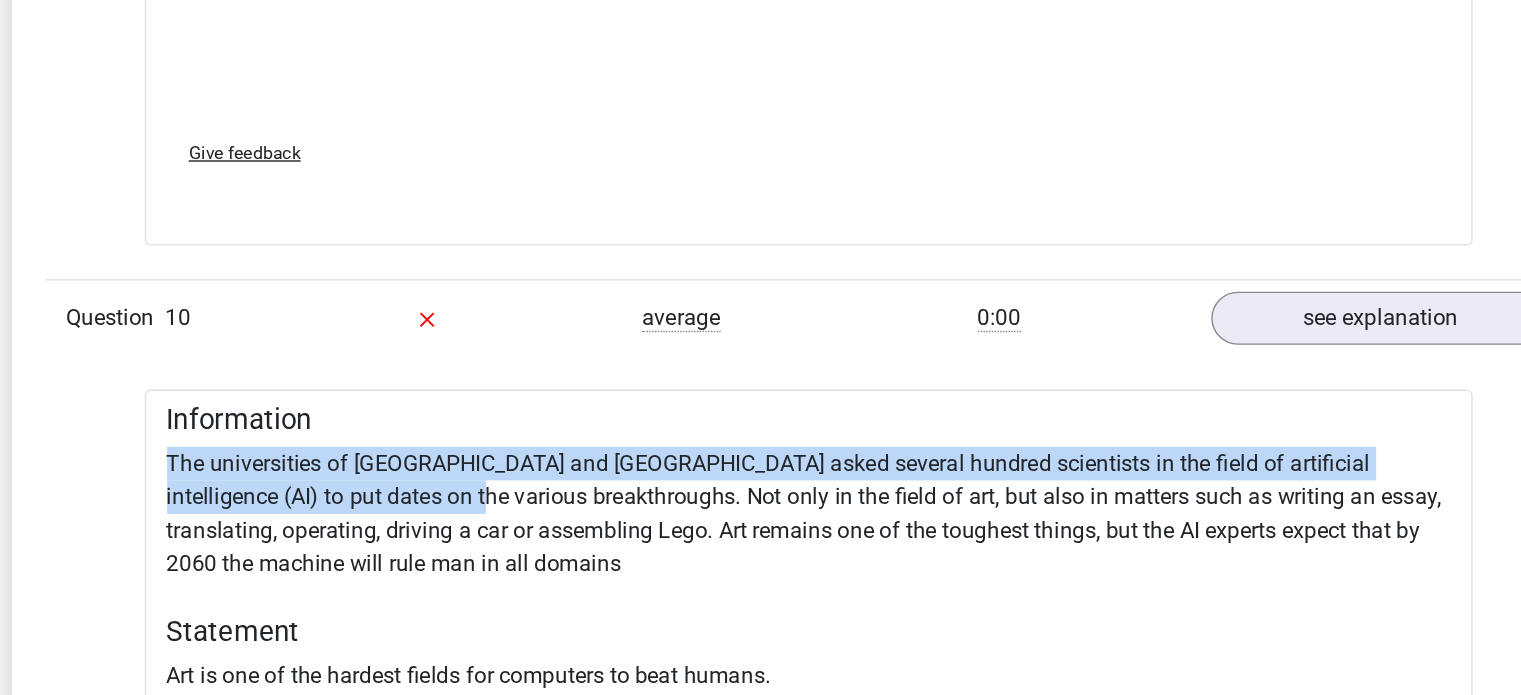 scroll, scrollTop: 5759, scrollLeft: 0, axis: vertical 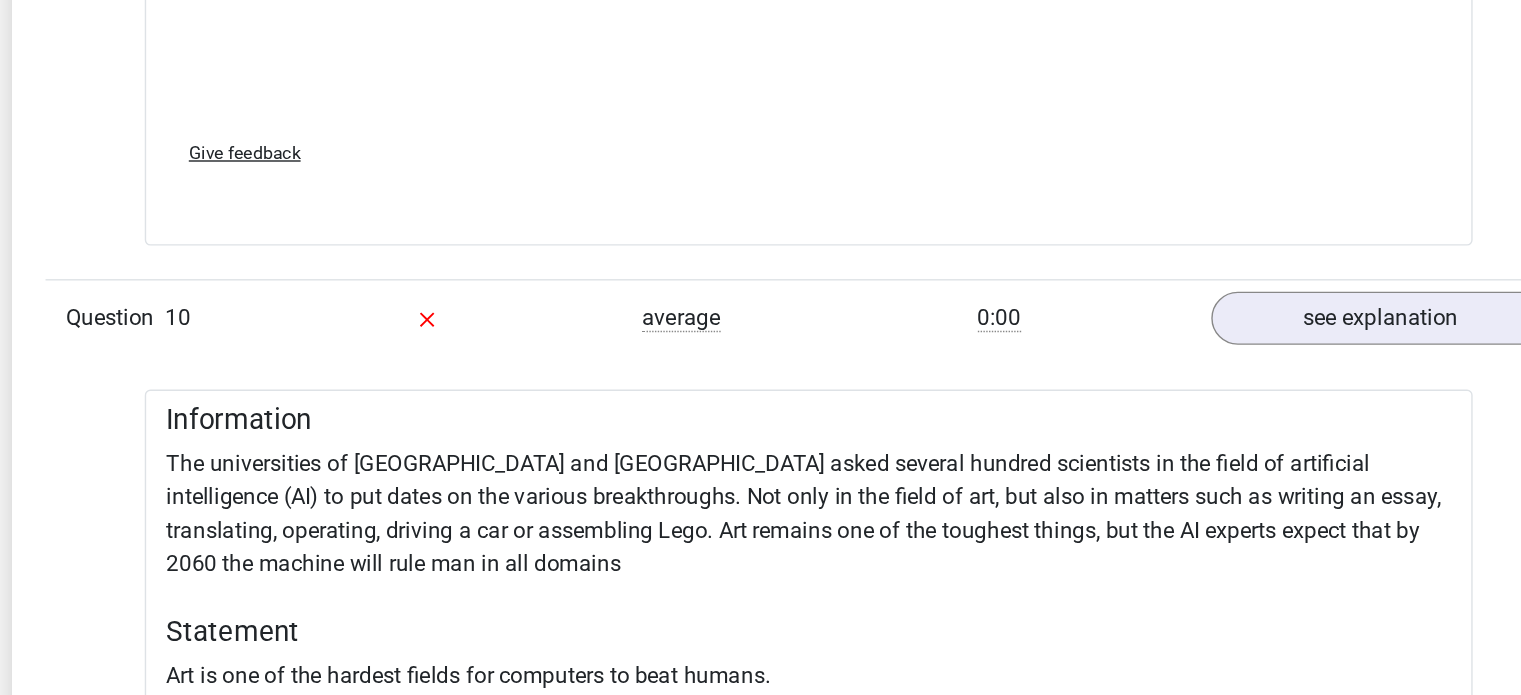 click on "Information The universities of [GEOGRAPHIC_DATA] and [GEOGRAPHIC_DATA] asked several hundred scientists in the field of artificial intelligence (AI) to put dates on the various breakthroughs. Not only in the field of art, but also in matters such as writing an essay, translating, operating, driving a car or assembling Lego. Art remains one of the toughest things, but the AI ​​experts expect that by 2060 the machine will rule man in all domains Statement Art is one of the hardest fields for computers to beat humans.
a
False
b
Cannot Say
c
True
(correct)" at bounding box center (761, 952) 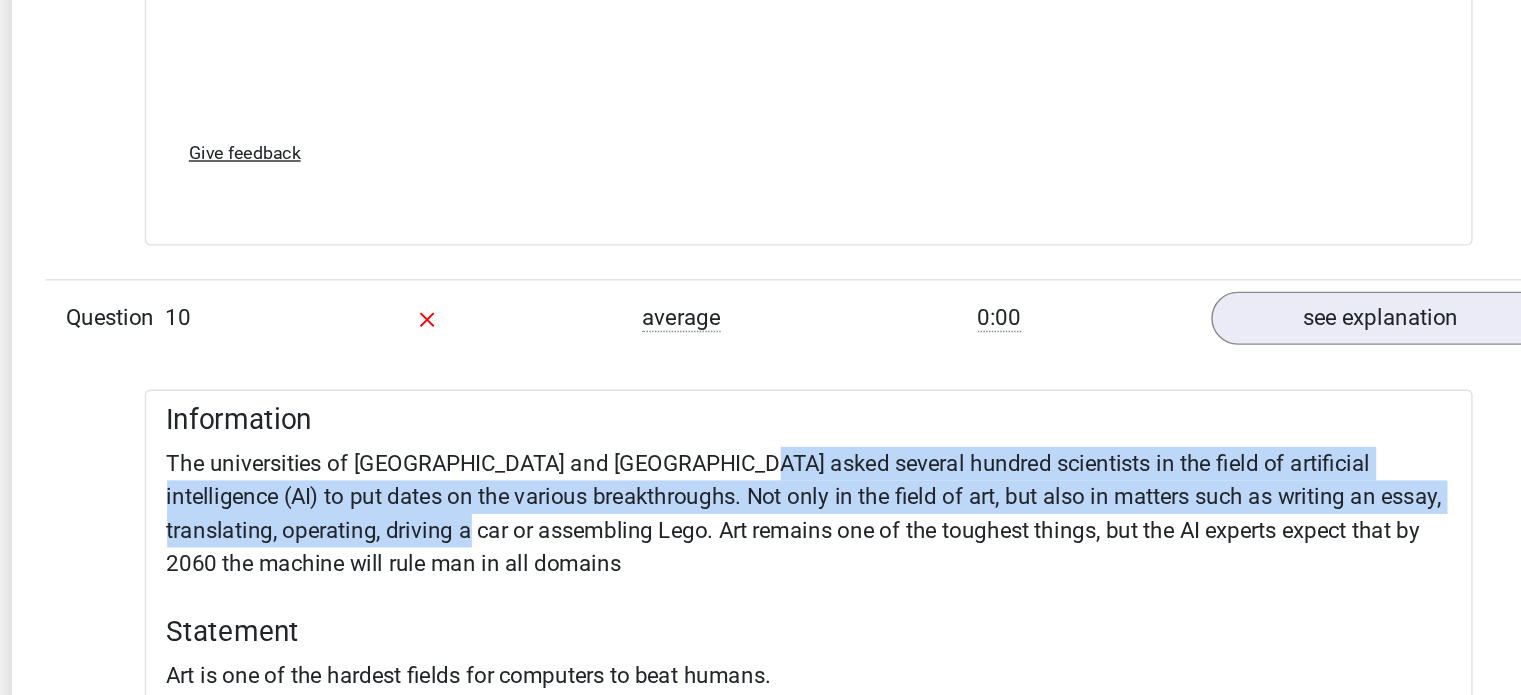 drag, startPoint x: 692, startPoint y: 445, endPoint x: 446, endPoint y: 471, distance: 247.37016 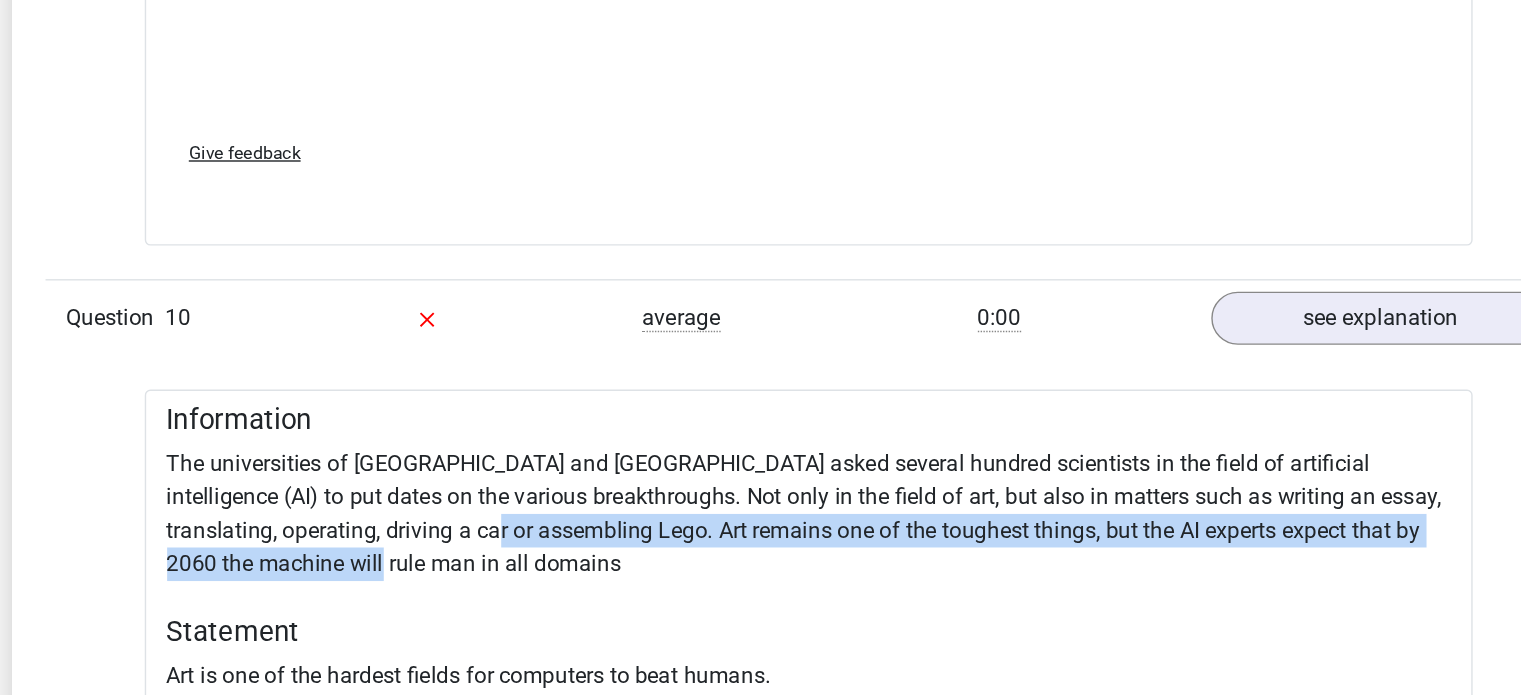 drag, startPoint x: 465, startPoint y: 479, endPoint x: 549, endPoint y: 512, distance: 90.24966 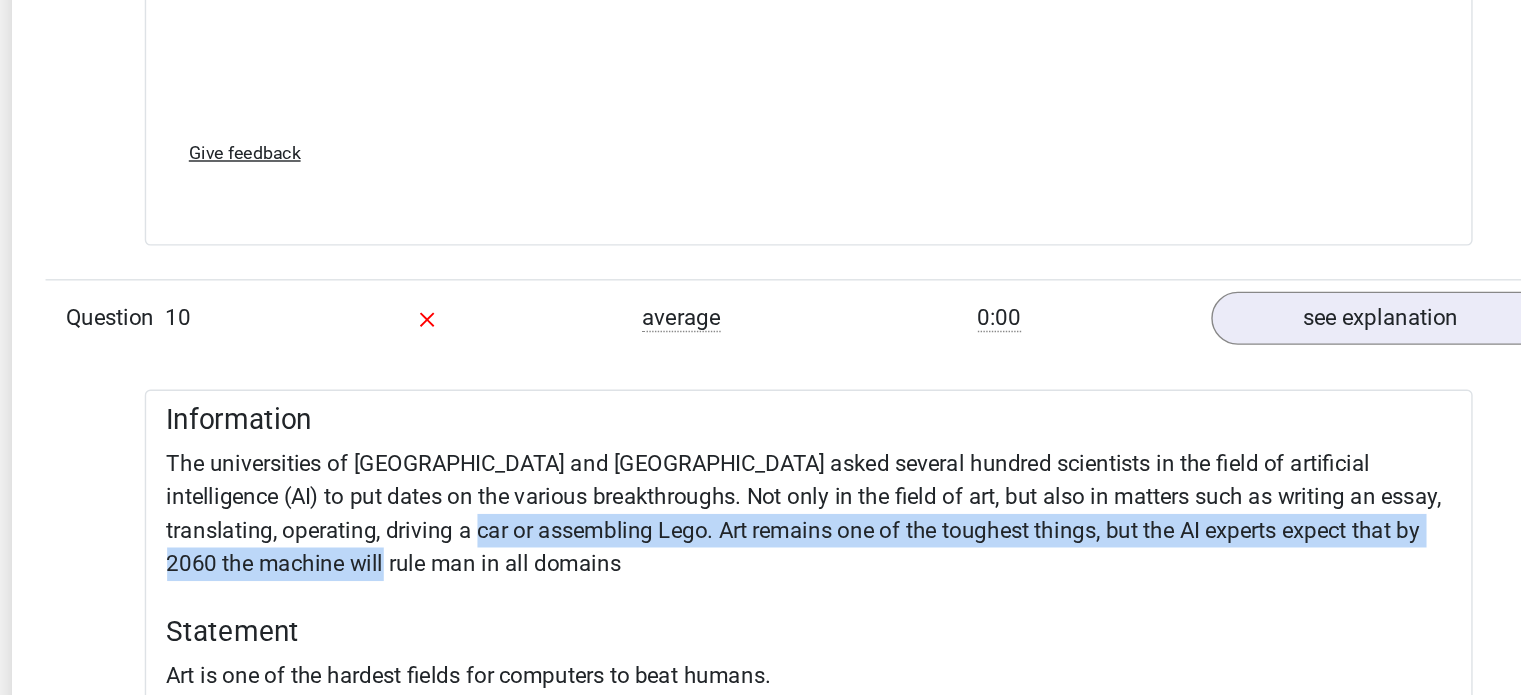 drag, startPoint x: 454, startPoint y: 485, endPoint x: 472, endPoint y: 508, distance: 29.206163 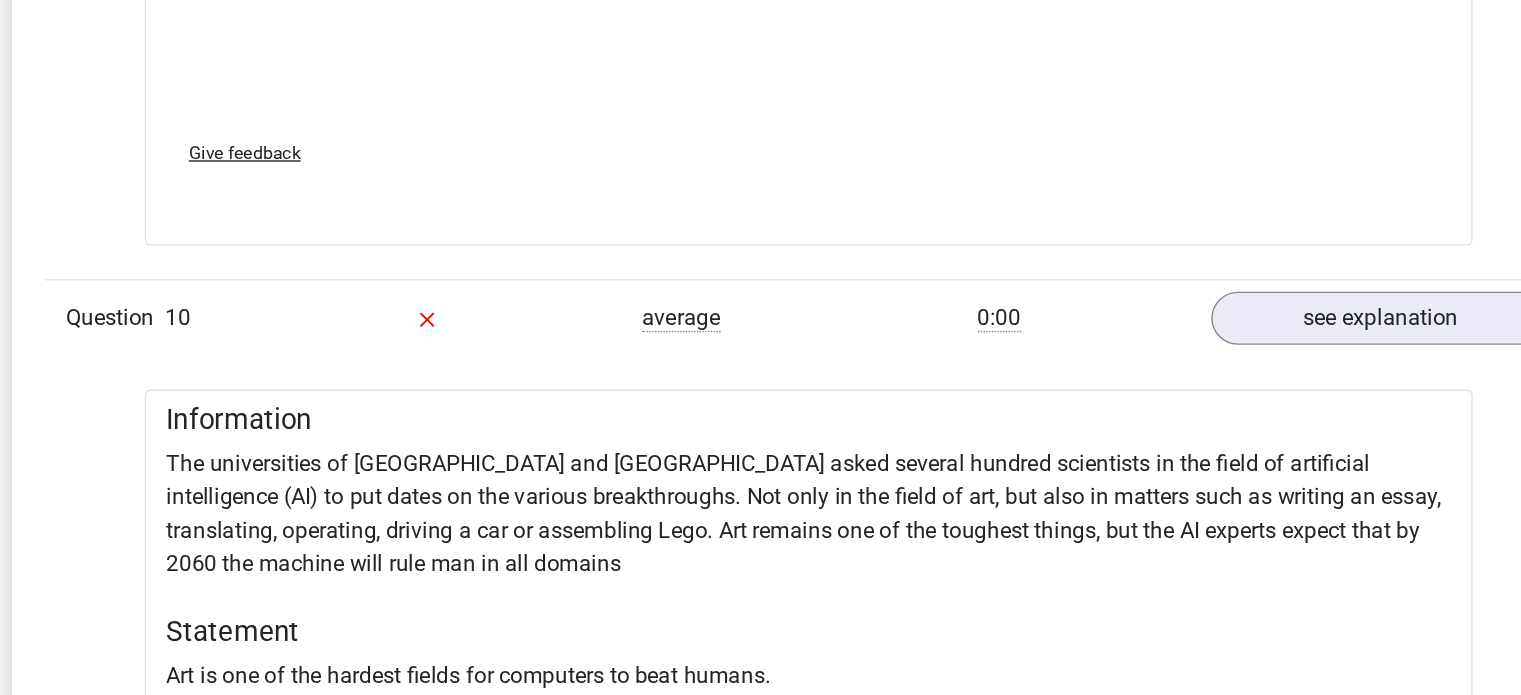 click on "Information The universities of [GEOGRAPHIC_DATA] and [GEOGRAPHIC_DATA] asked several hundred scientists in the field of artificial intelligence (AI) to put dates on the various breakthroughs. Not only in the field of art, but also in matters such as writing an essay, translating, operating, driving a car or assembling Lego. Art remains one of the toughest things, but the AI ​​experts expect that by 2060 the machine will rule man in all domains Statement Art is one of the hardest fields for computers to beat humans.
a
False
b
Cannot Say
c
True
(correct)" at bounding box center [761, 952] 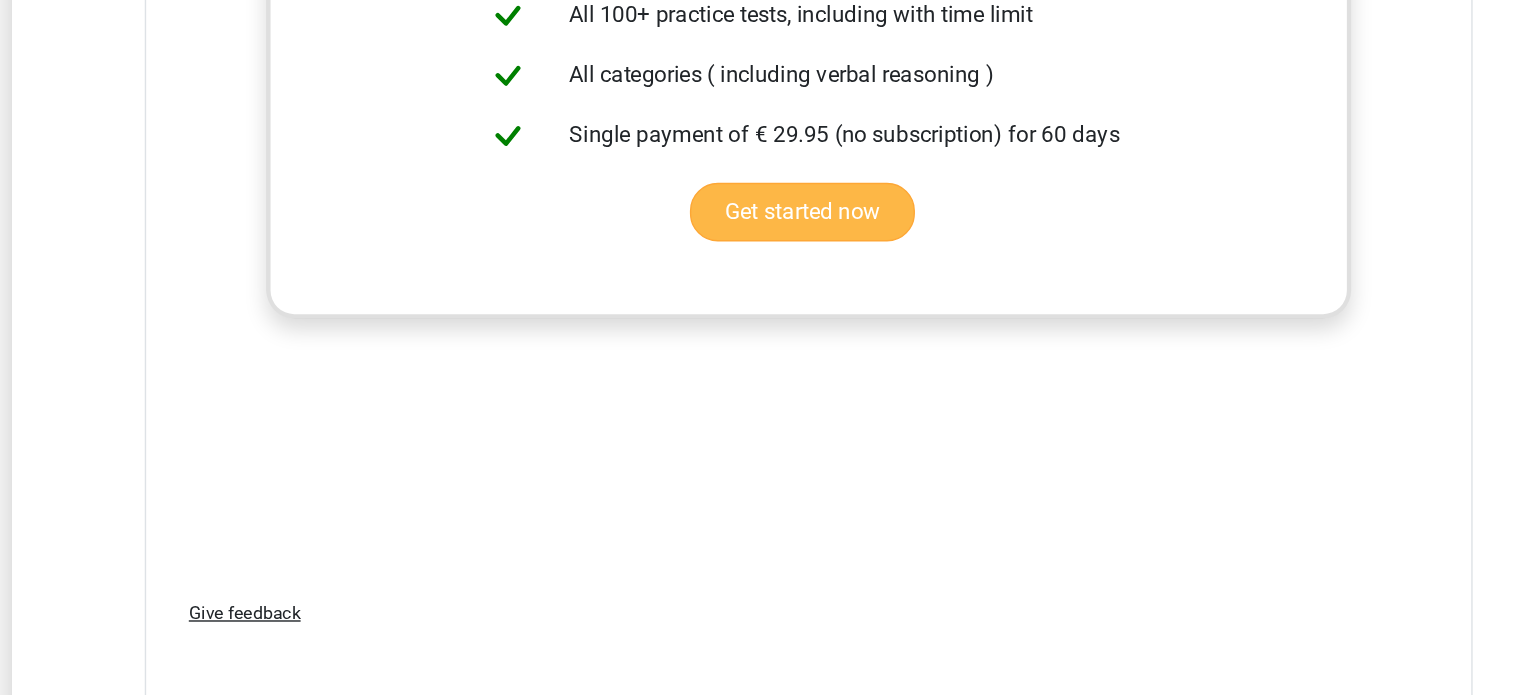 scroll, scrollTop: 6743, scrollLeft: 0, axis: vertical 